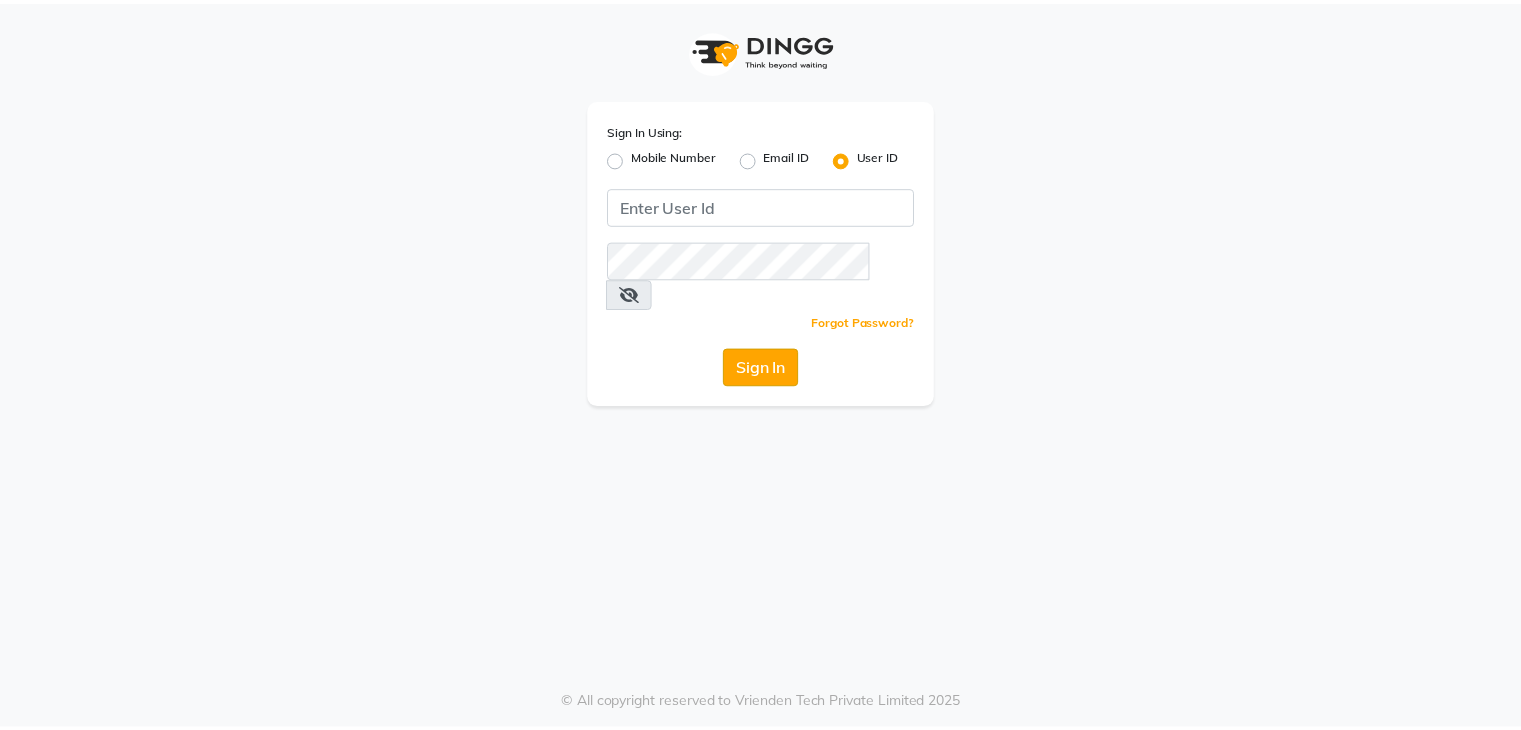 scroll, scrollTop: 0, scrollLeft: 0, axis: both 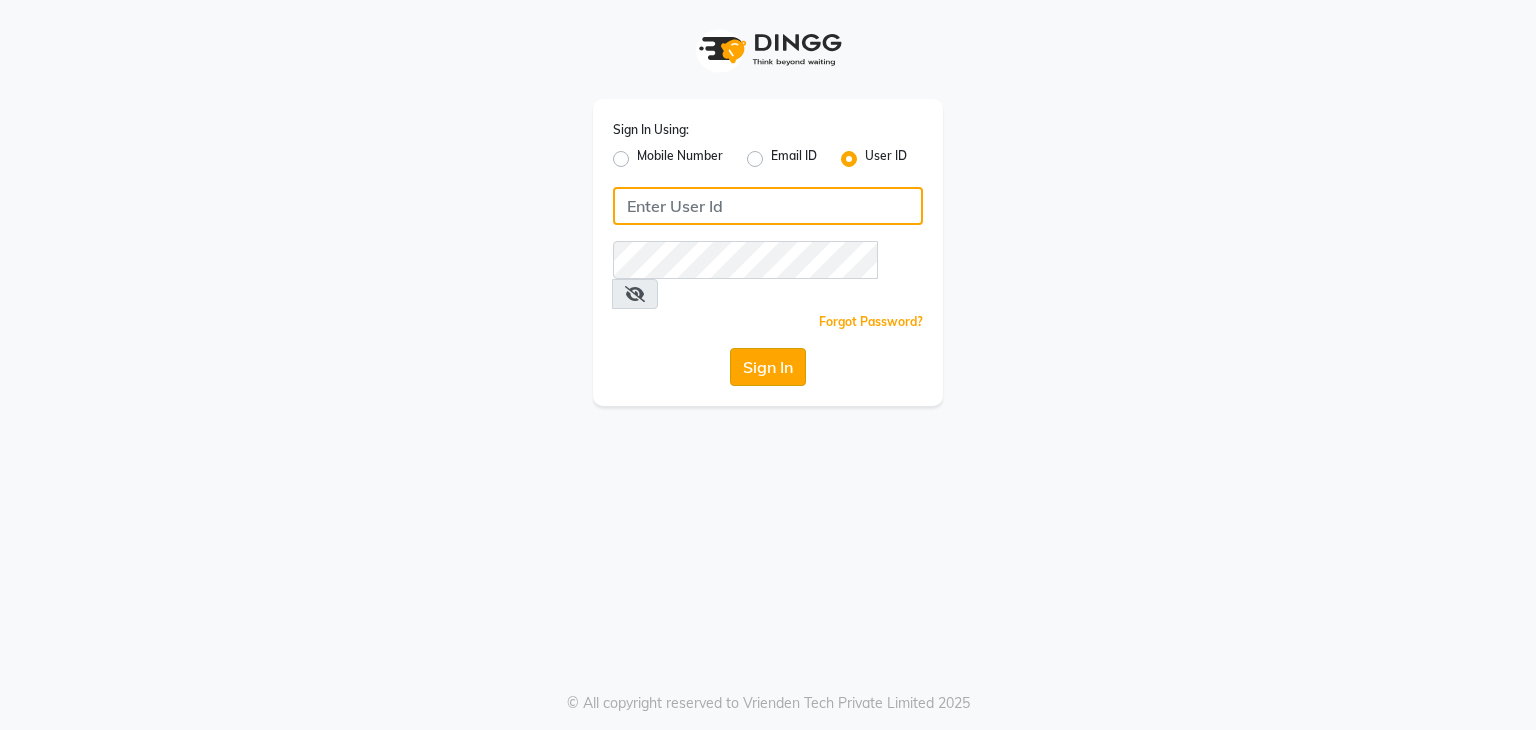 type on "[FIRST][LAST]@[DOMAIN]" 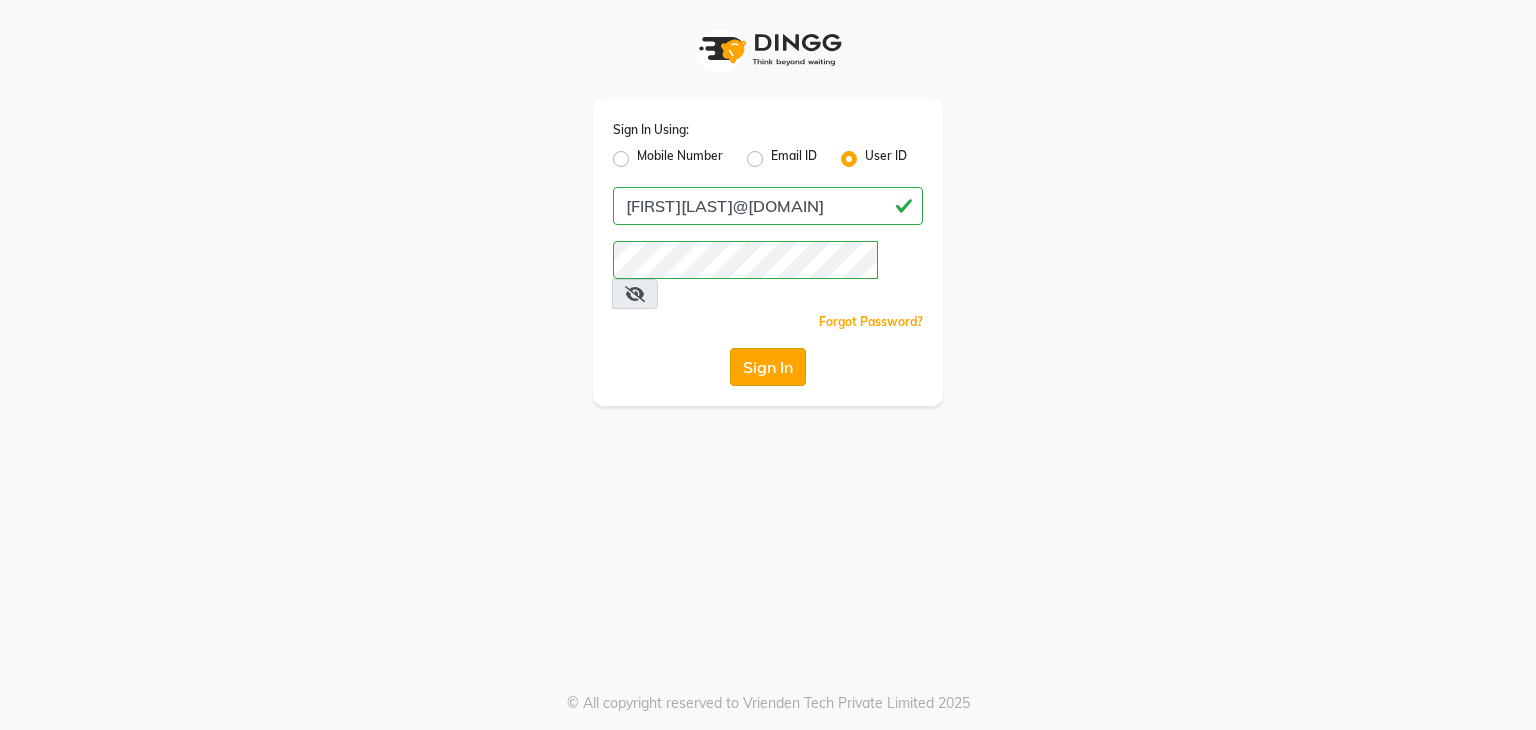 click on "Sign In" 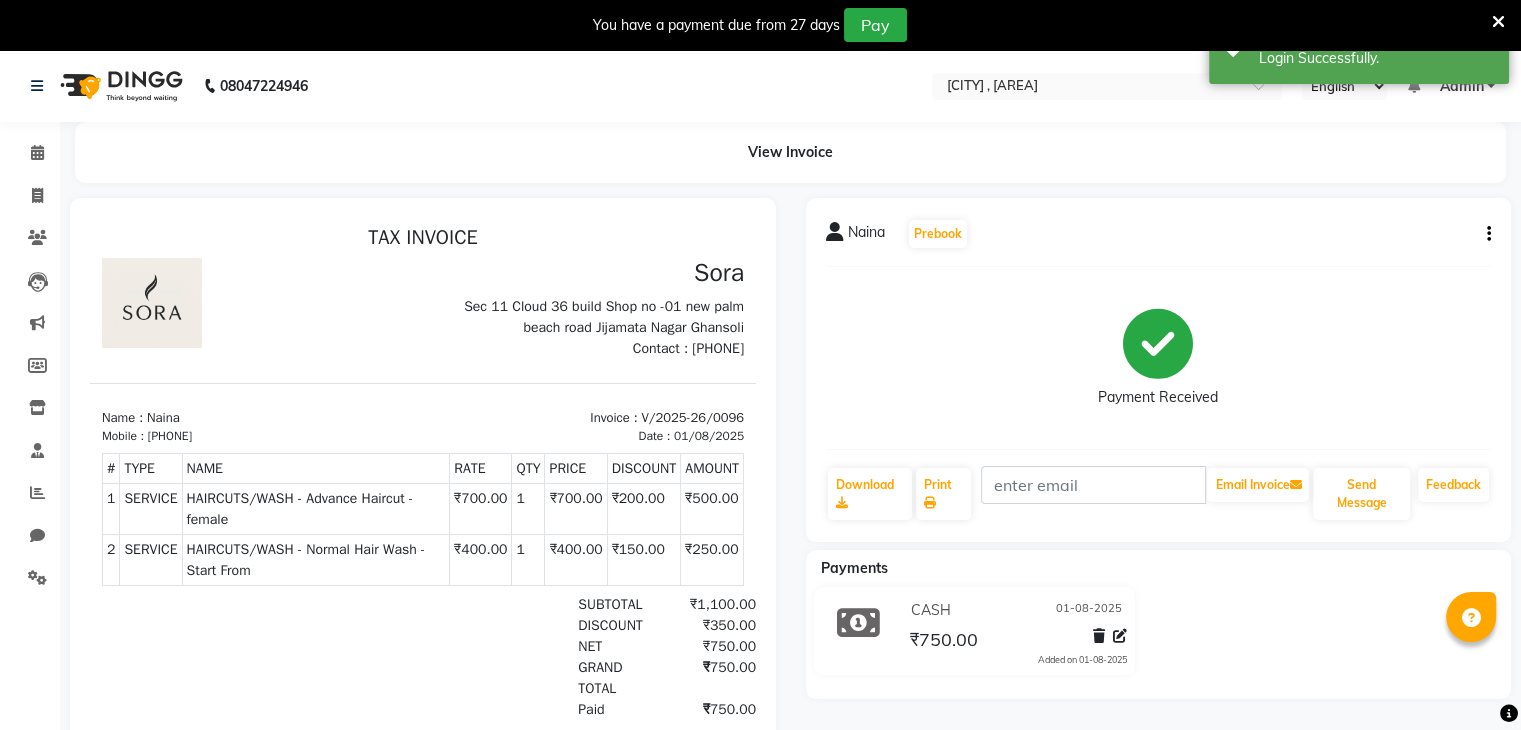 scroll, scrollTop: 0, scrollLeft: 0, axis: both 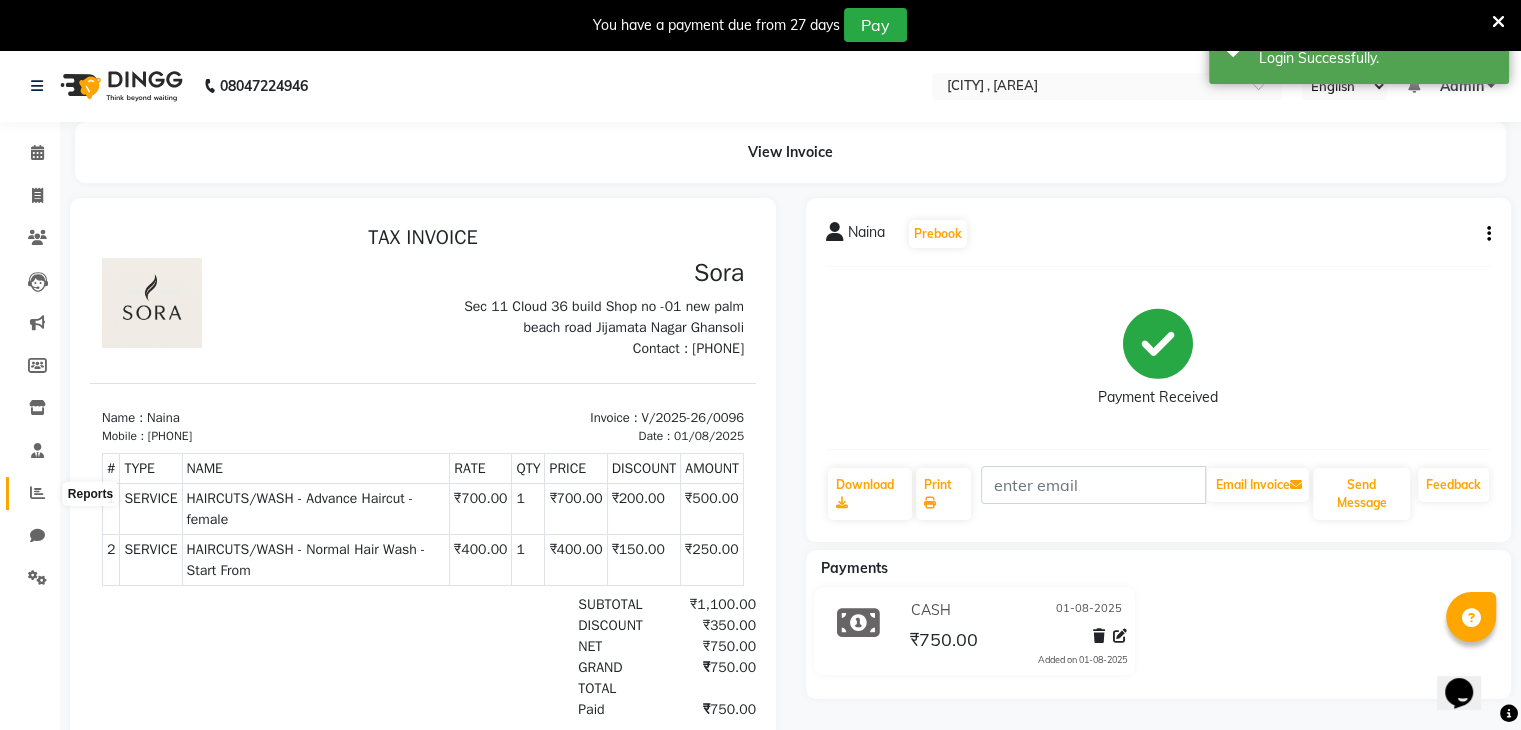 click 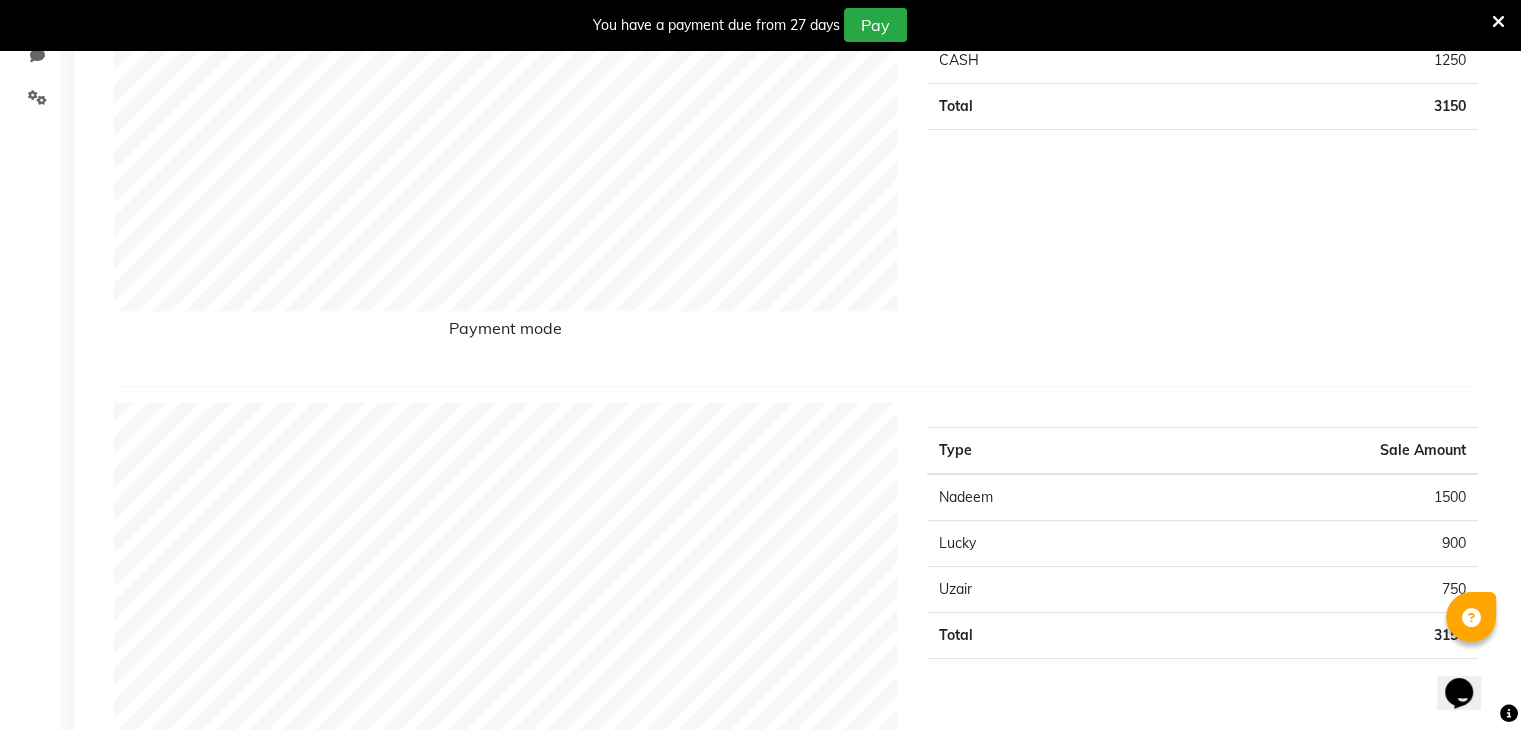 scroll, scrollTop: 0, scrollLeft: 0, axis: both 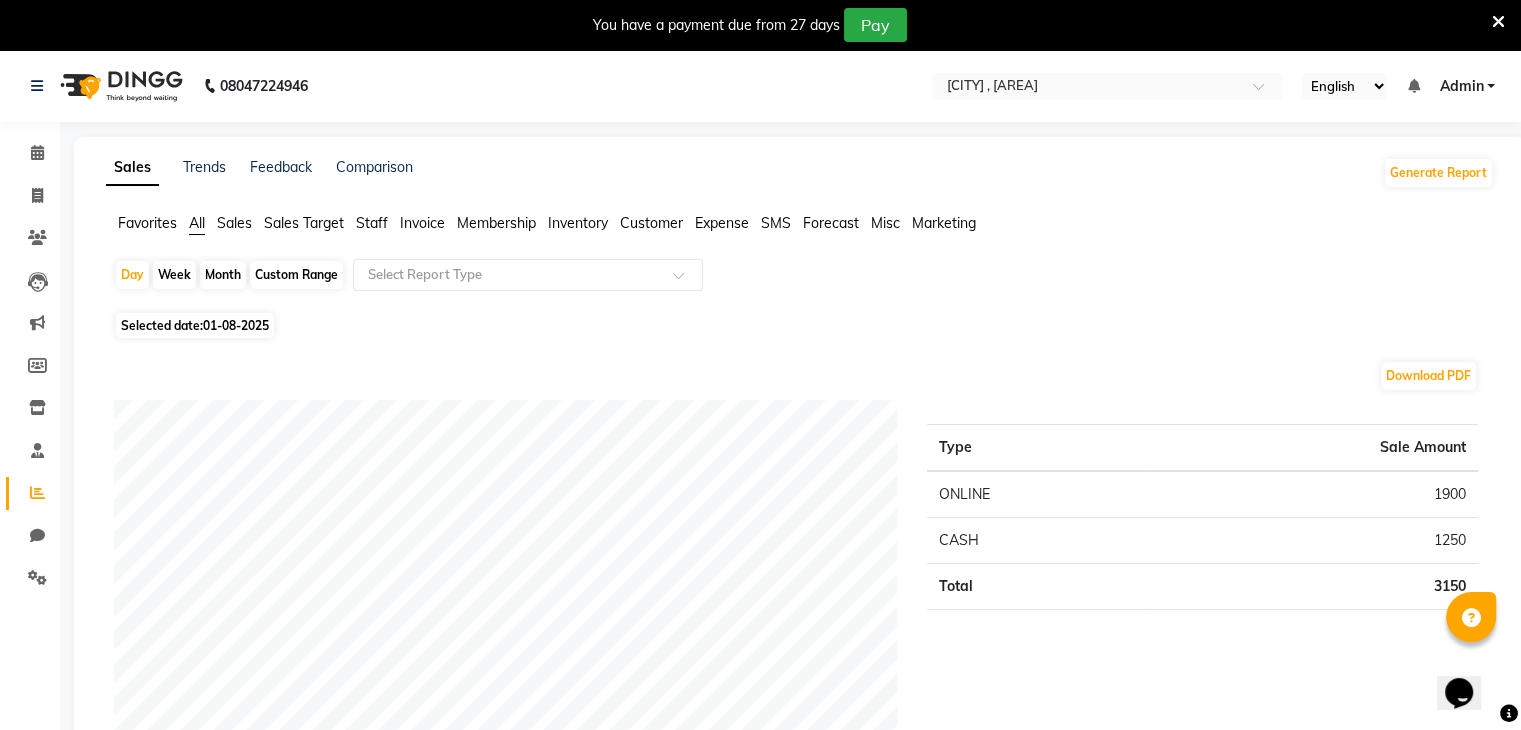 click on "Month" 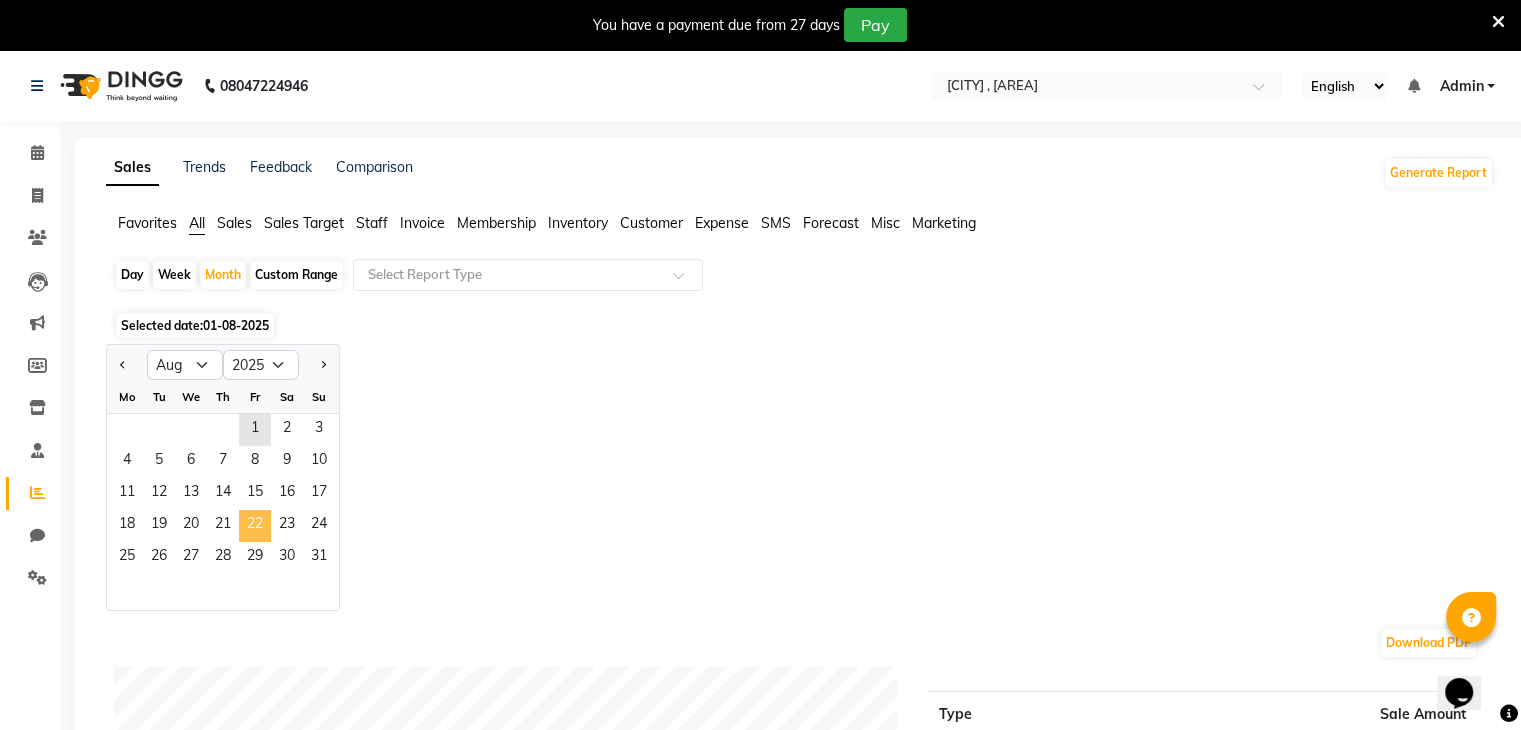 click on "22" 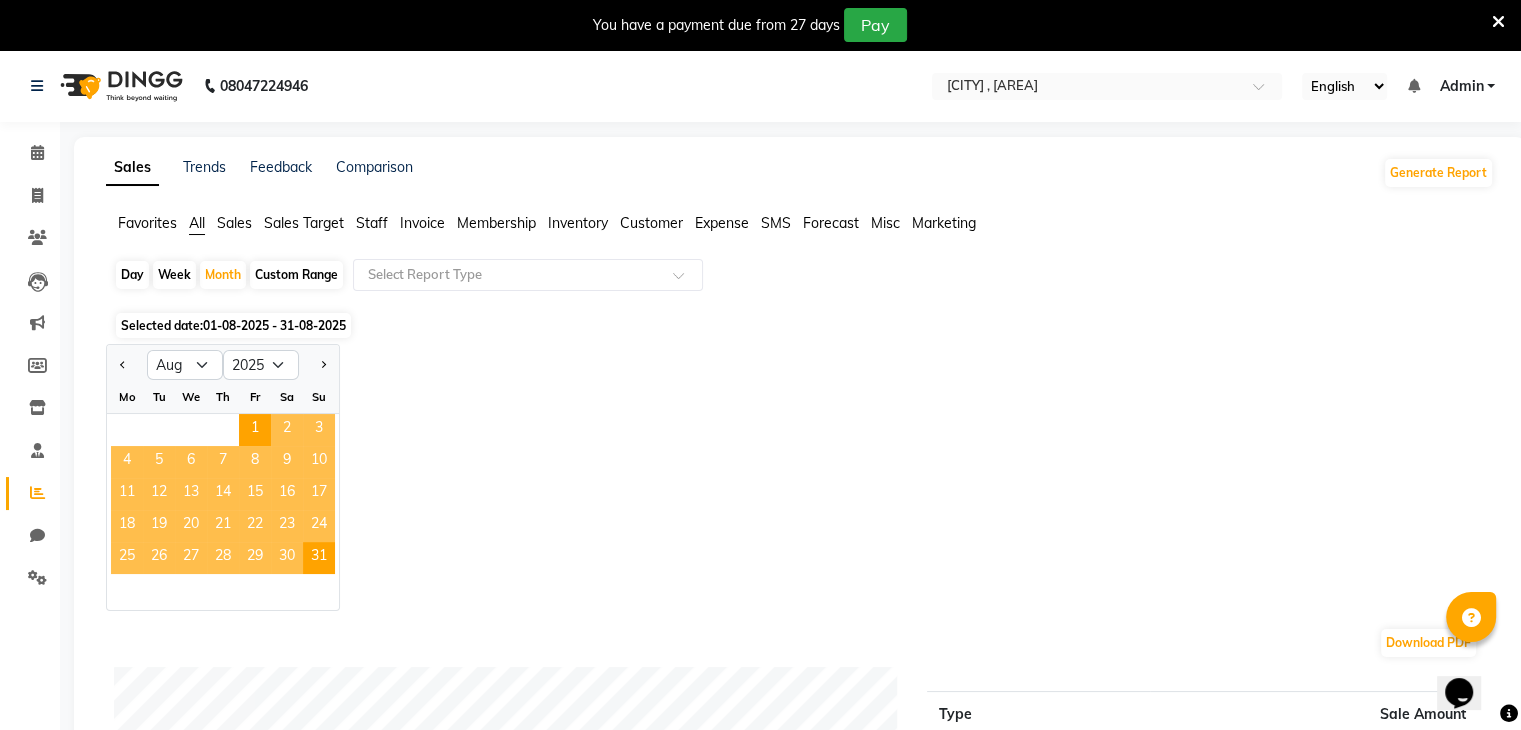click on "22" 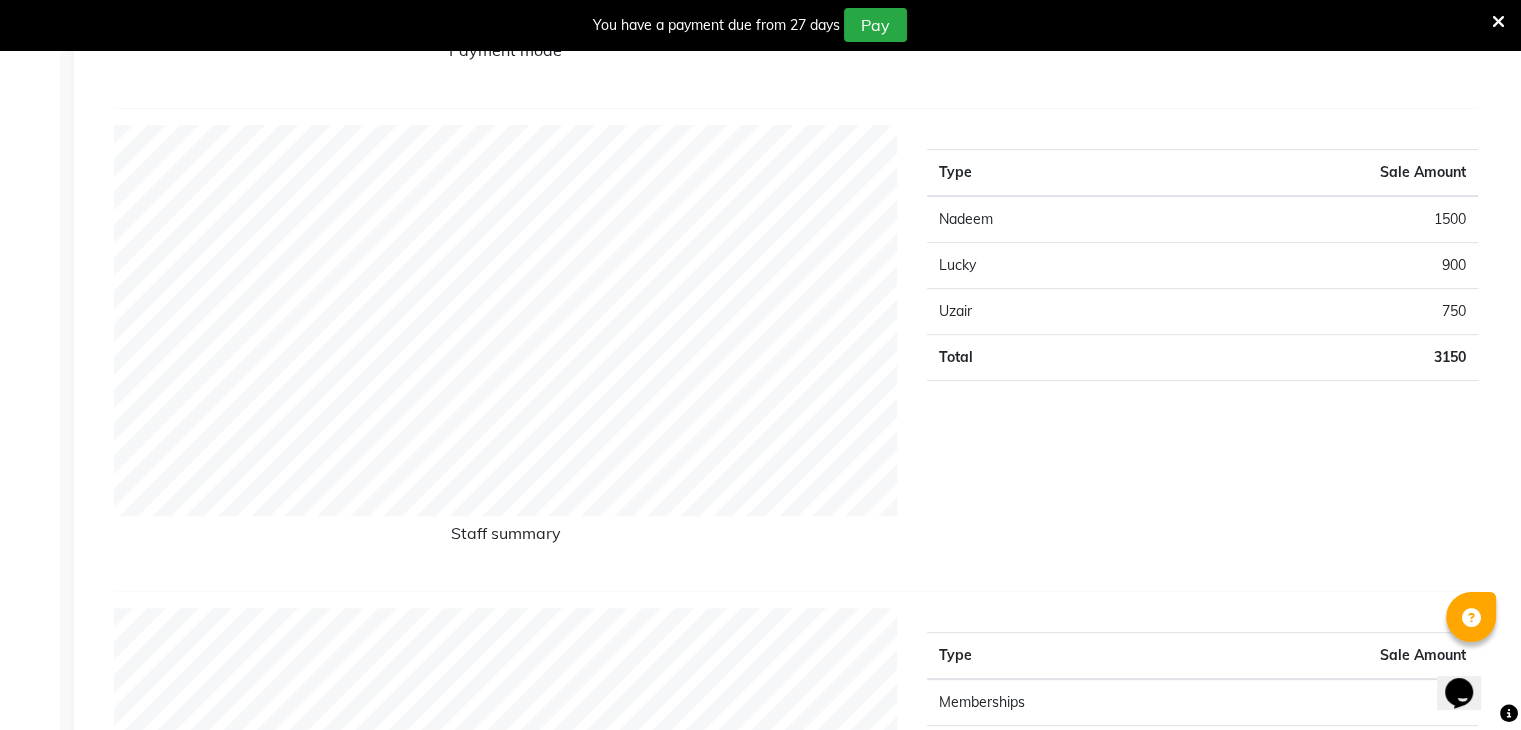 scroll, scrollTop: 0, scrollLeft: 0, axis: both 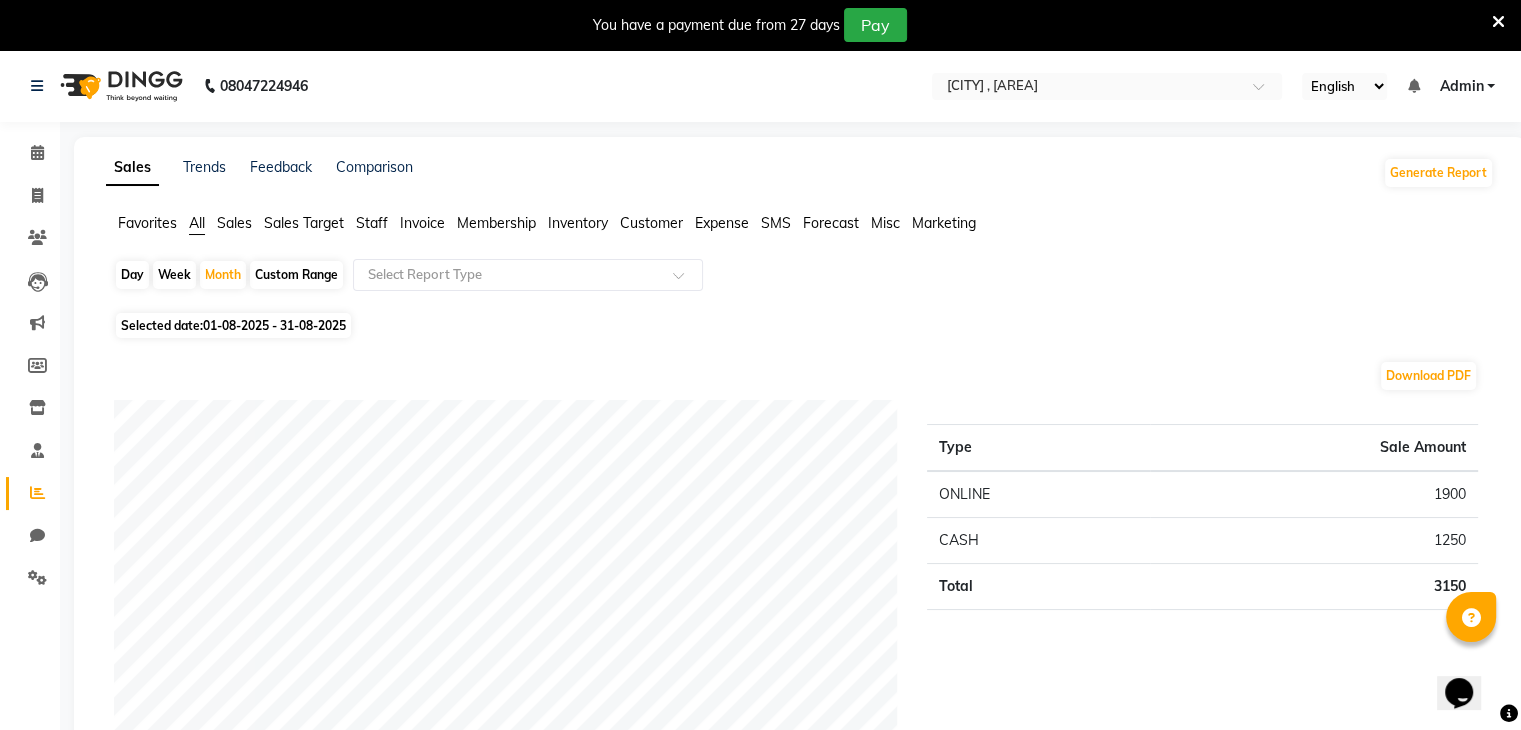 click on "01-08-2025 - 31-08-2025" 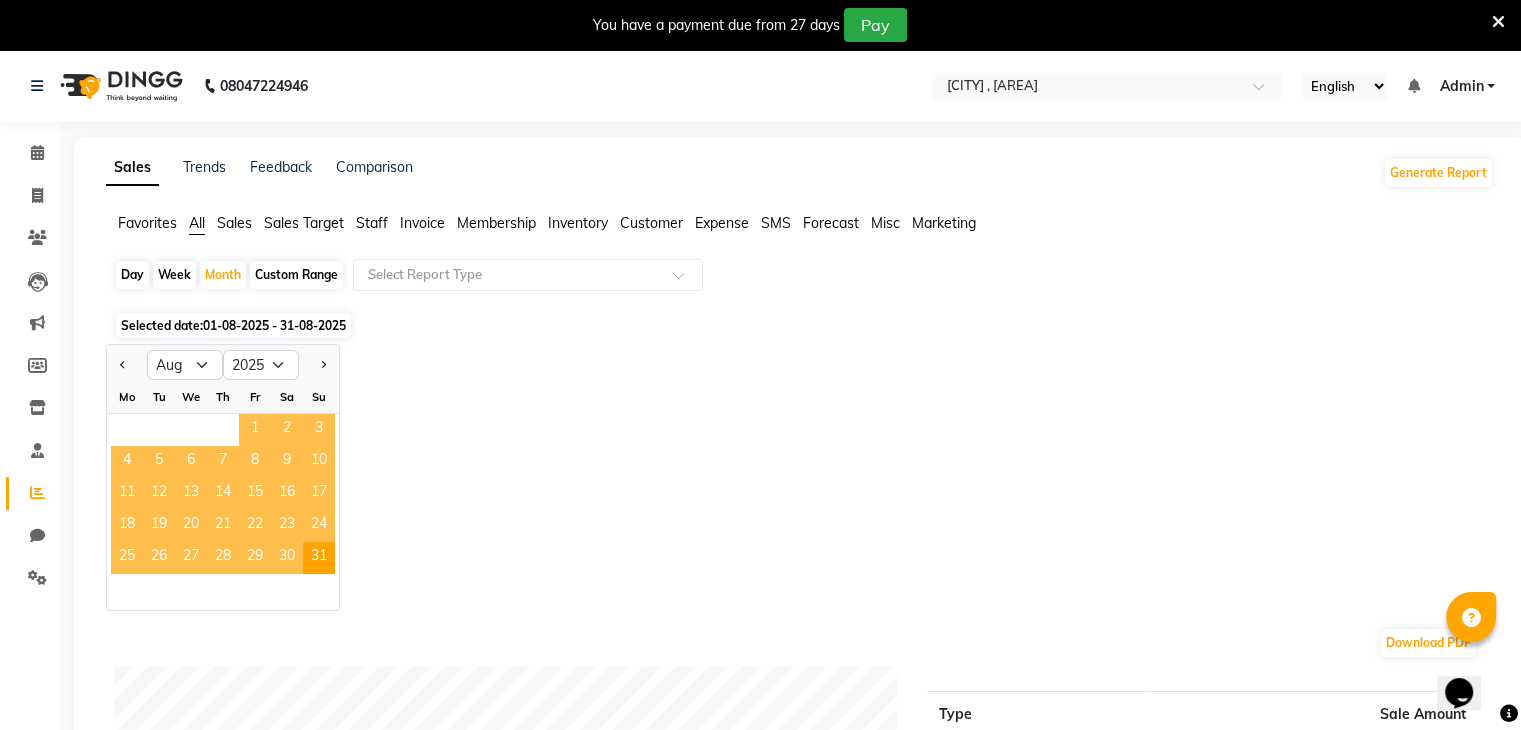 click on "1" 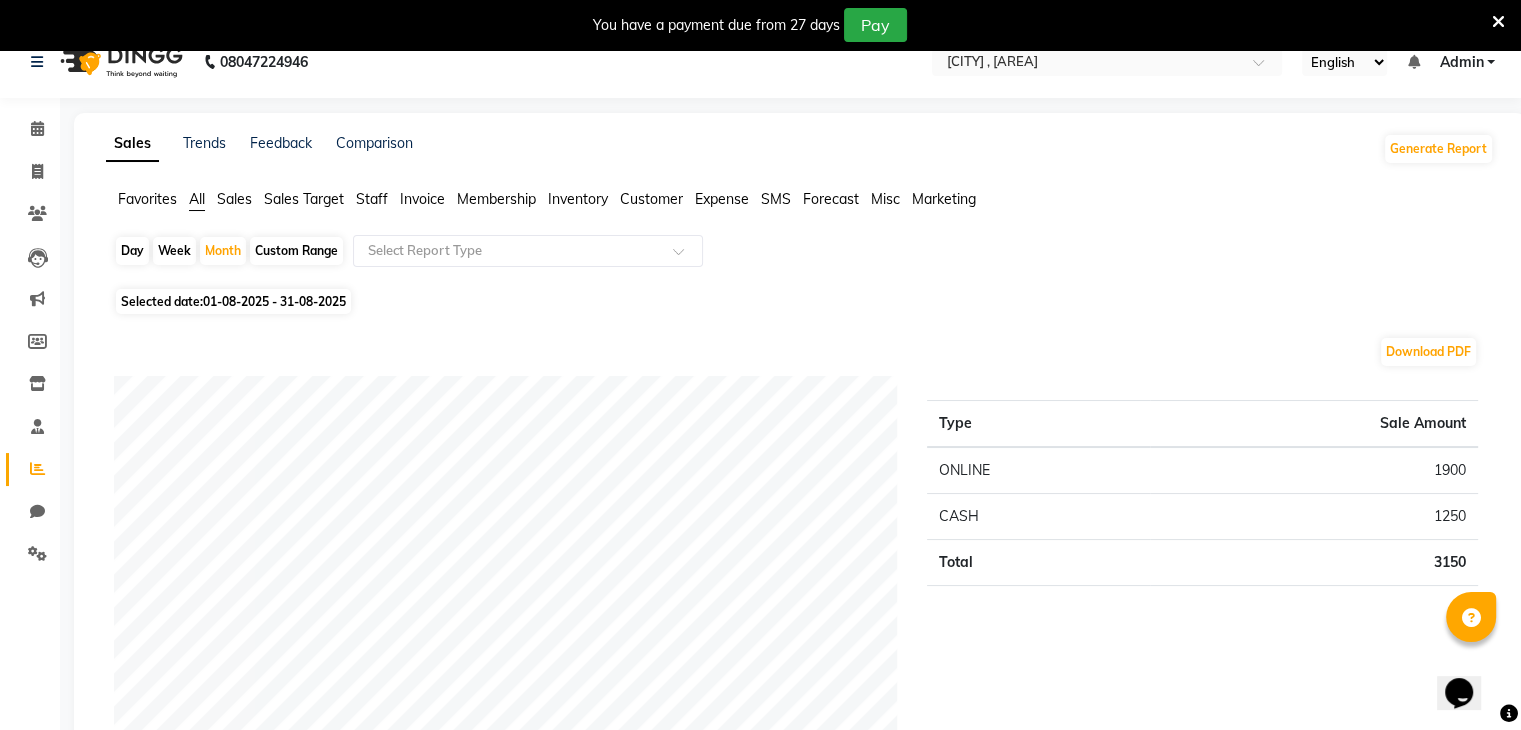 scroll, scrollTop: 0, scrollLeft: 0, axis: both 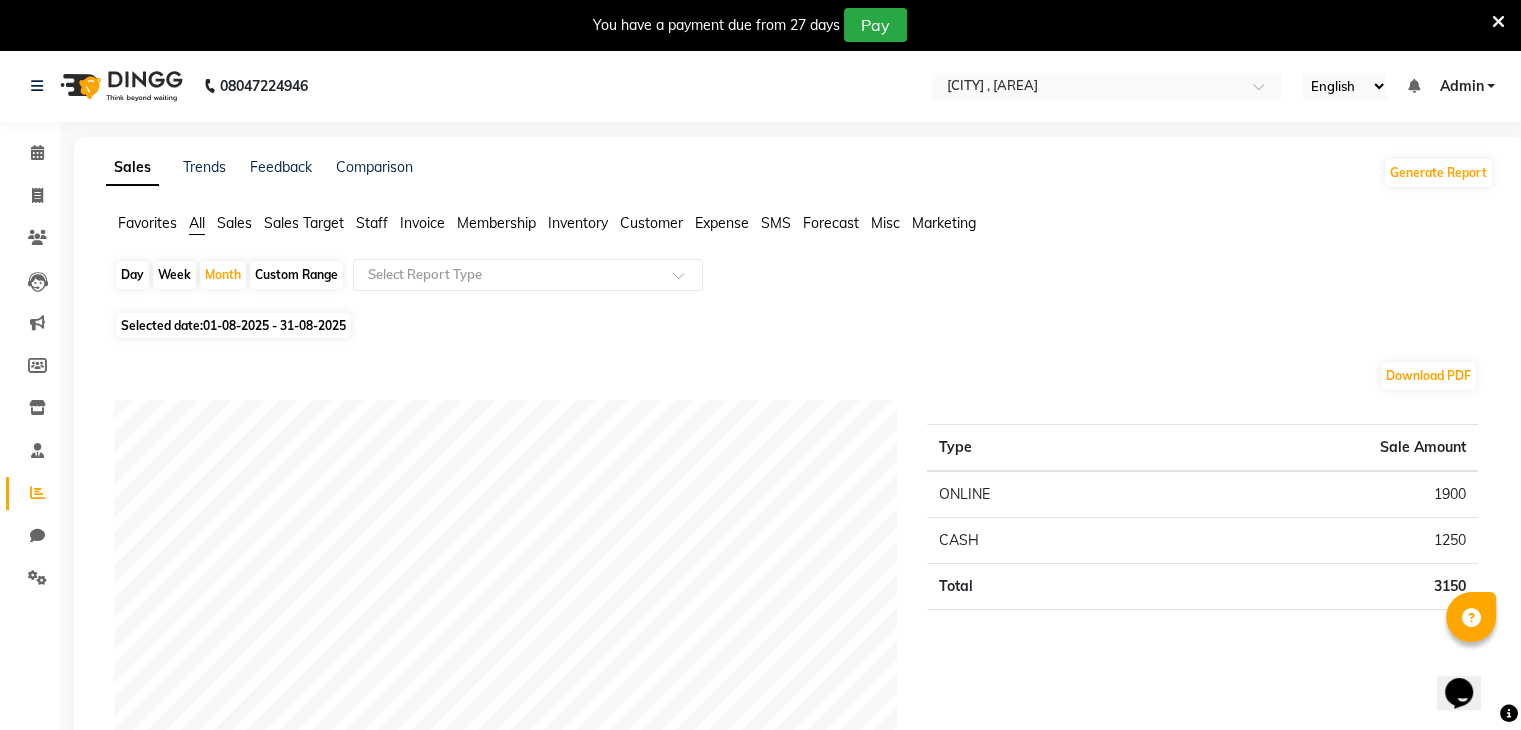 click on "Custom Range" 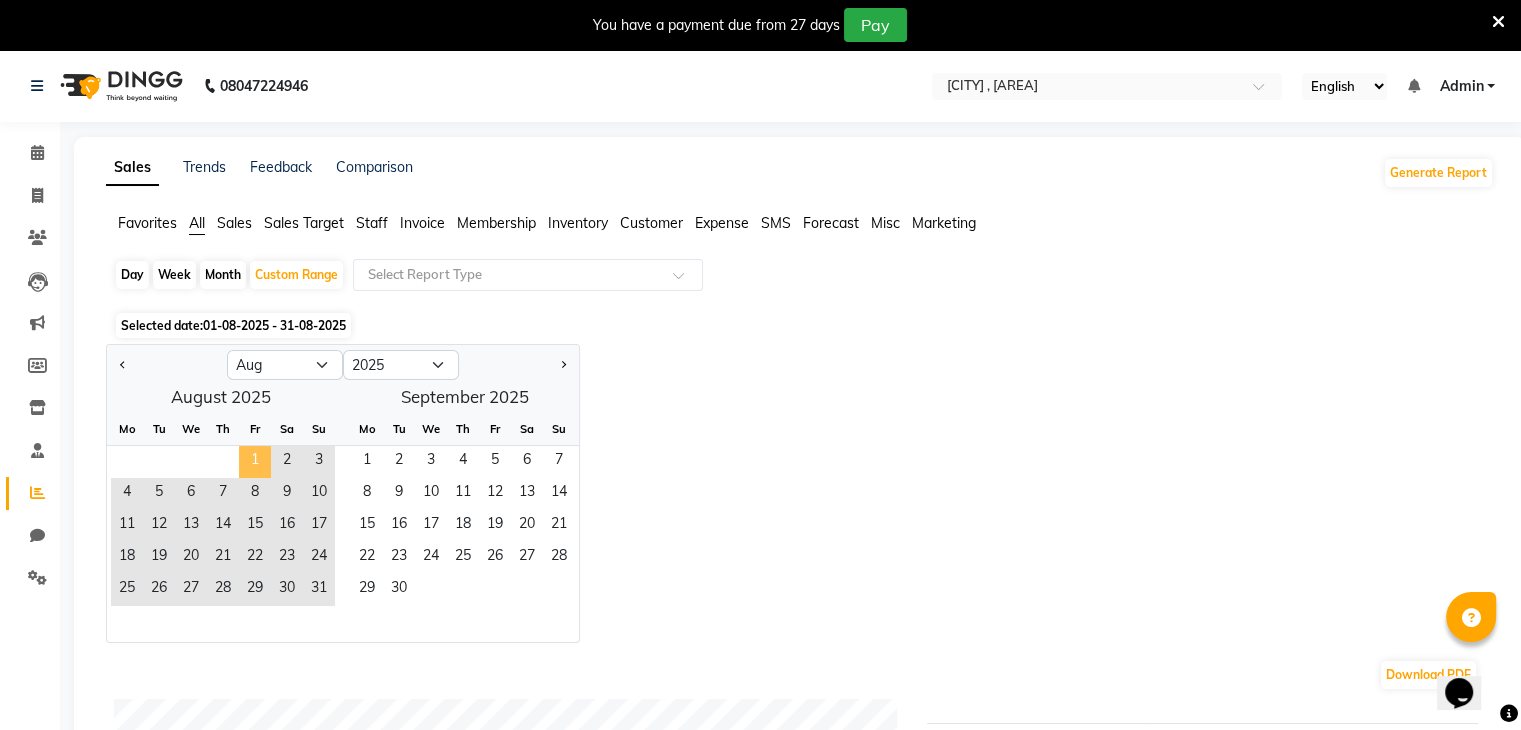 click on "1" 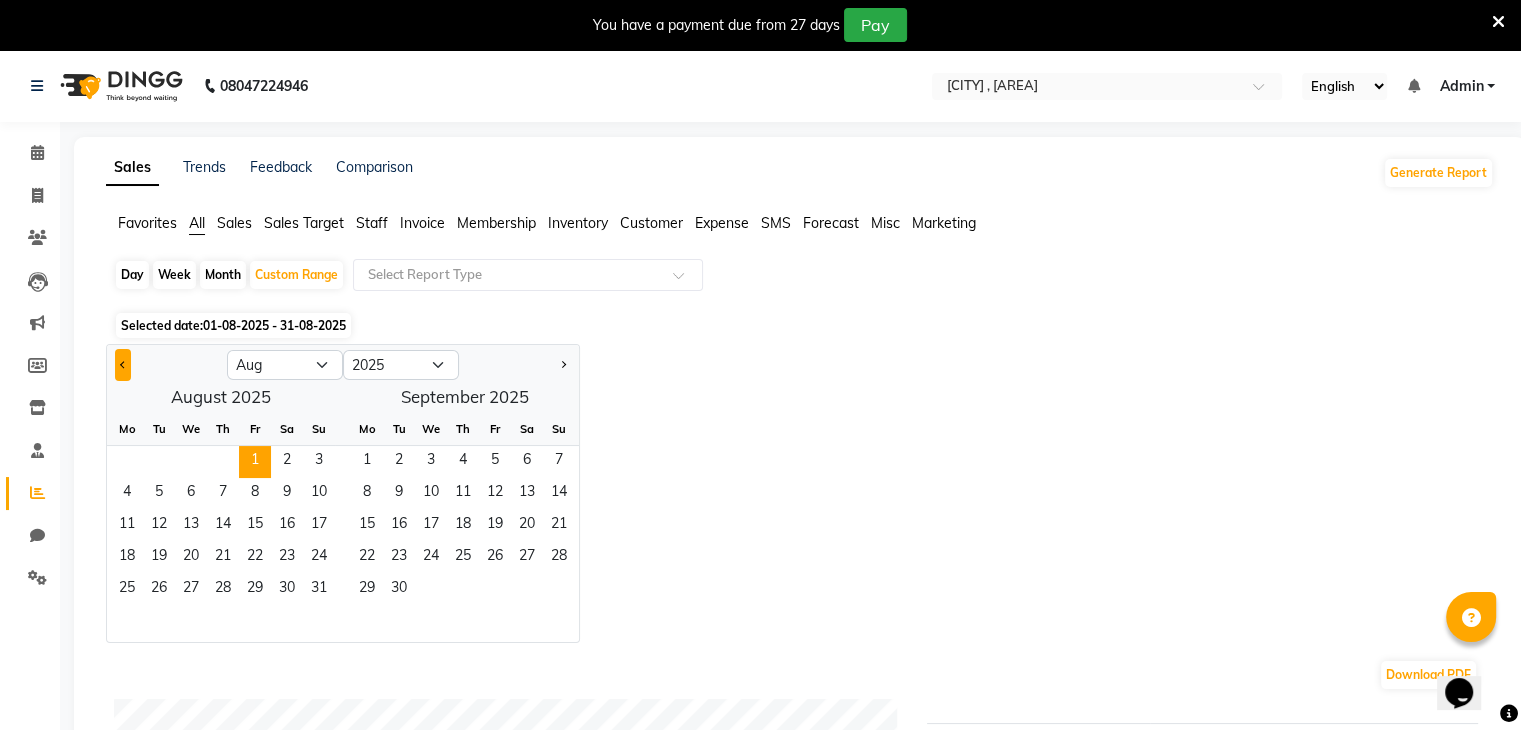 click 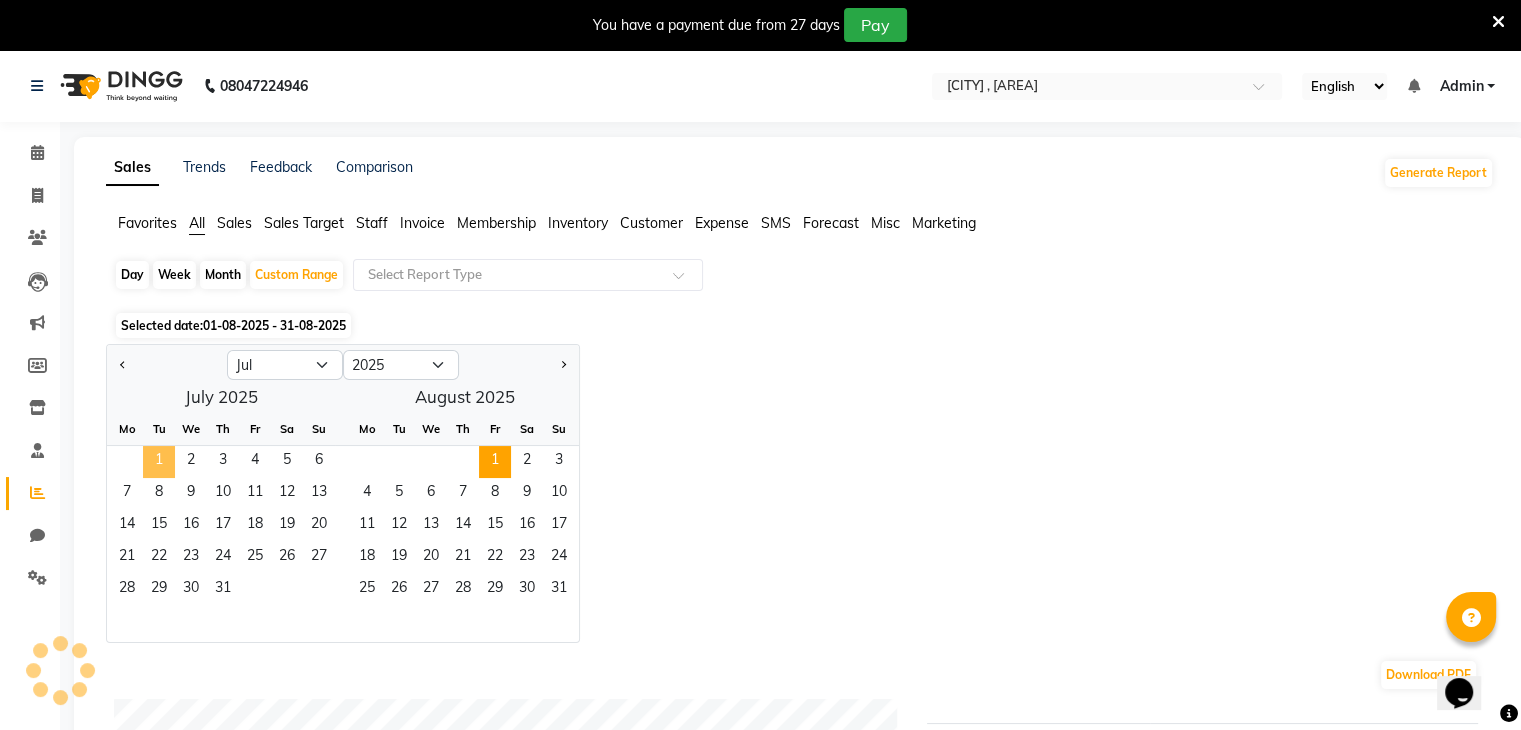 click on "1" 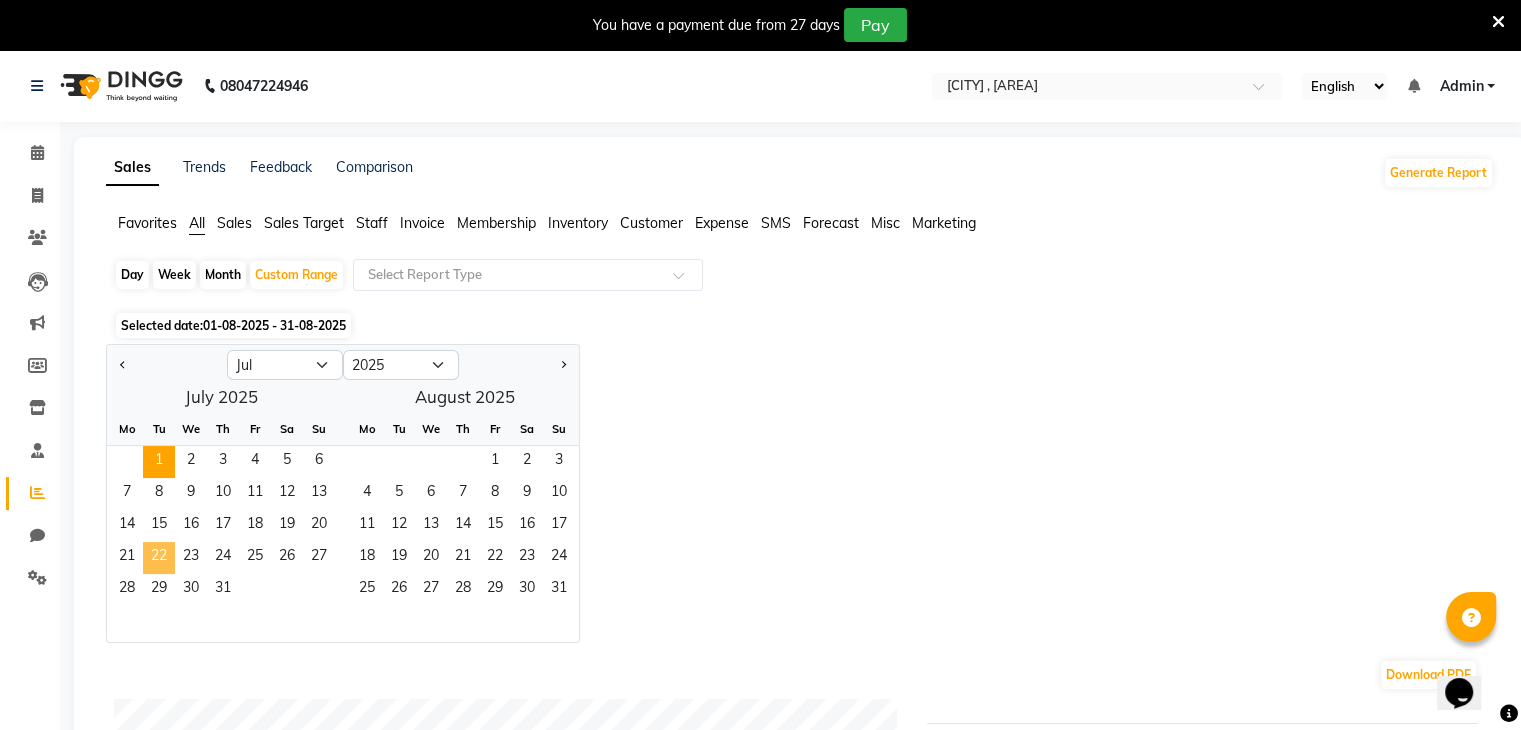 click on "22" 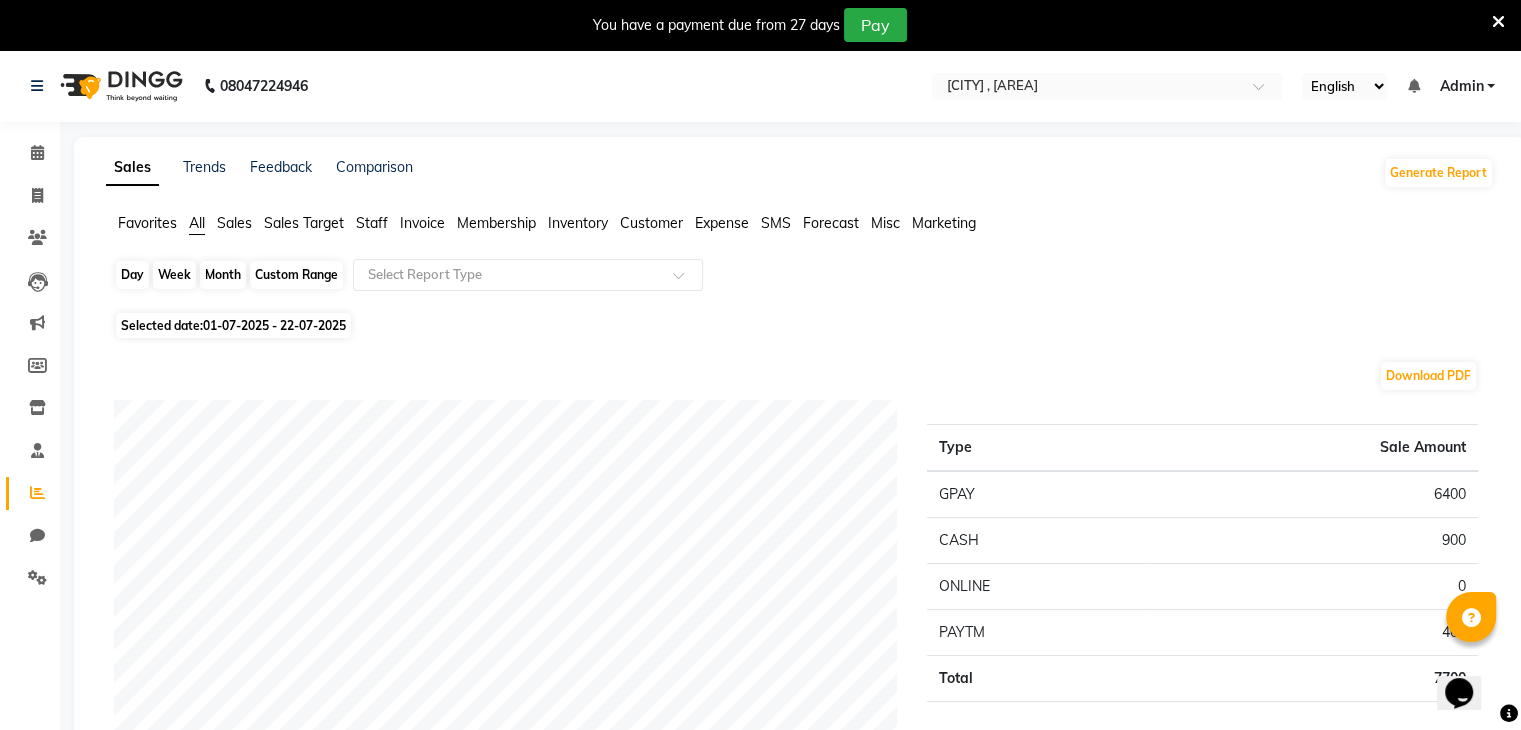 click on "Custom Range" 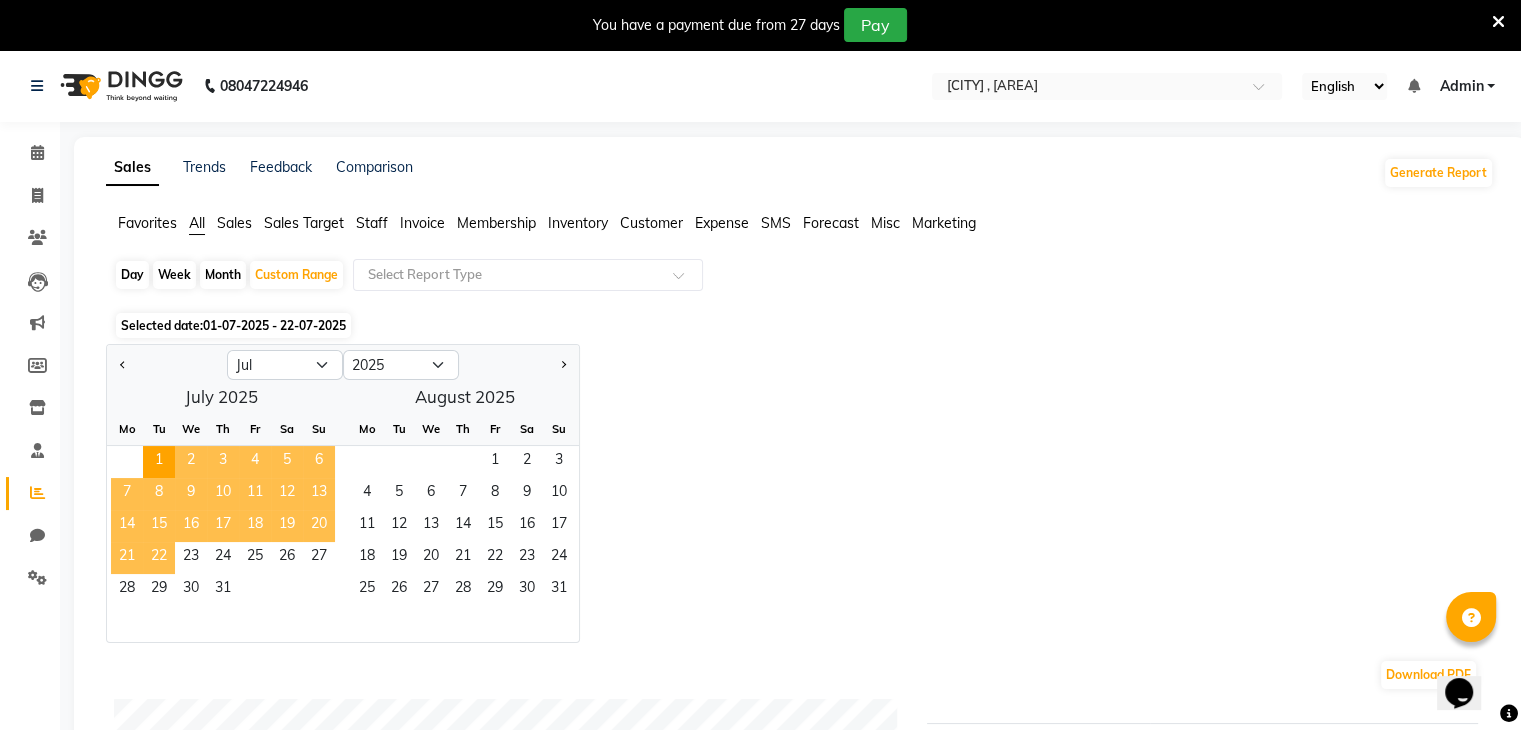 click on "22" 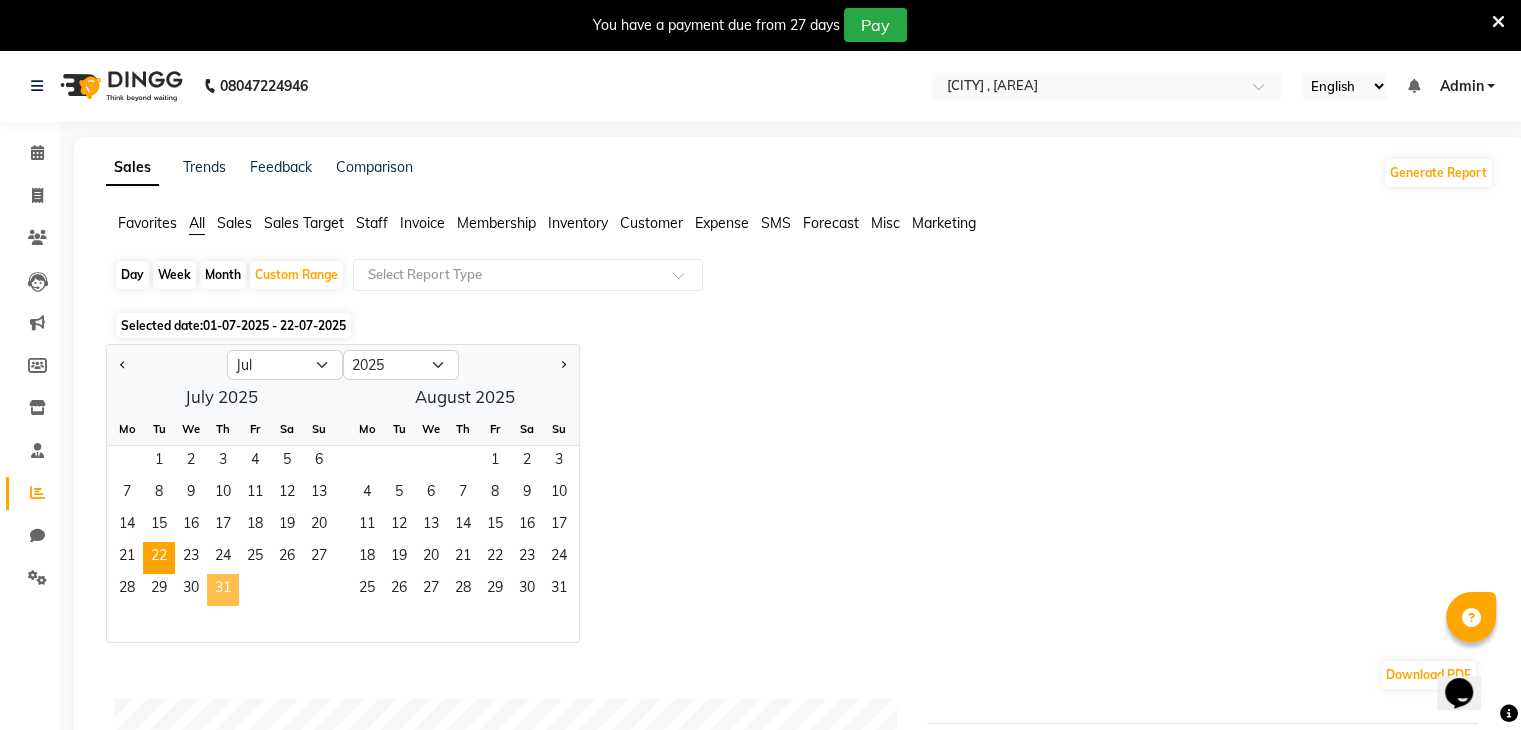 click on "31" 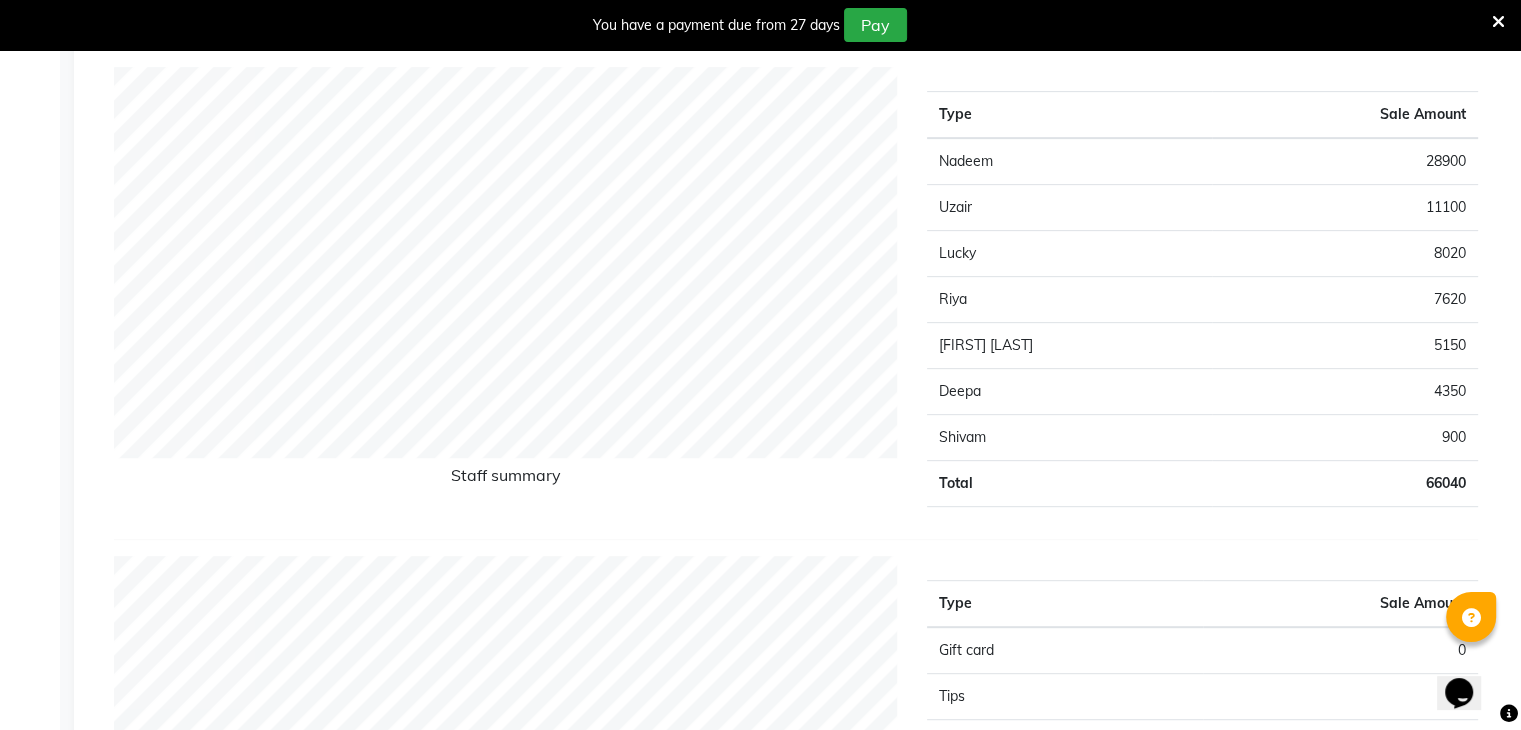 scroll, scrollTop: 815, scrollLeft: 0, axis: vertical 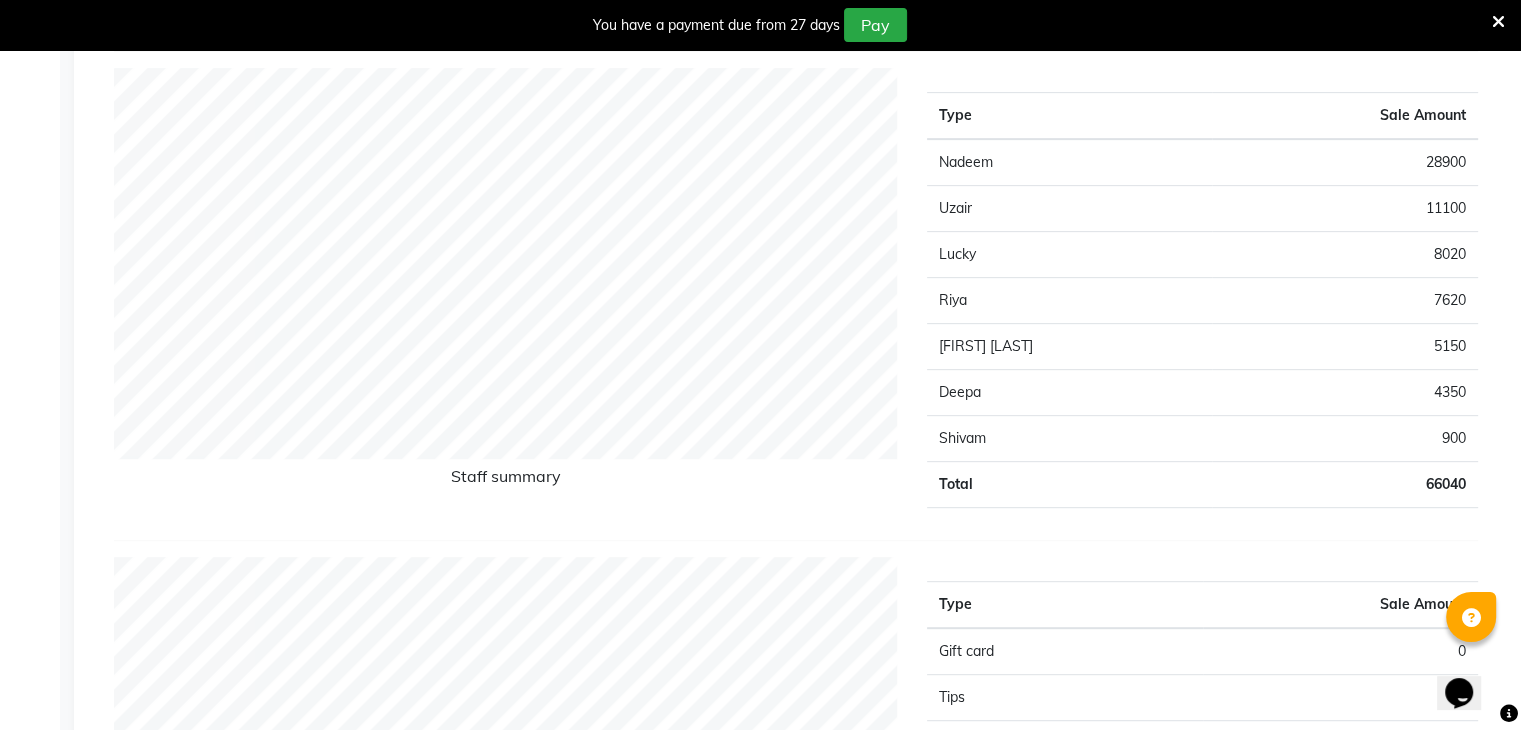 click on "Nadeem" 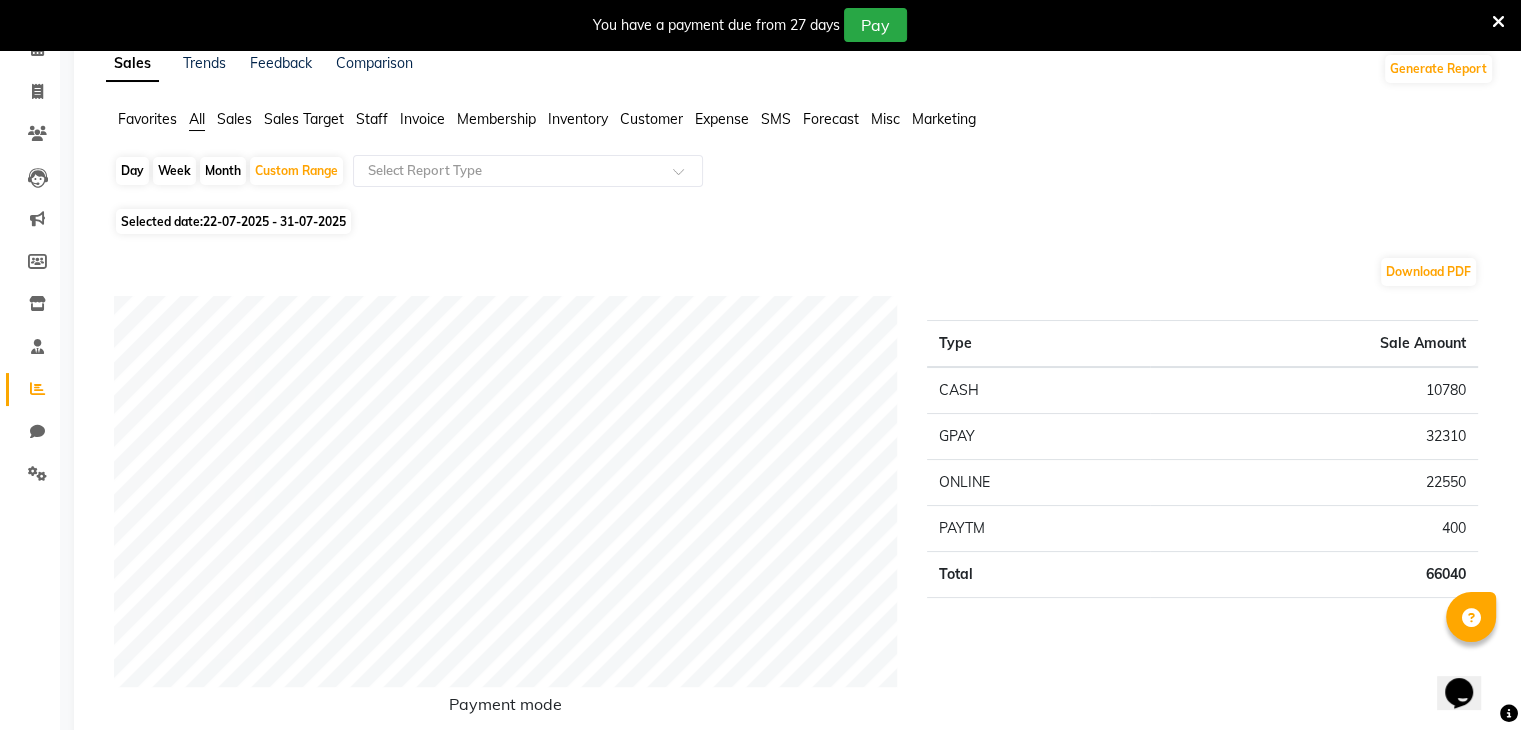 scroll, scrollTop: 0, scrollLeft: 0, axis: both 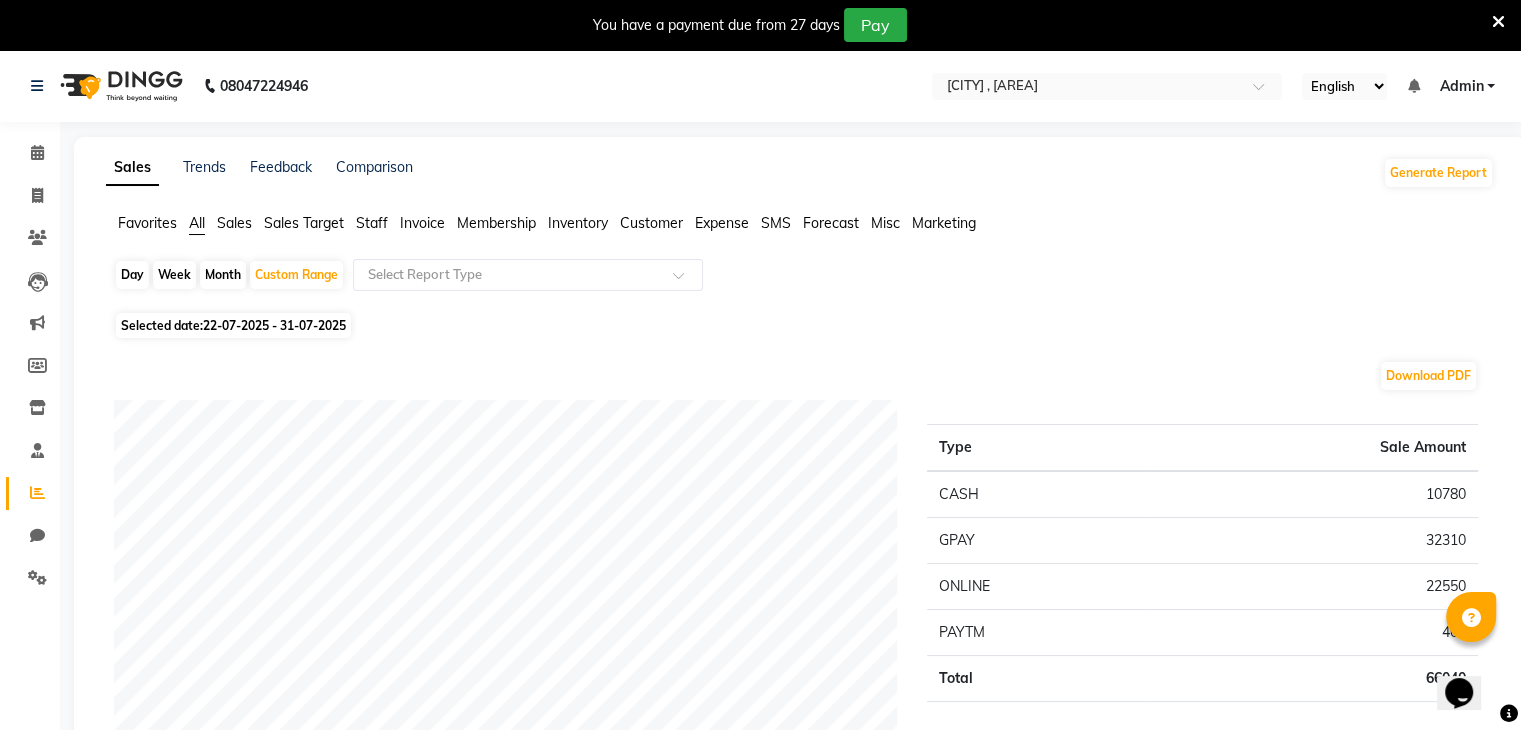 click on "Staff" 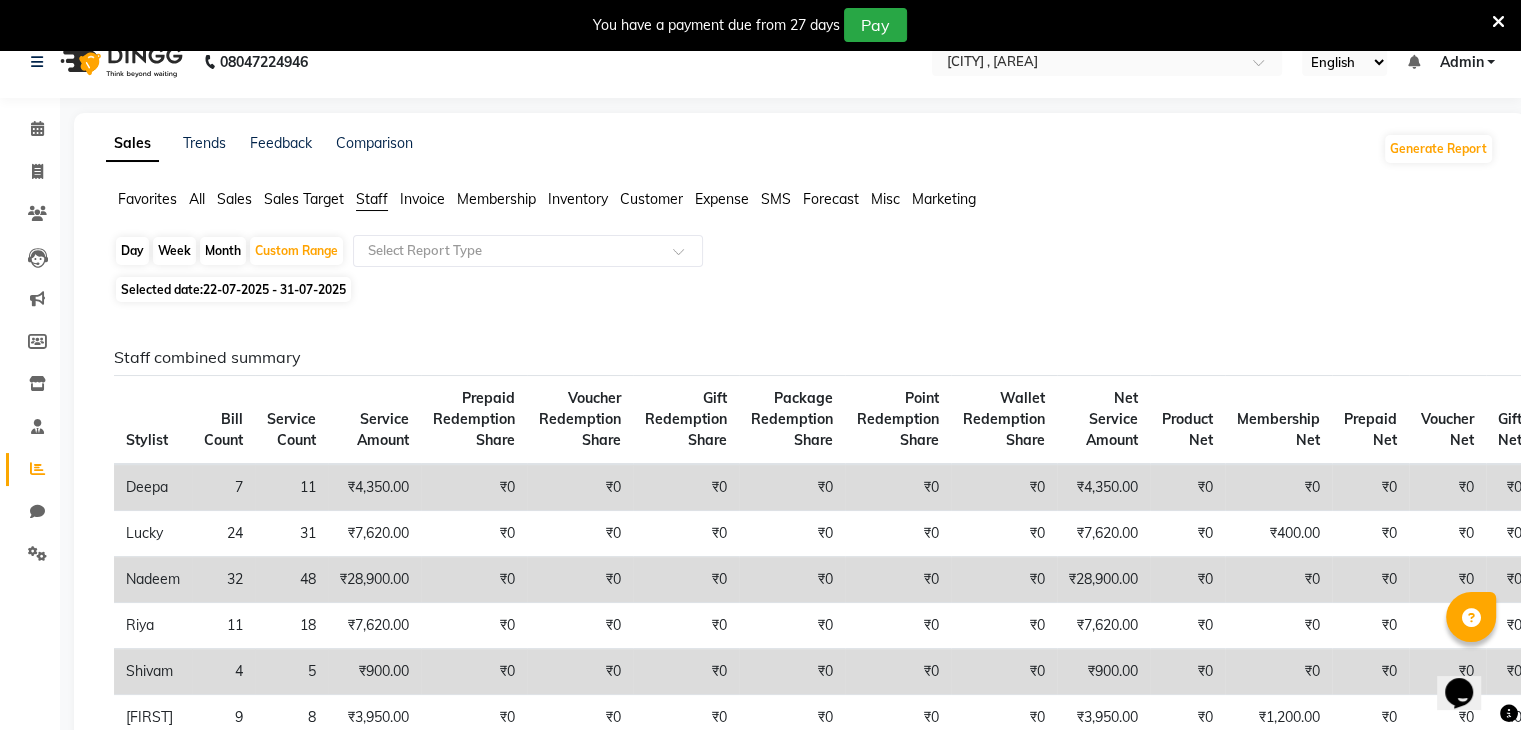 scroll, scrollTop: 0, scrollLeft: 0, axis: both 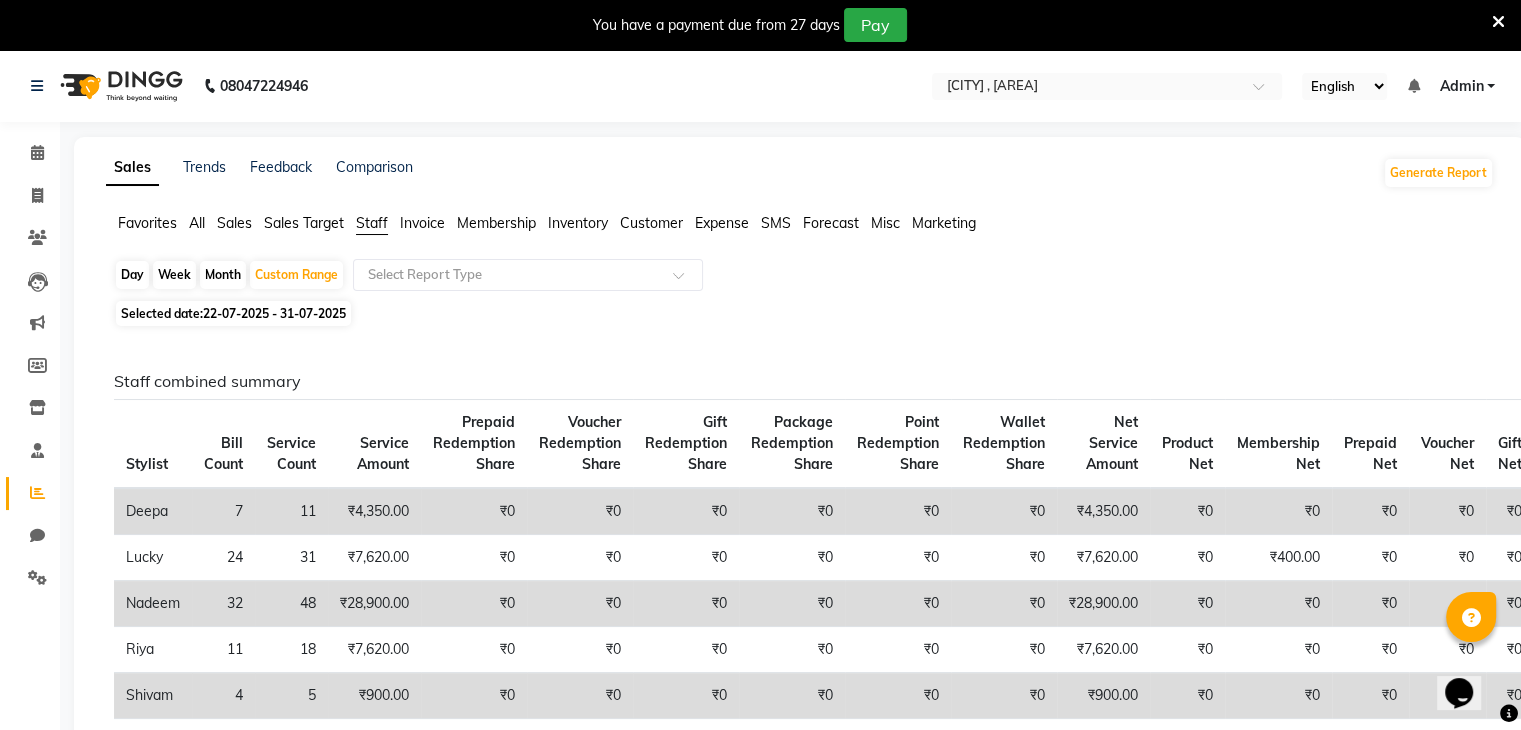 click on "22-07-2025 - 31-07-2025" 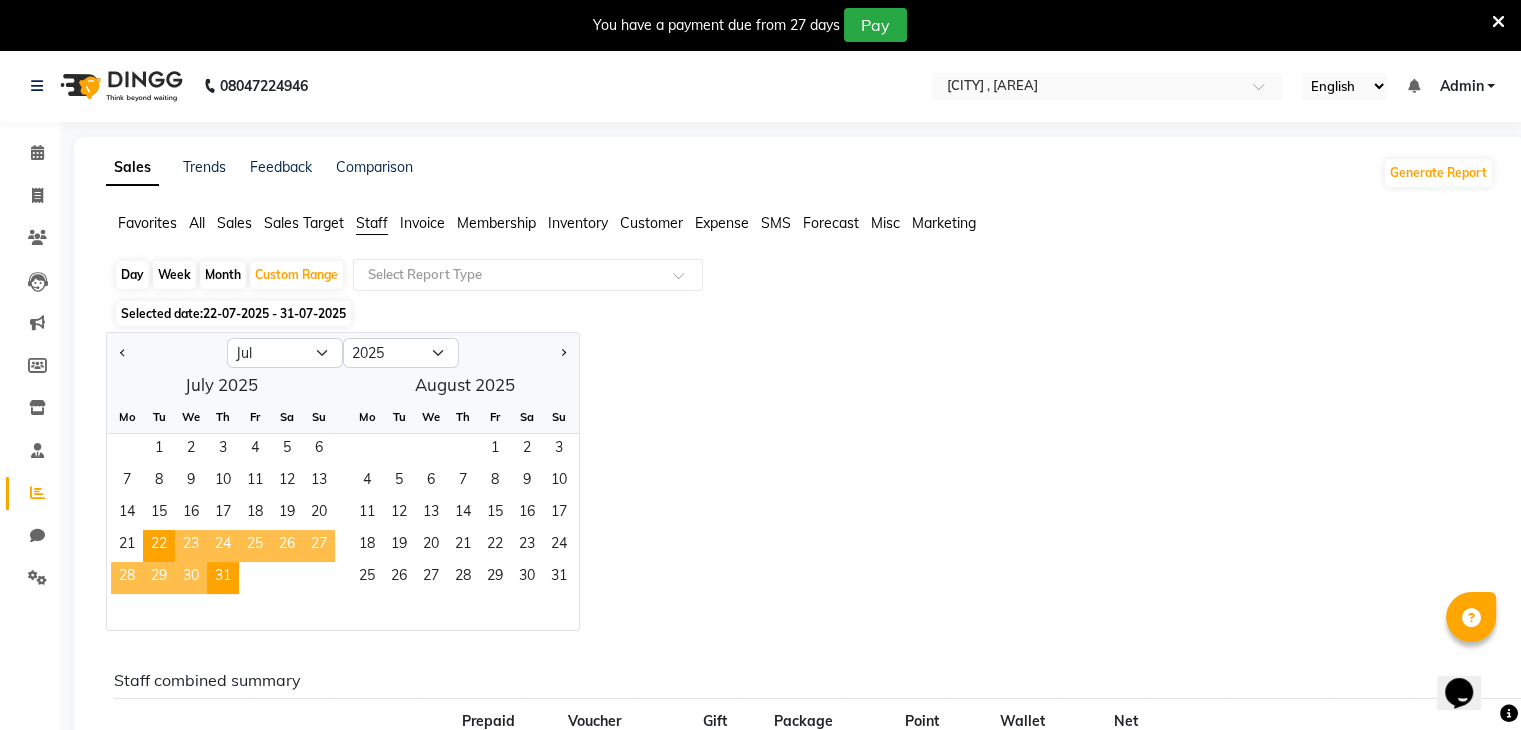 click on "22-07-2025 - 31-07-2025" 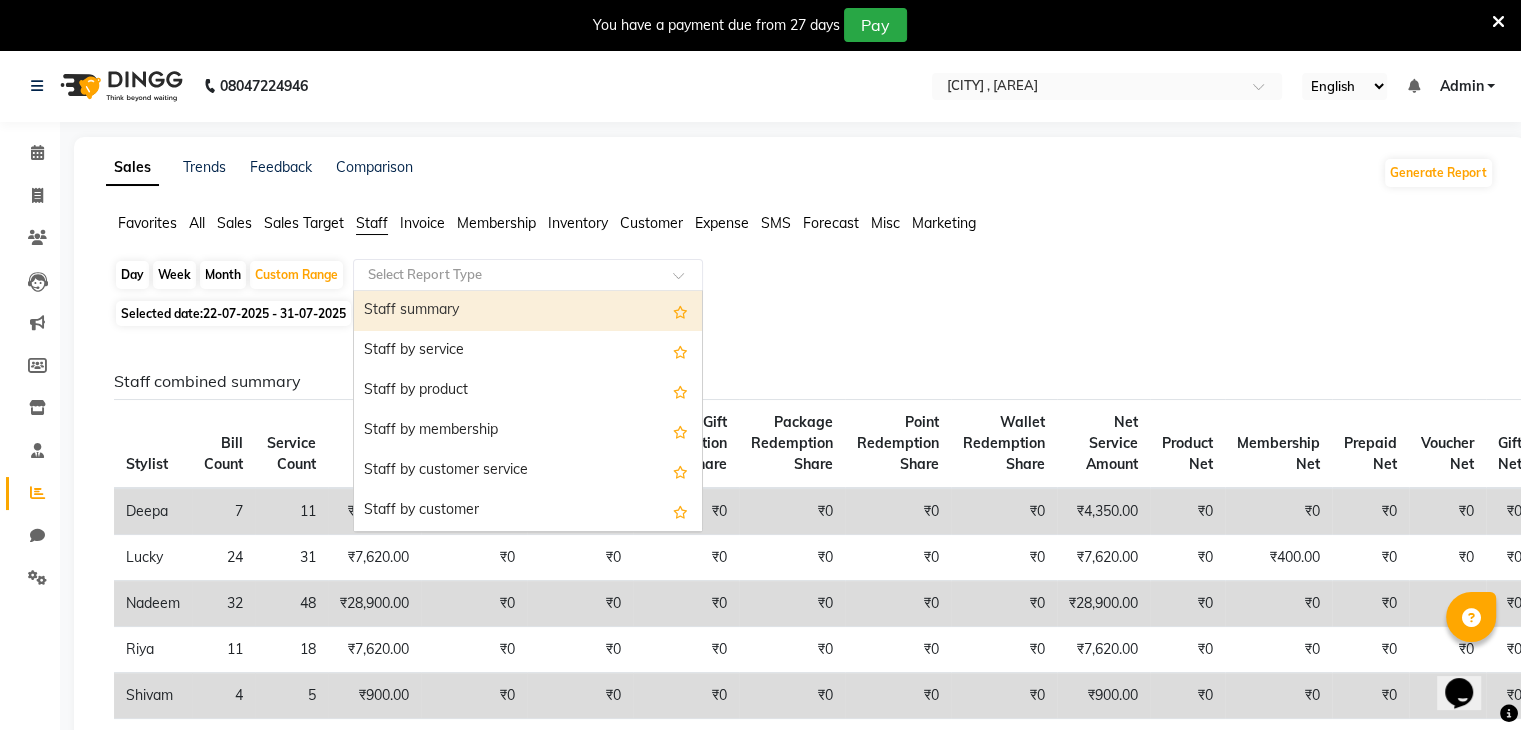 click 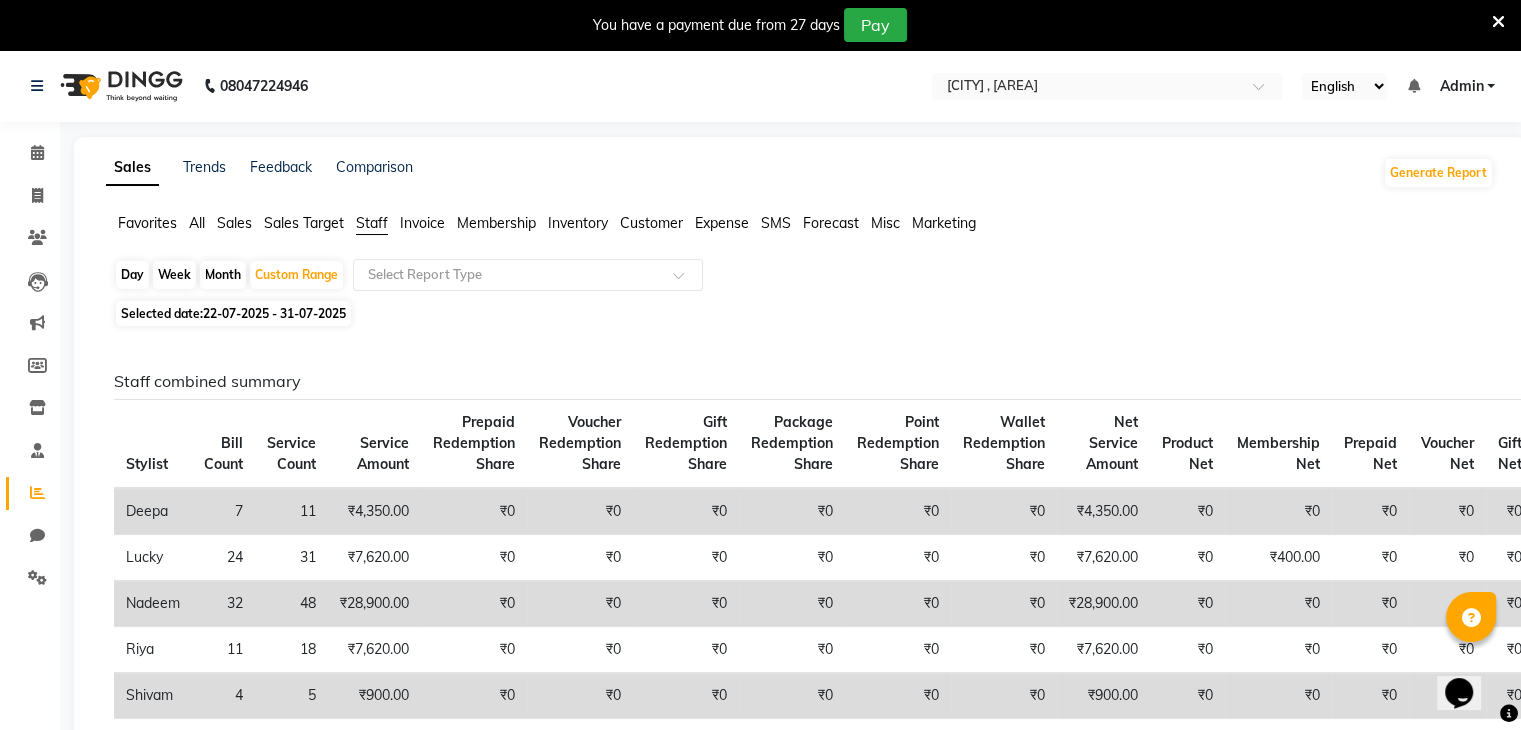 click on "Day   Week   Month   Custom Range  Select Report Type" 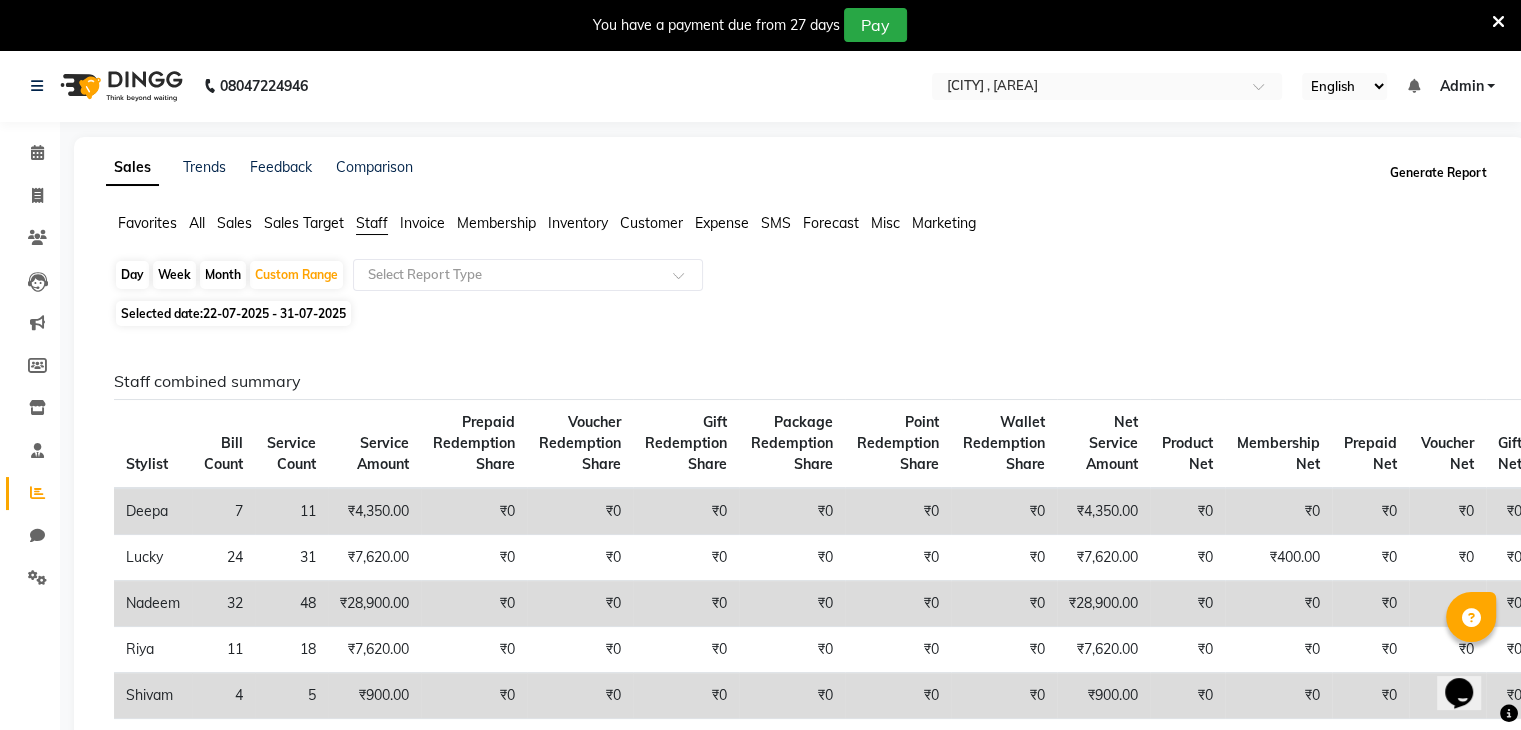 click on "Generate Report" 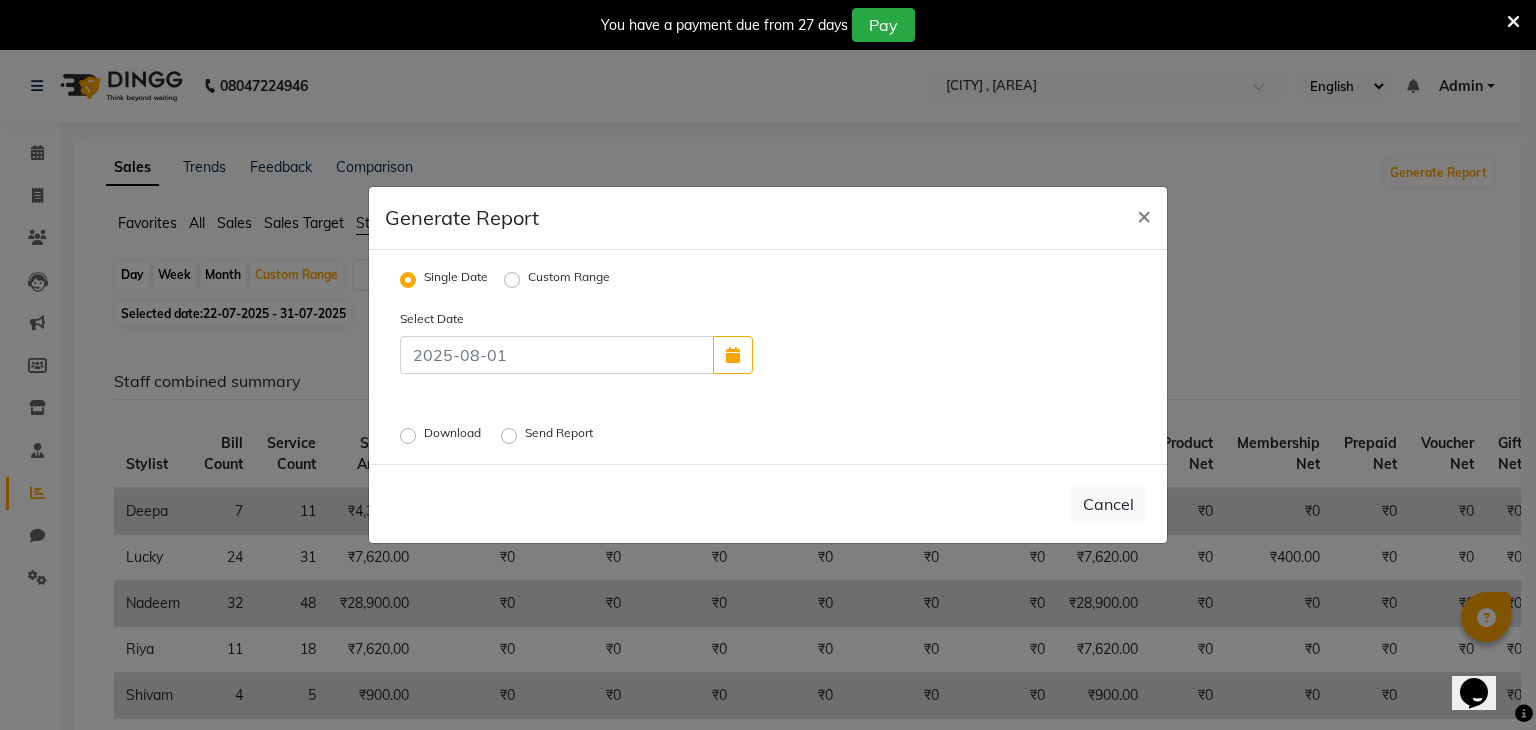 click on "Custom Range" 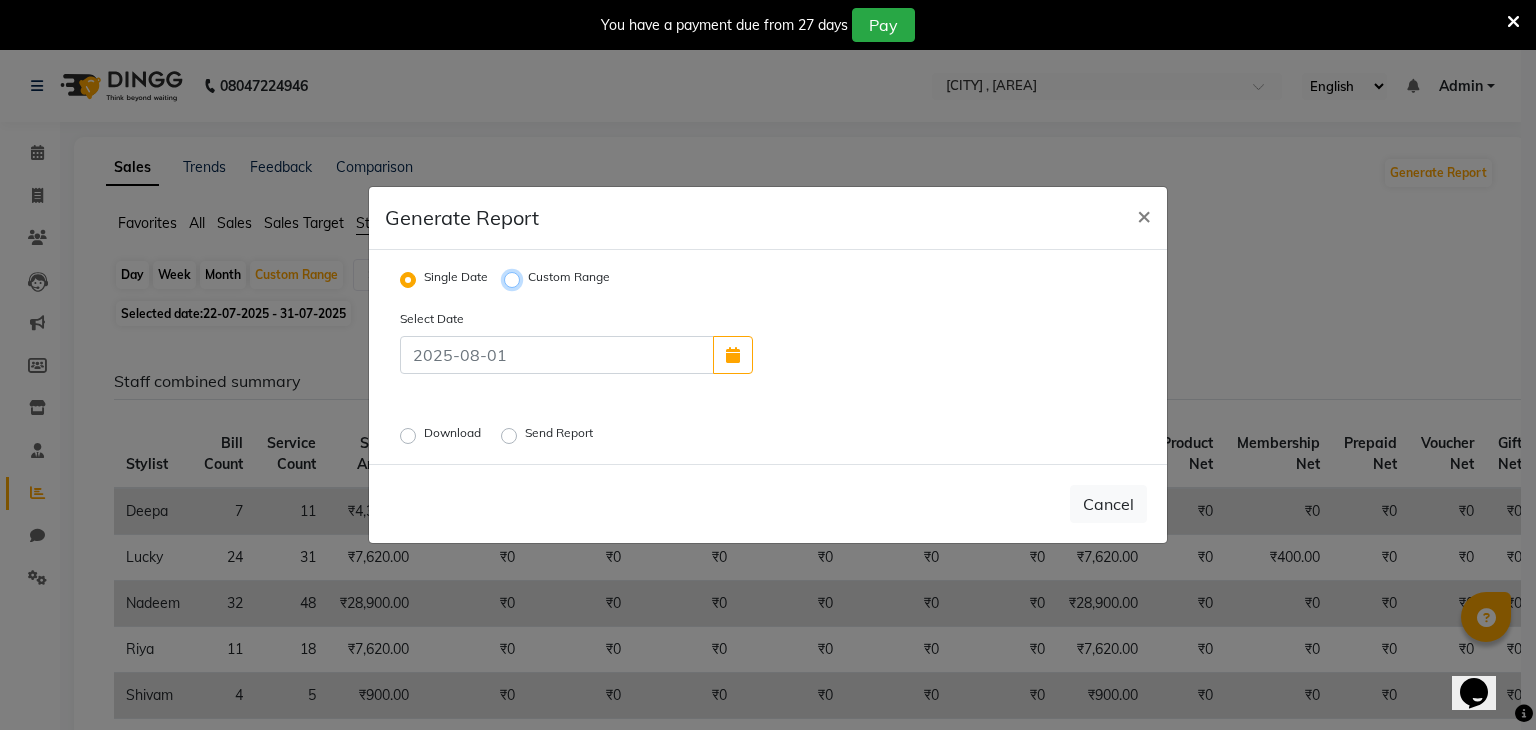 click on "Custom Range" at bounding box center [515, 280] 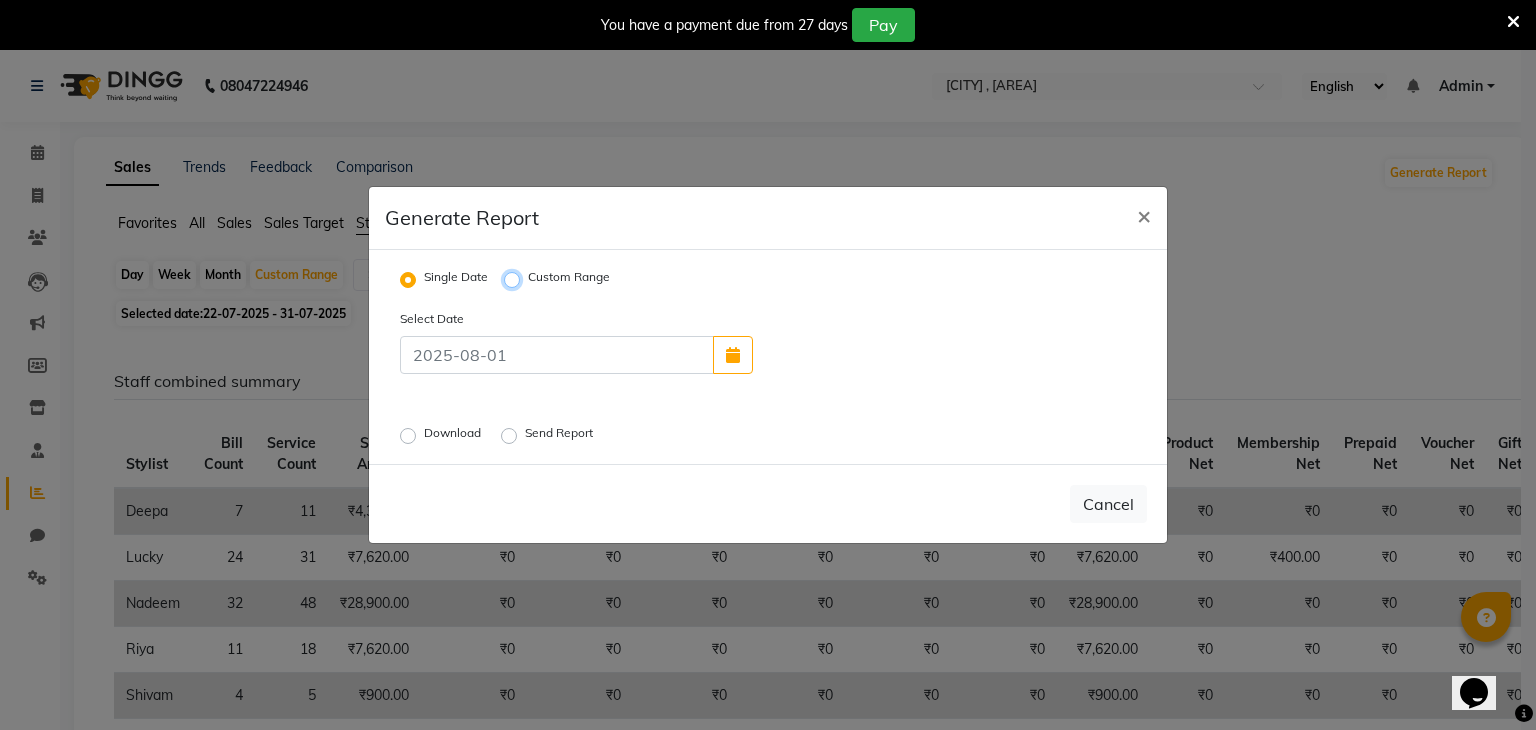 radio on "true" 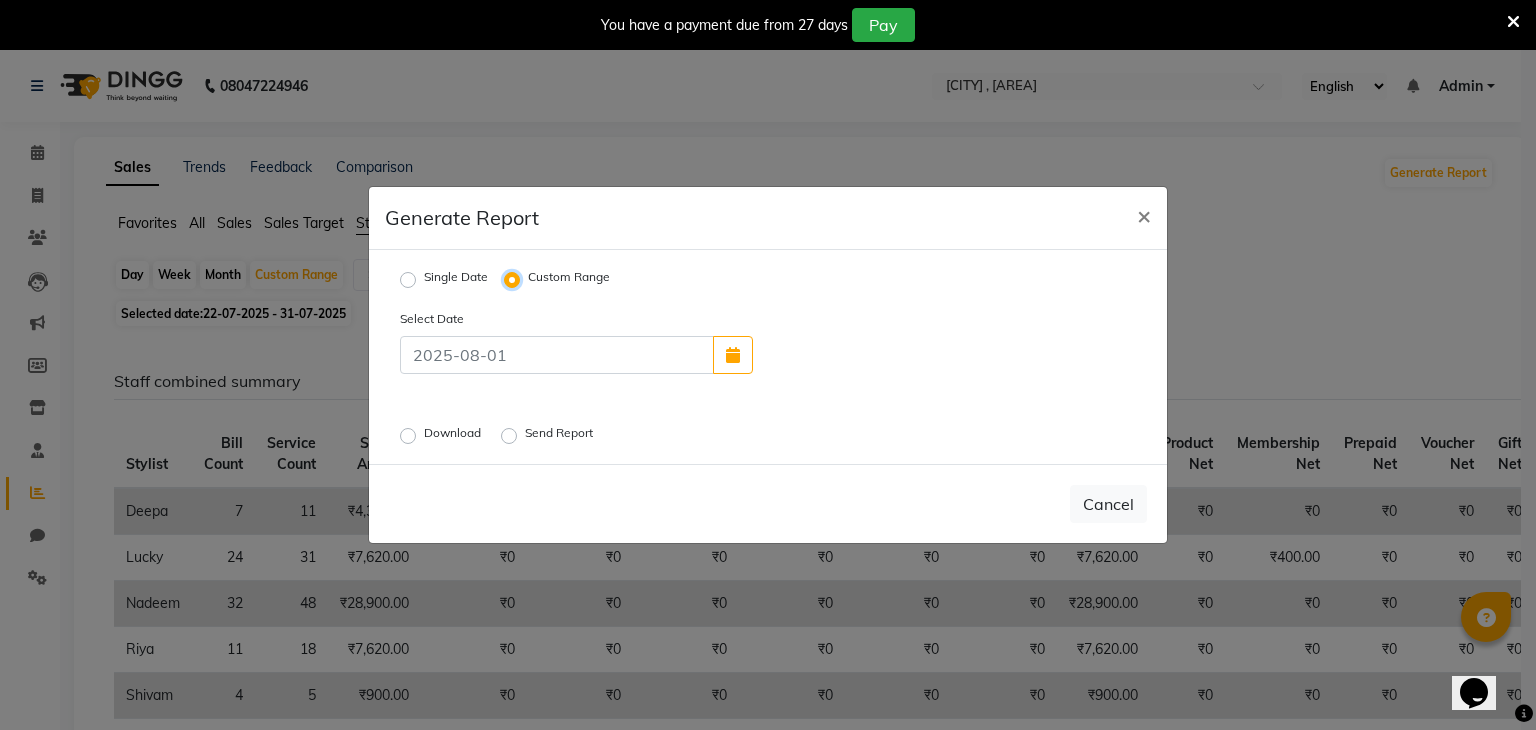 select on "8" 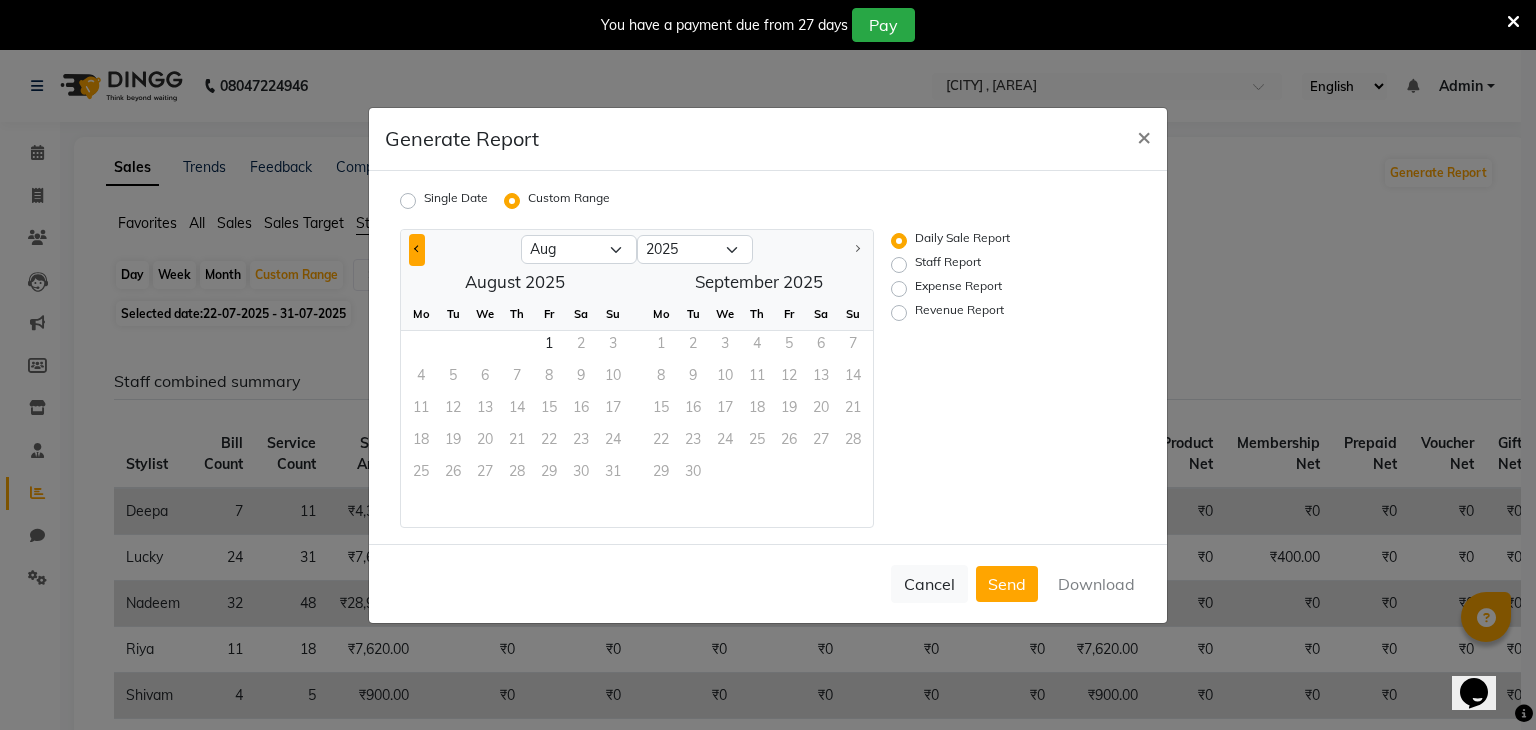 click 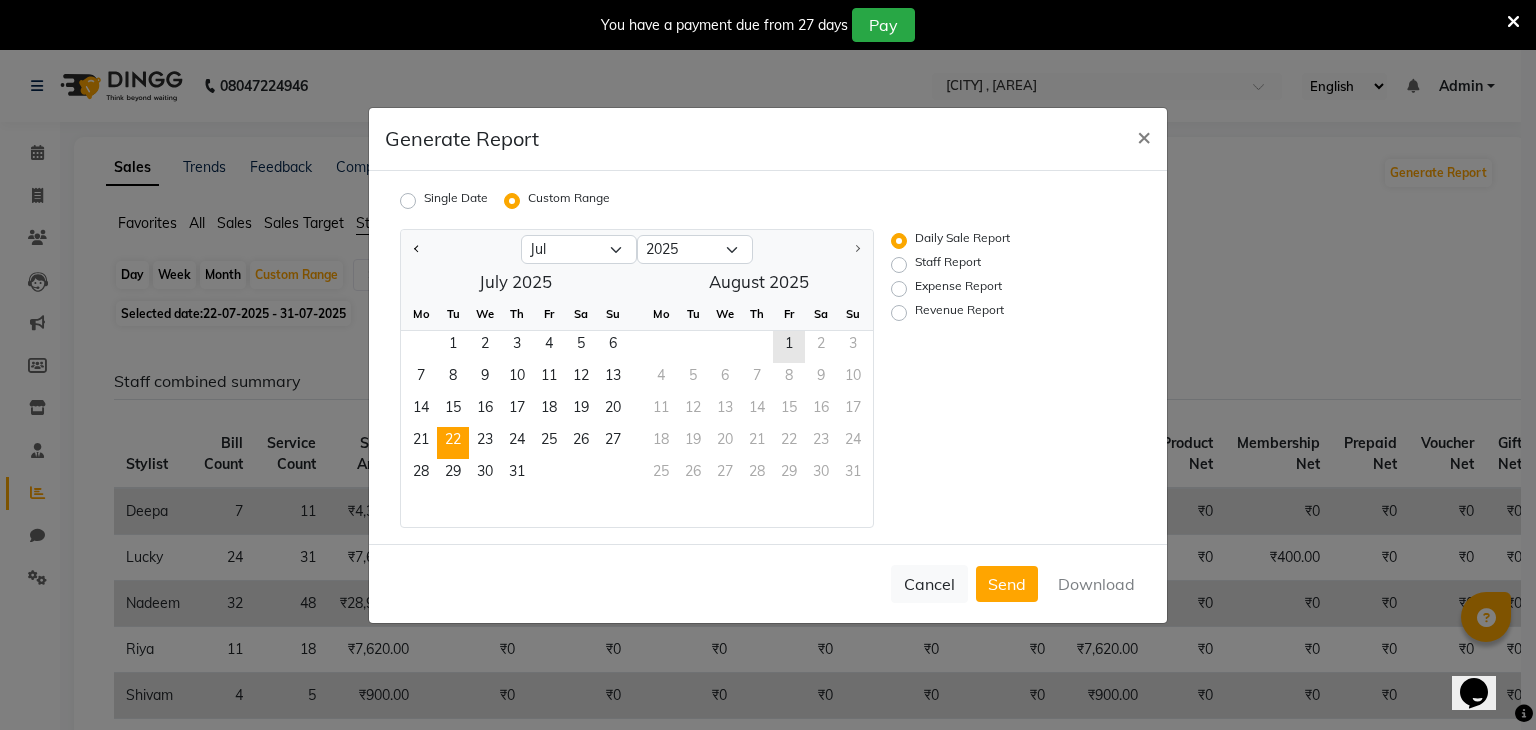 click on "22" 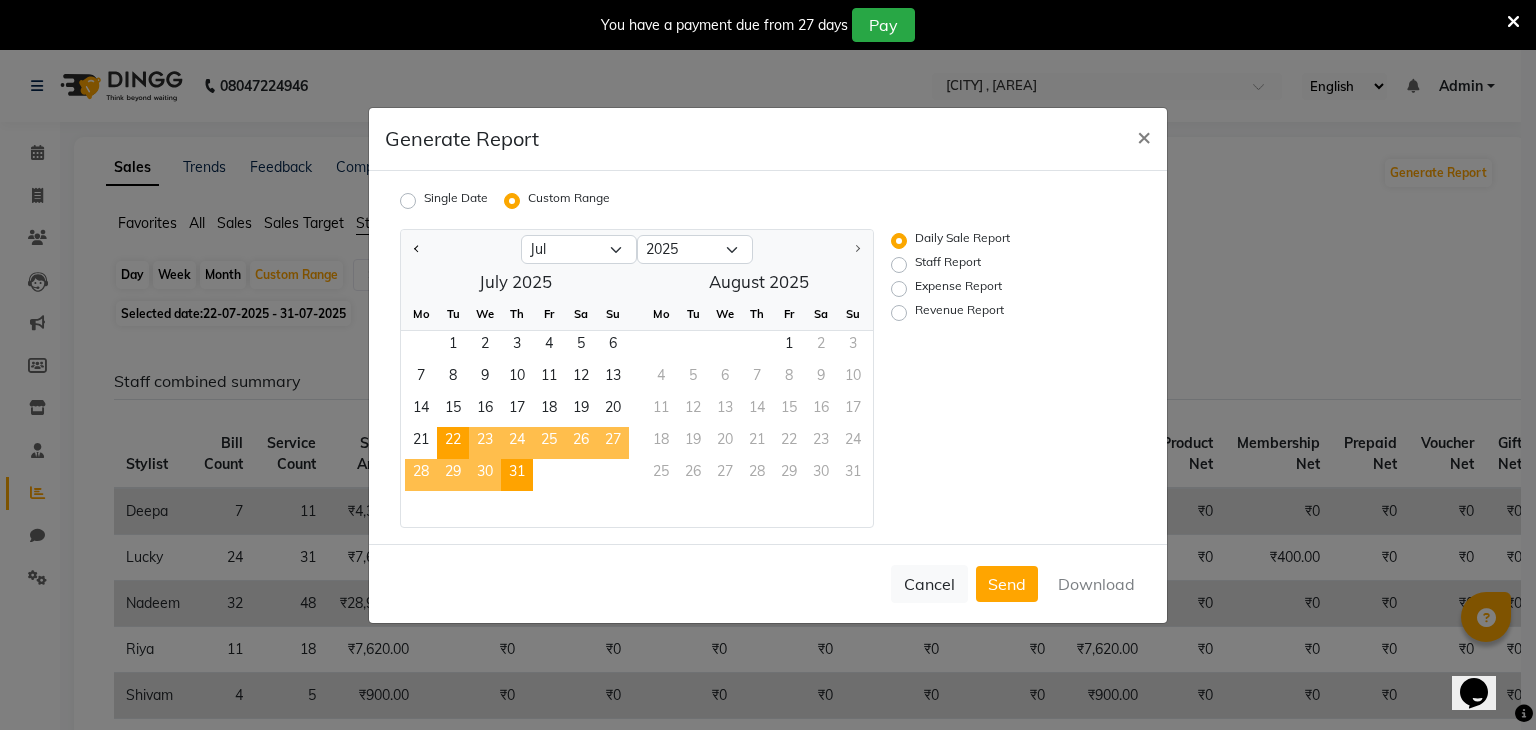 click on "31" 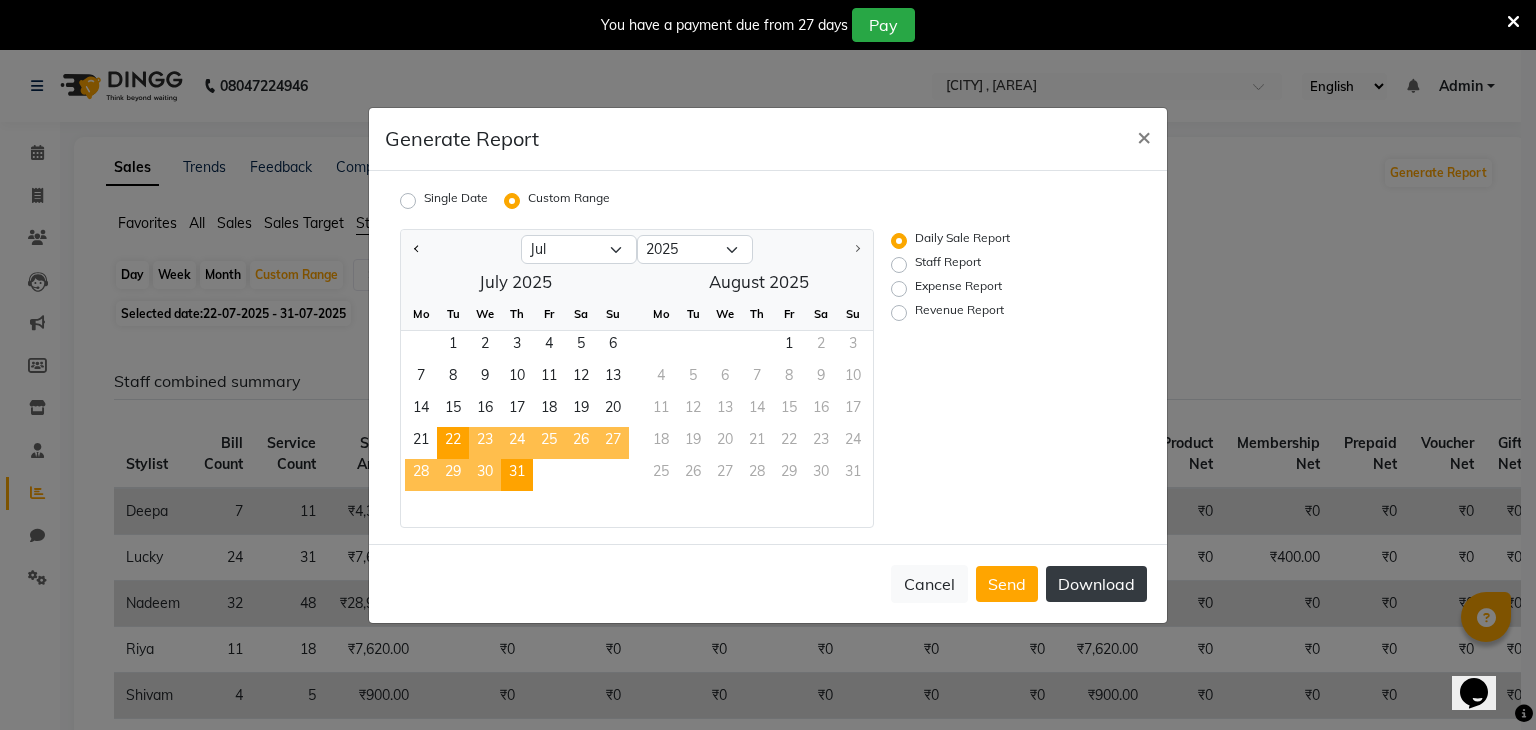 click on "Download" 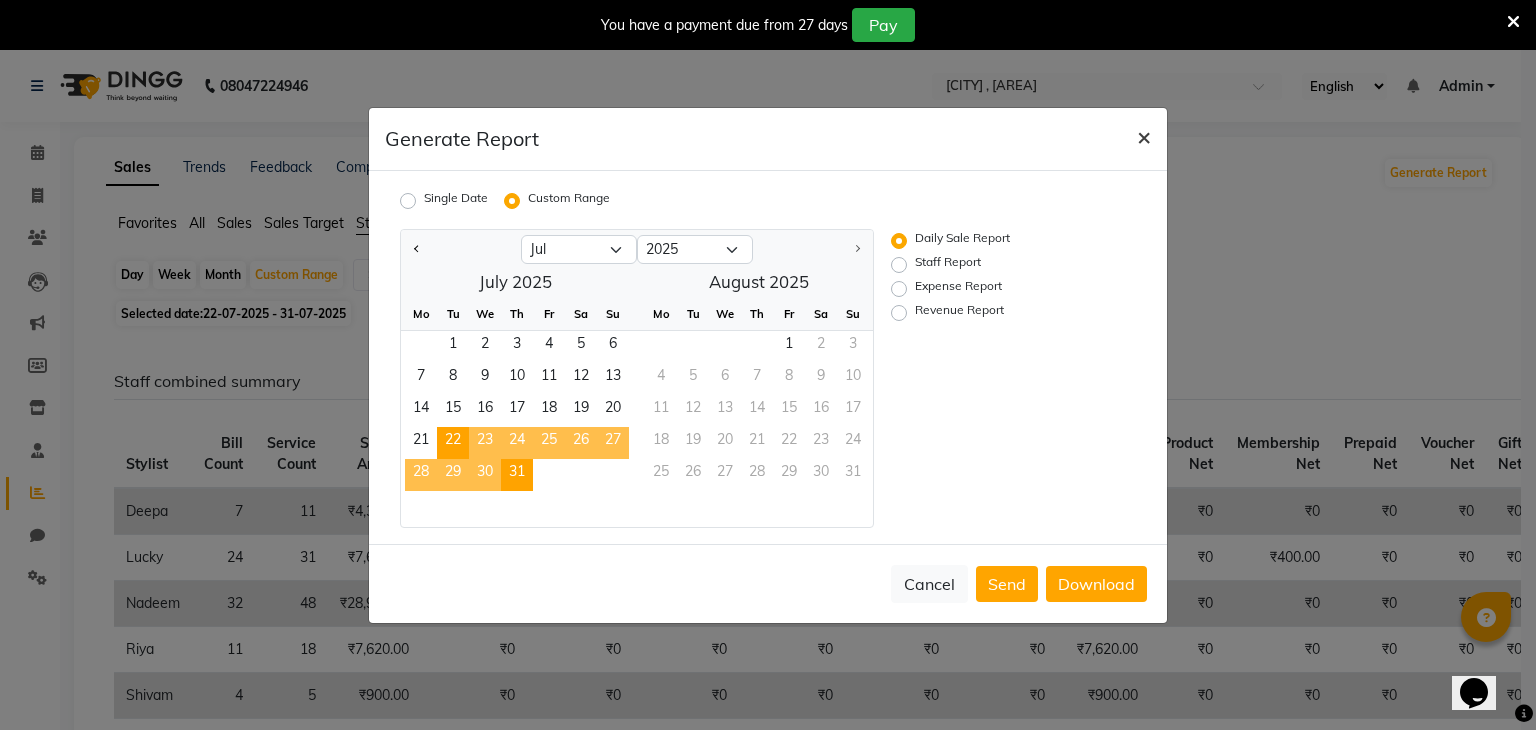 click on "×" 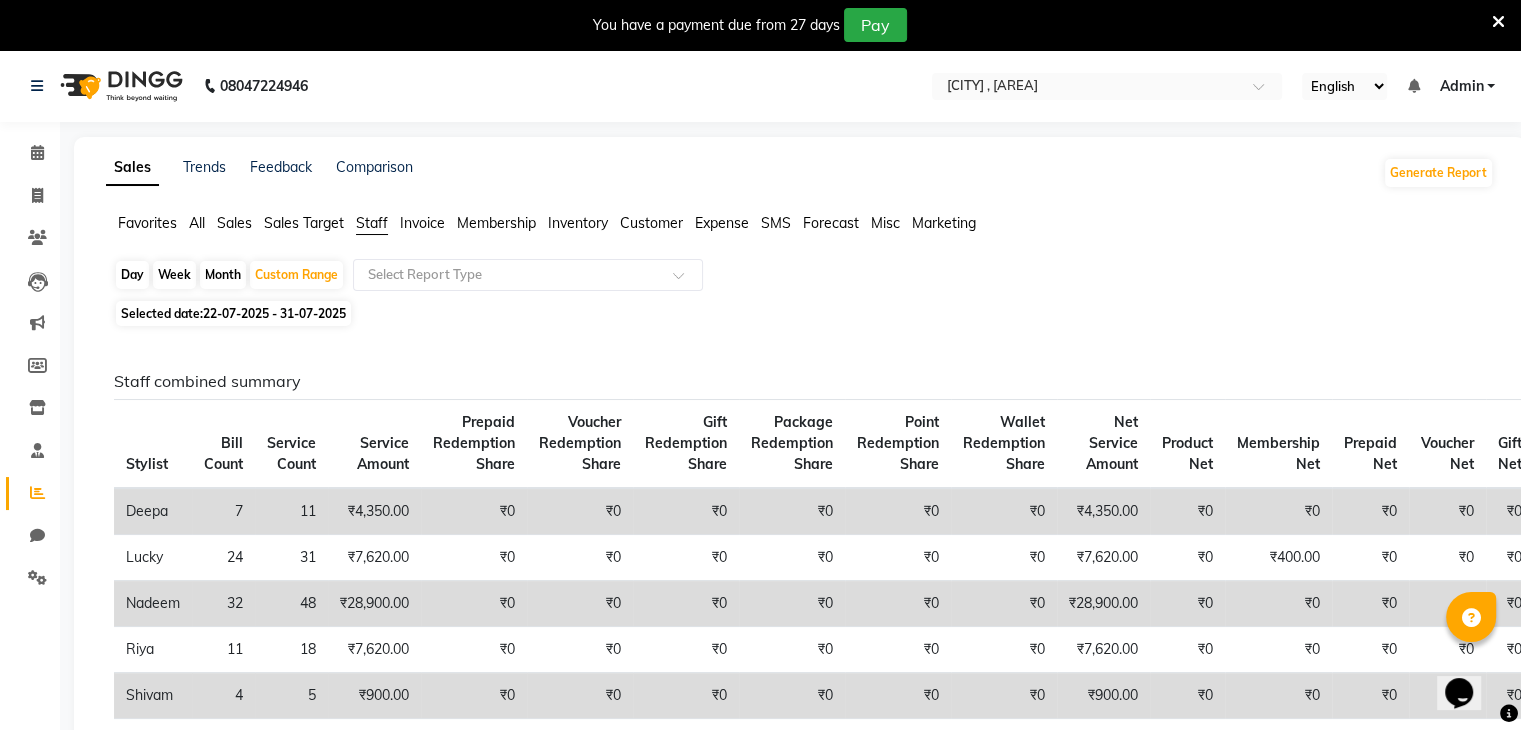 click on "All" 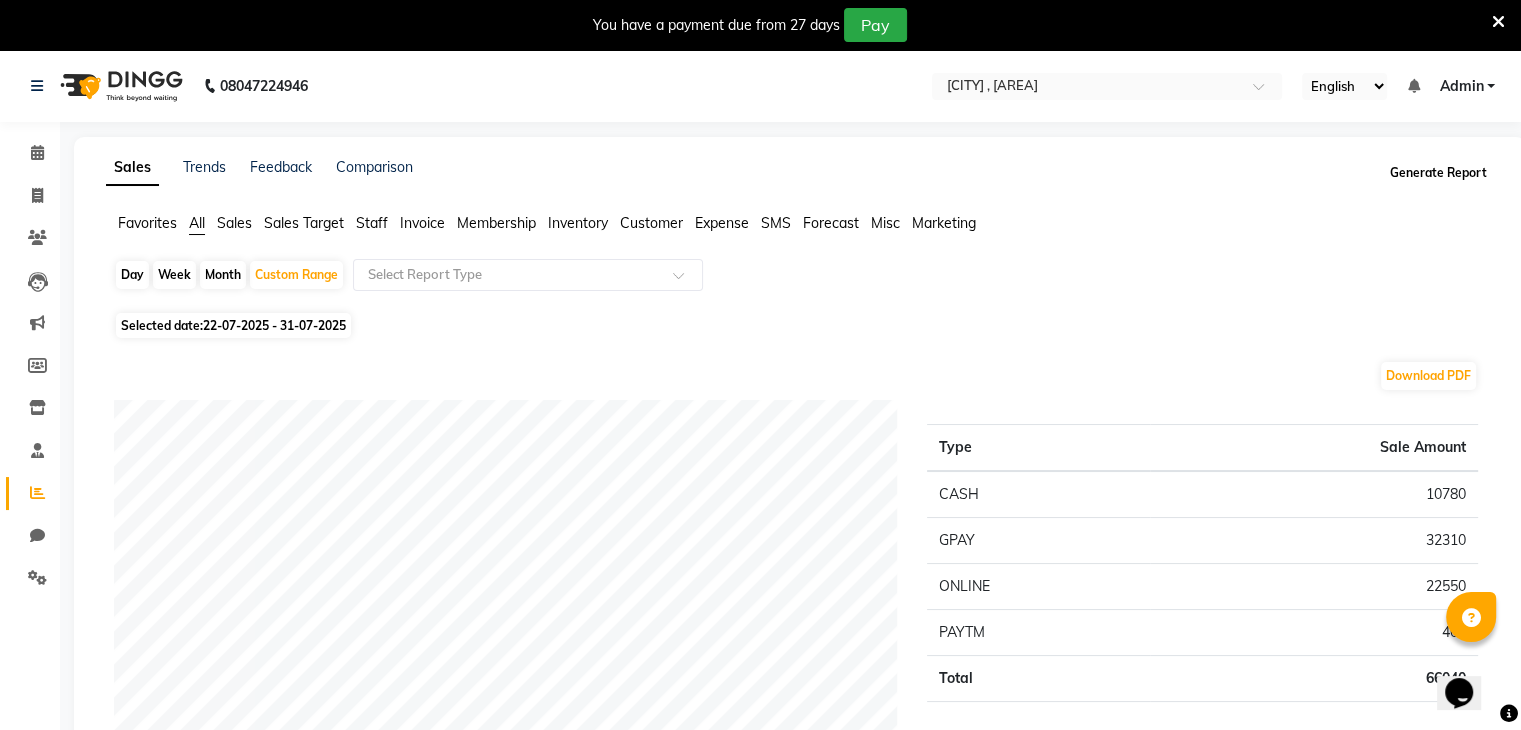 click on "Generate Report" 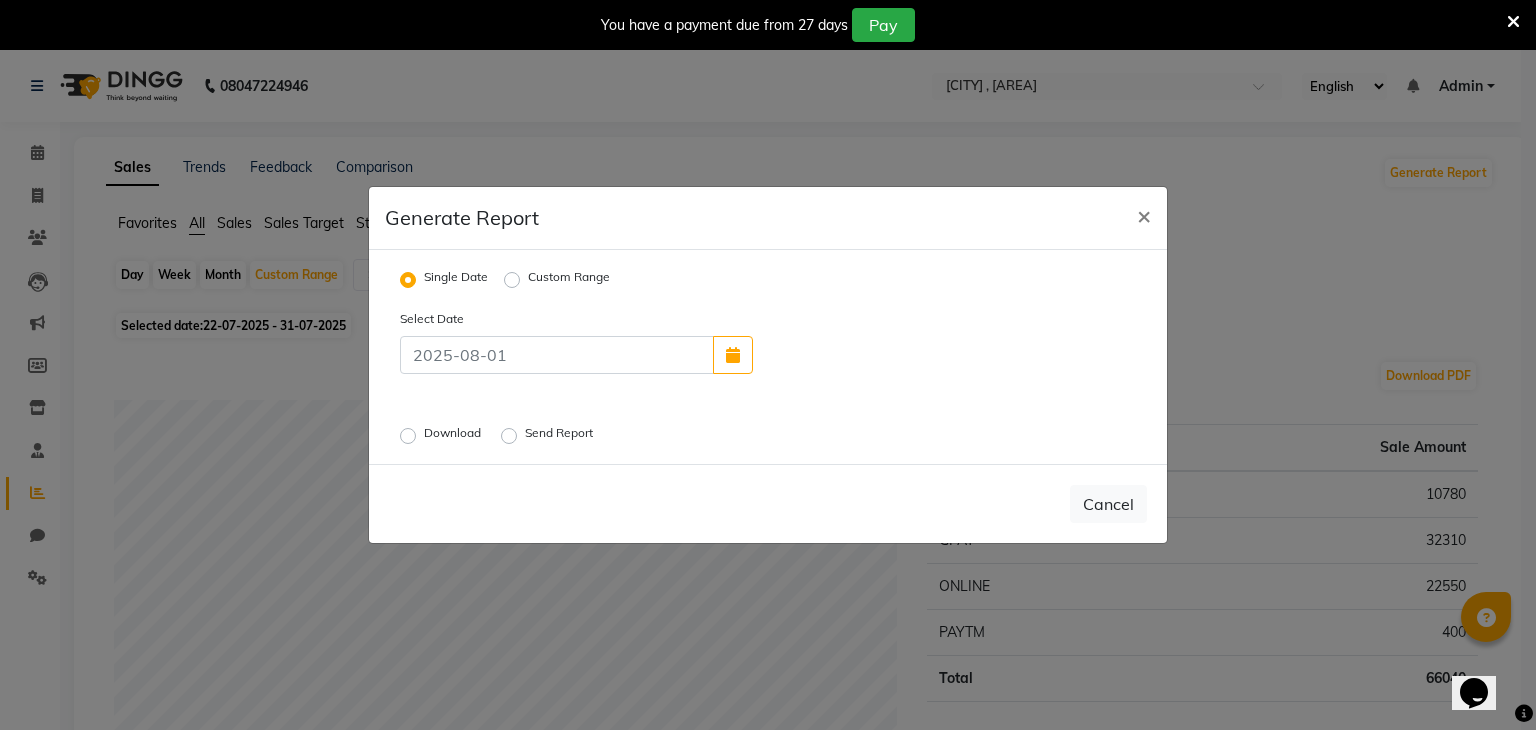 click on "Custom Range" 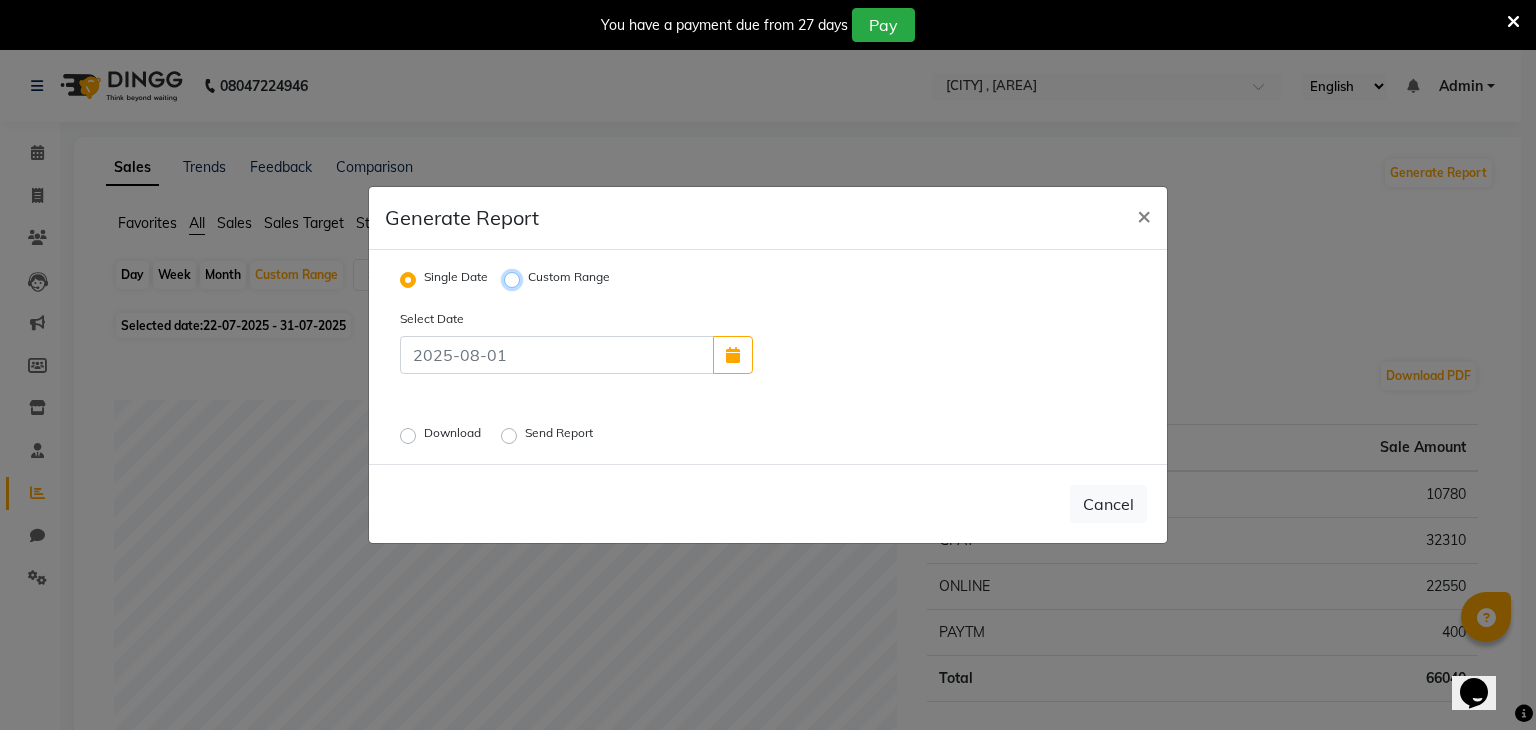 click on "Custom Range" at bounding box center (515, 280) 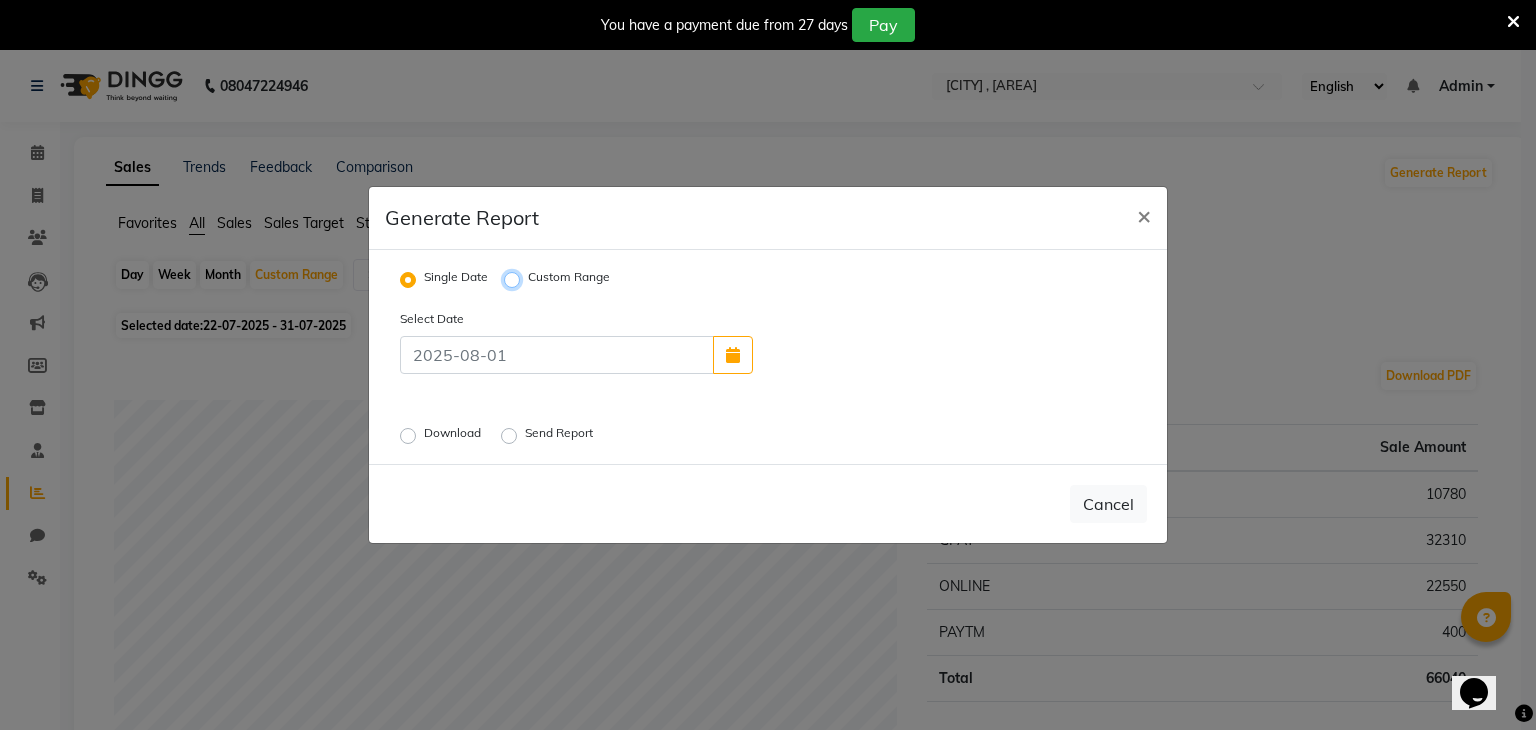 radio on "true" 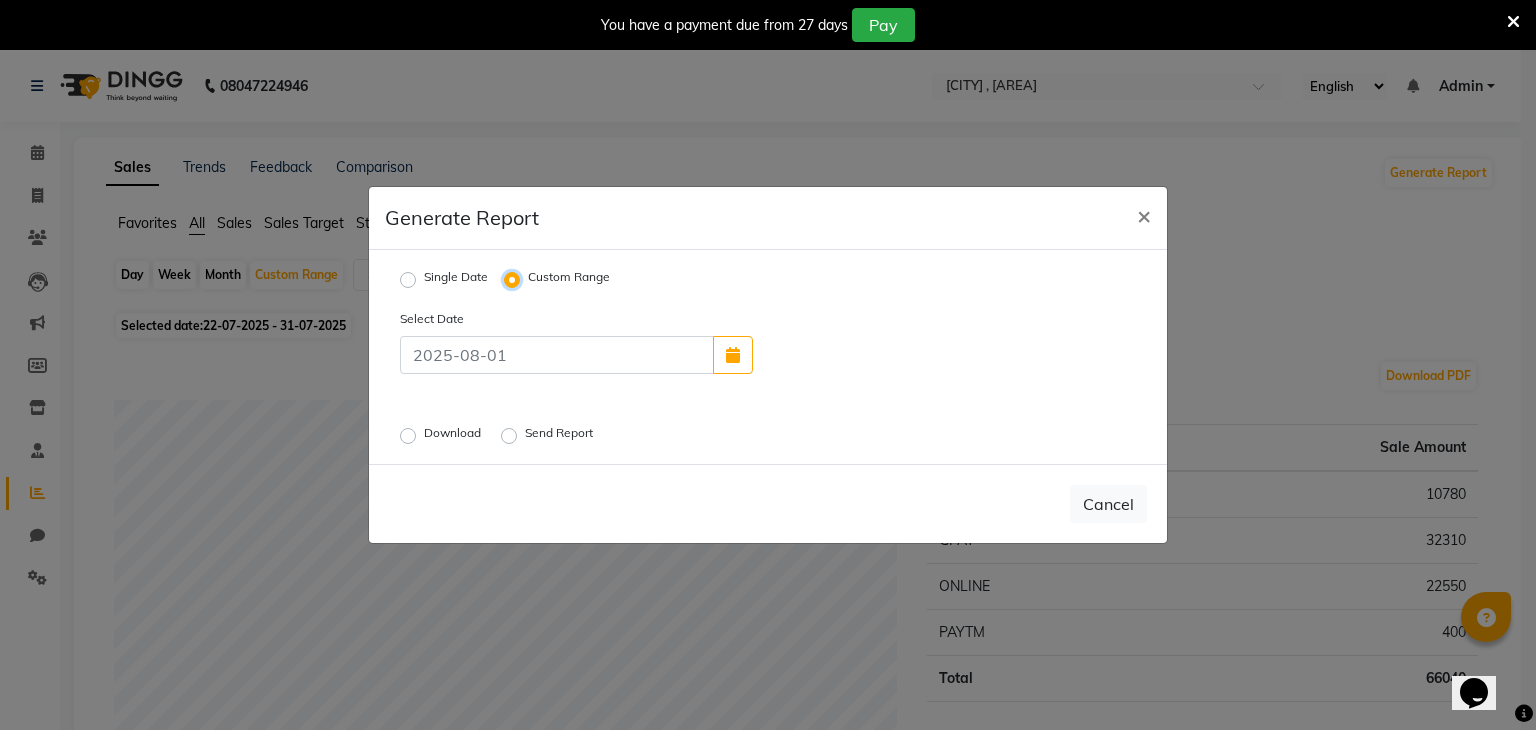select on "8" 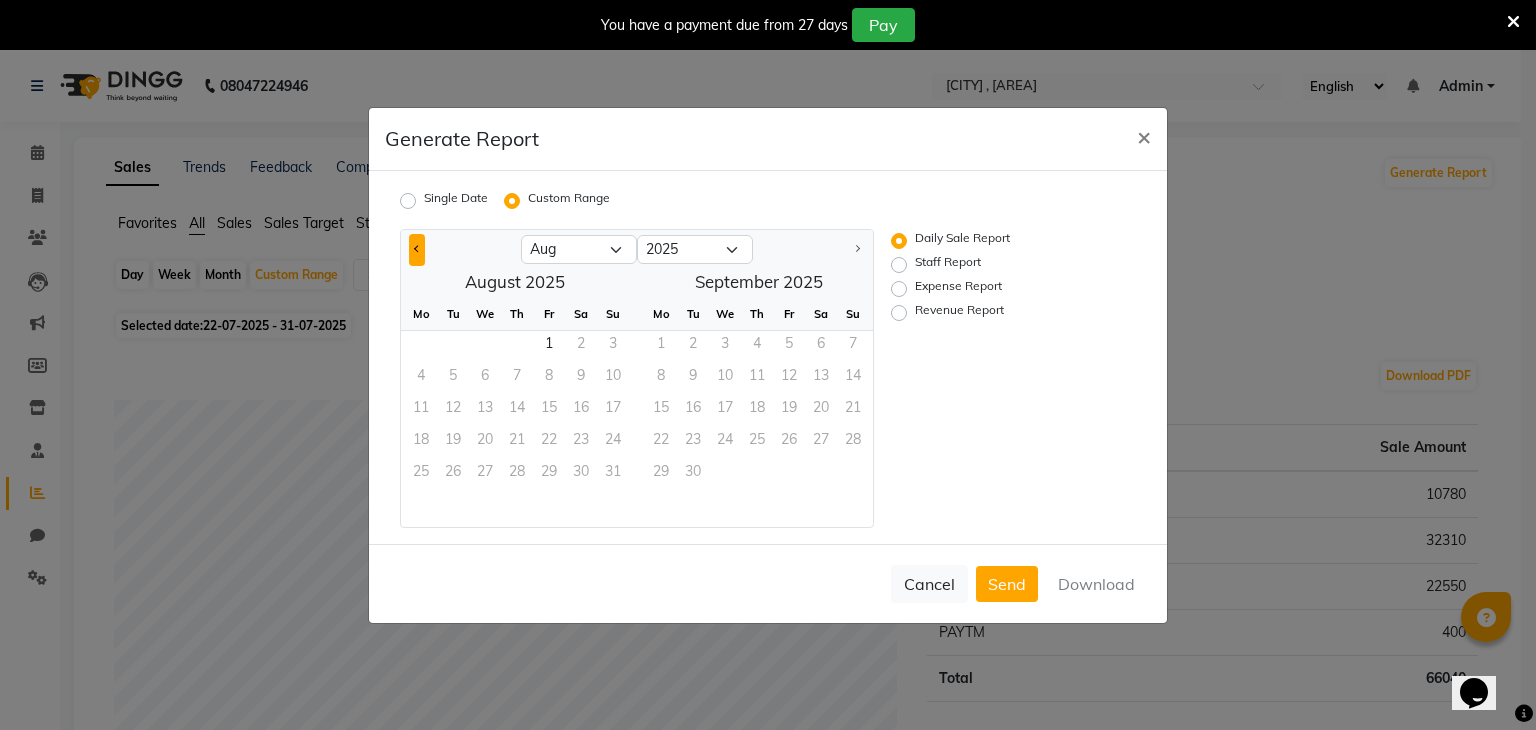 click 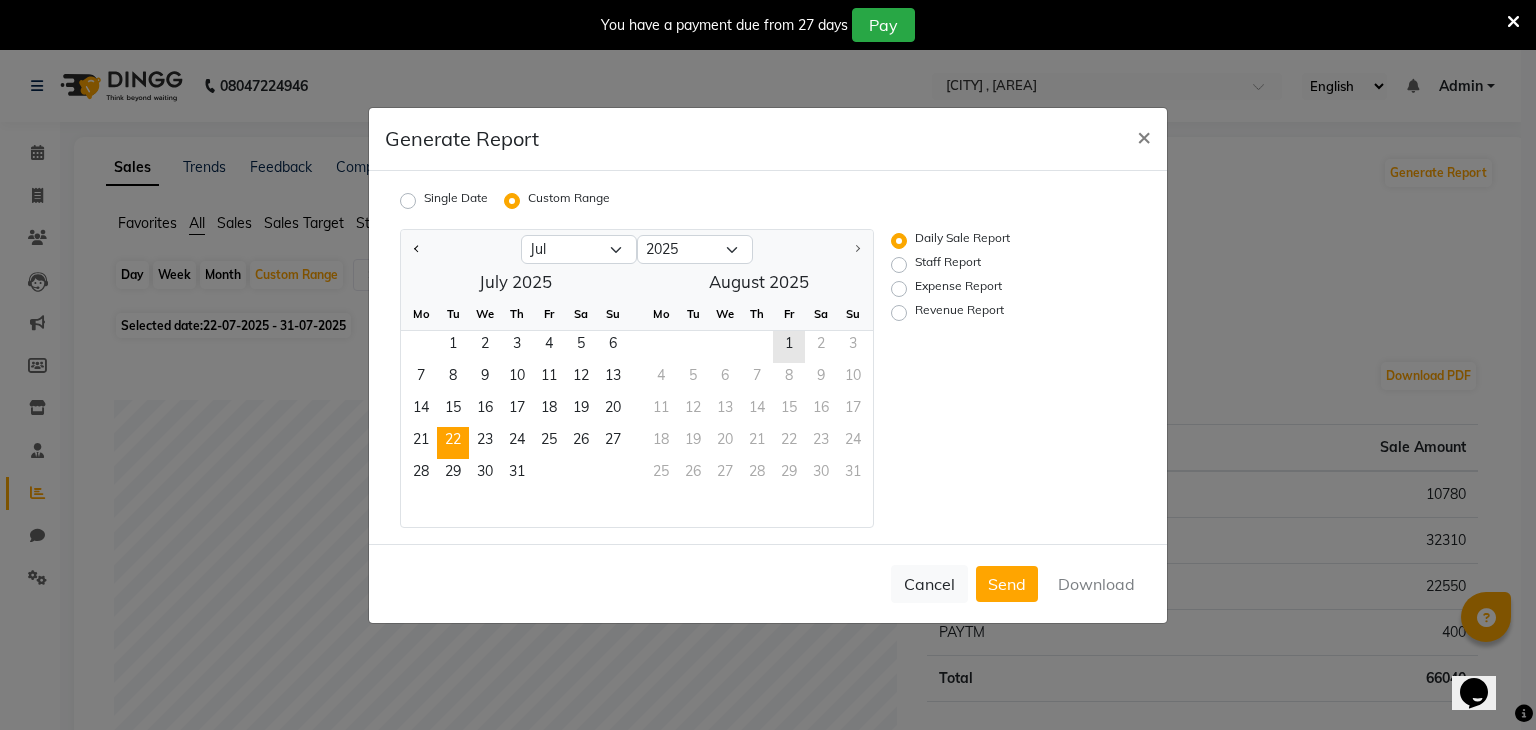 click on "22" 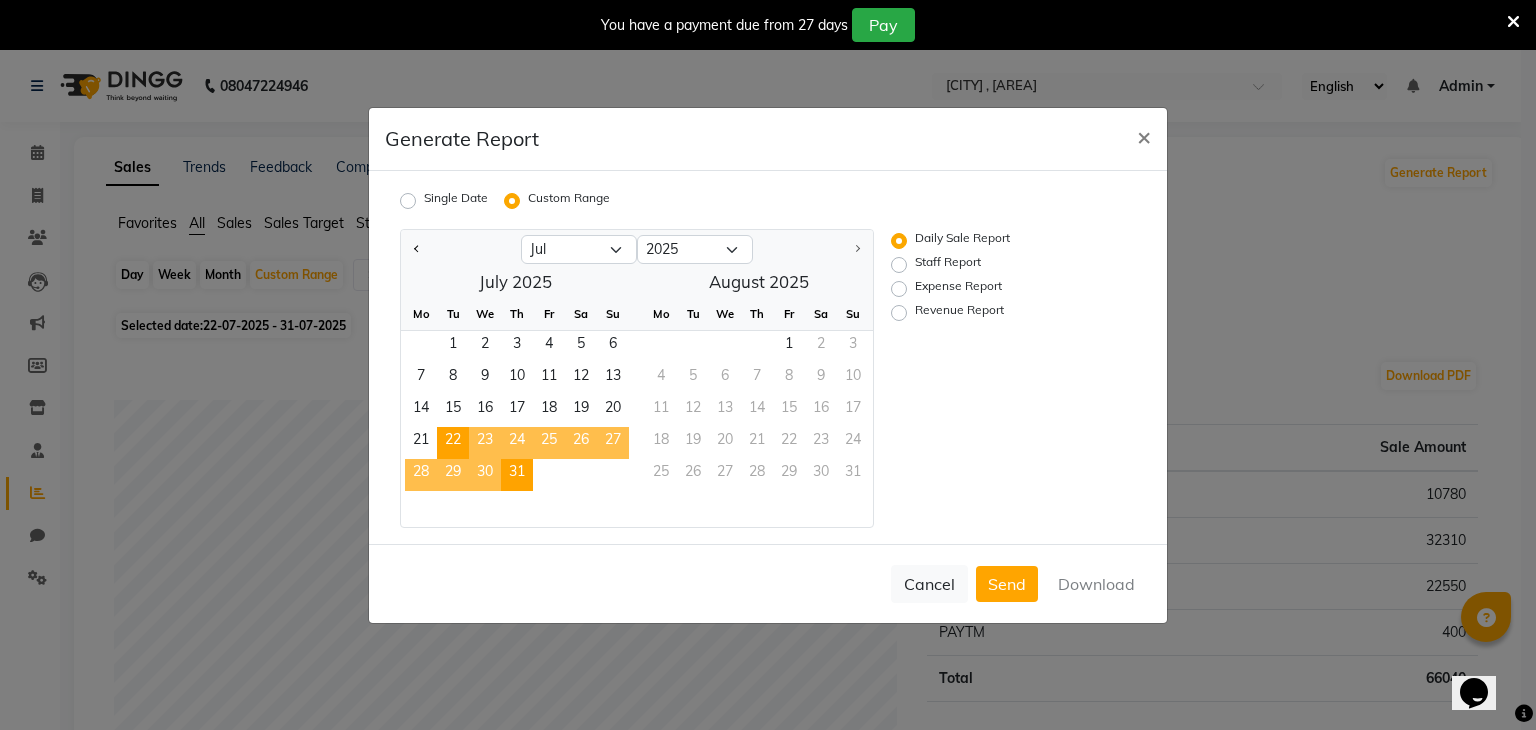 click on "31" 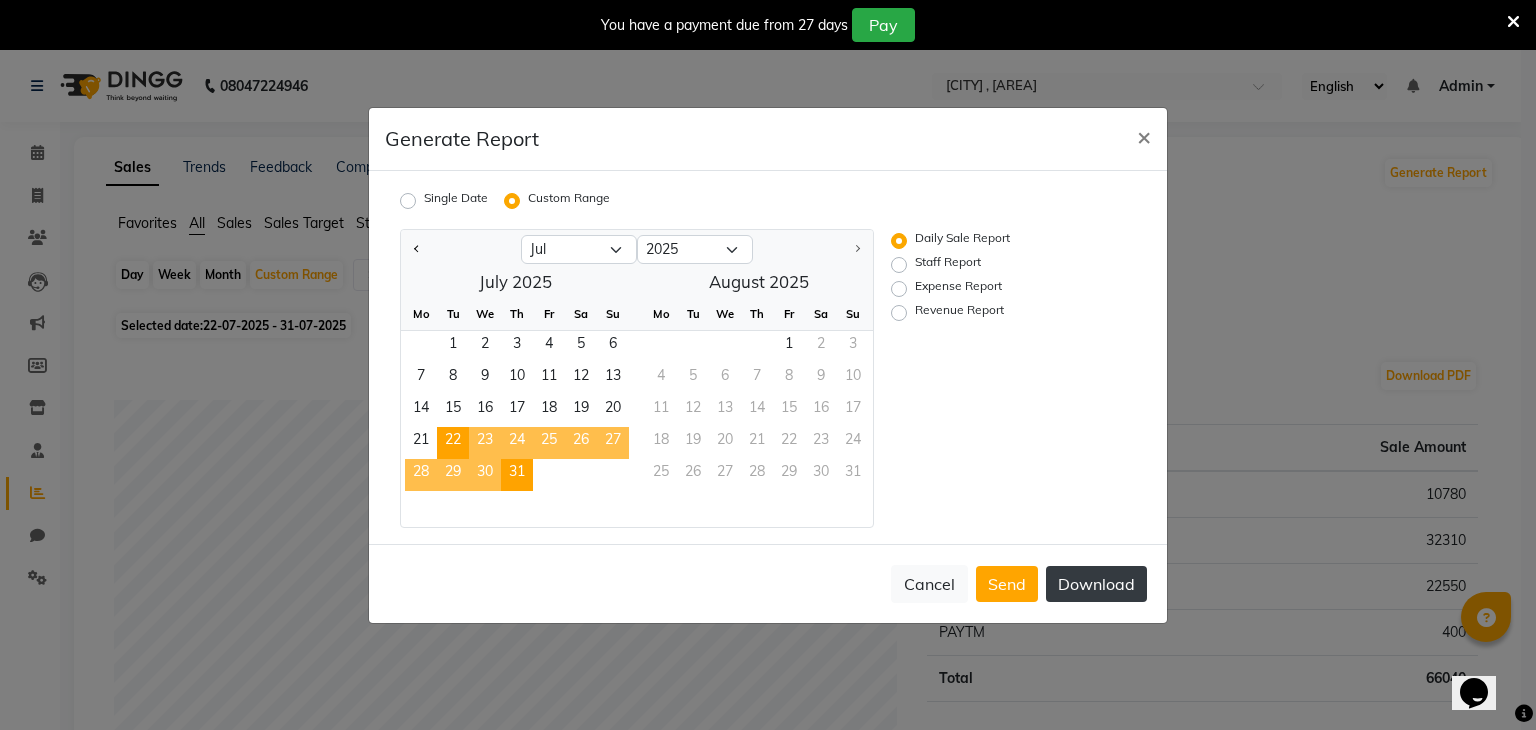 click on "Download" 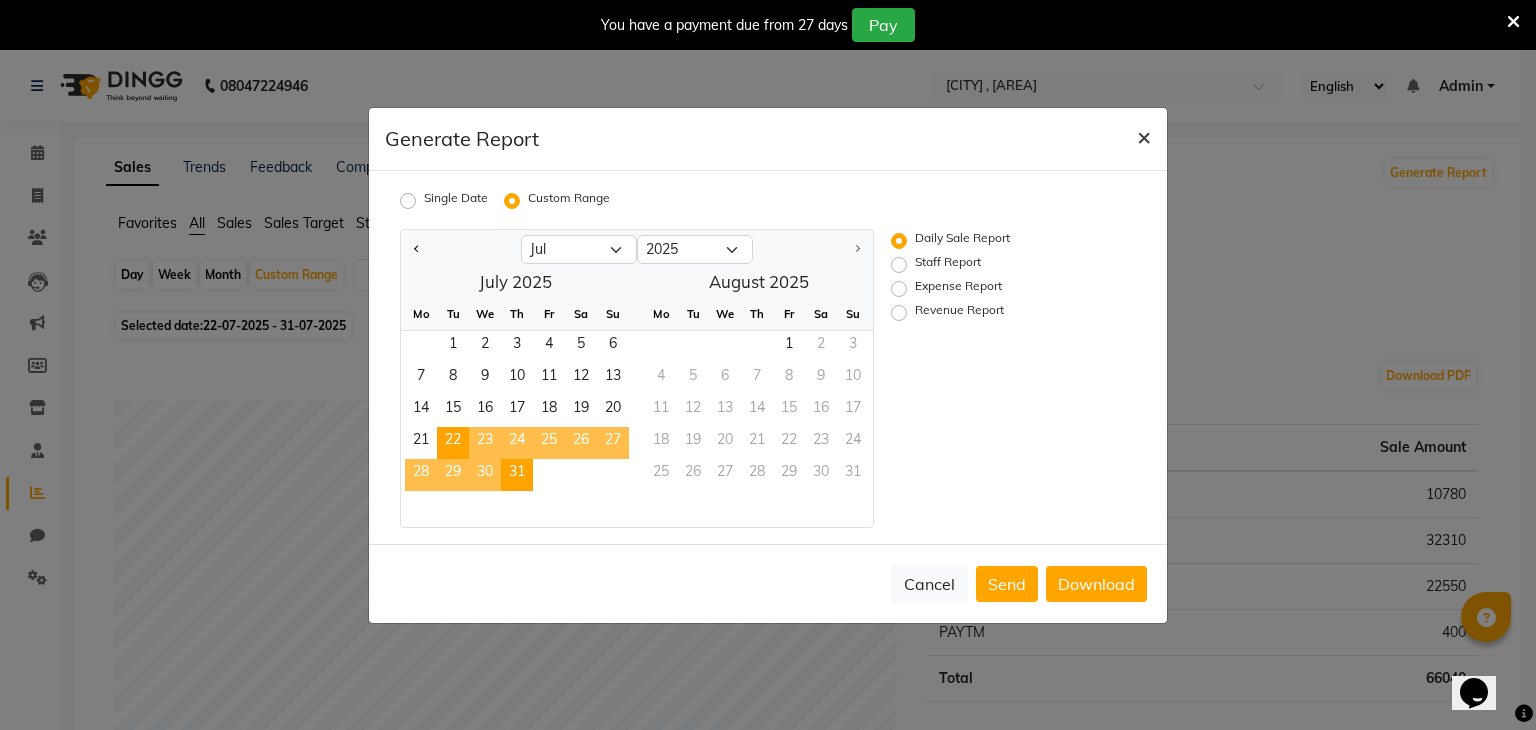click on "×" 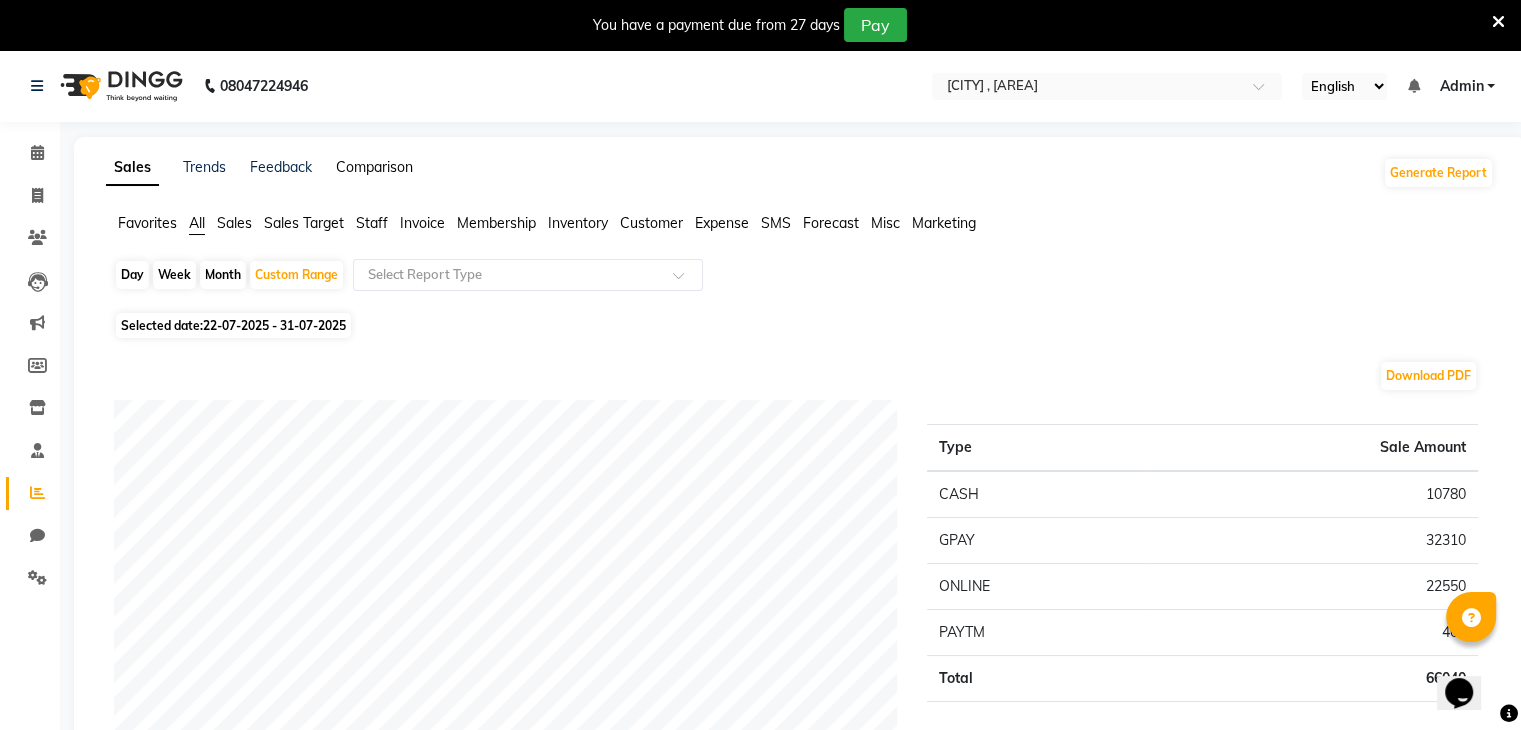 click on "Comparison" 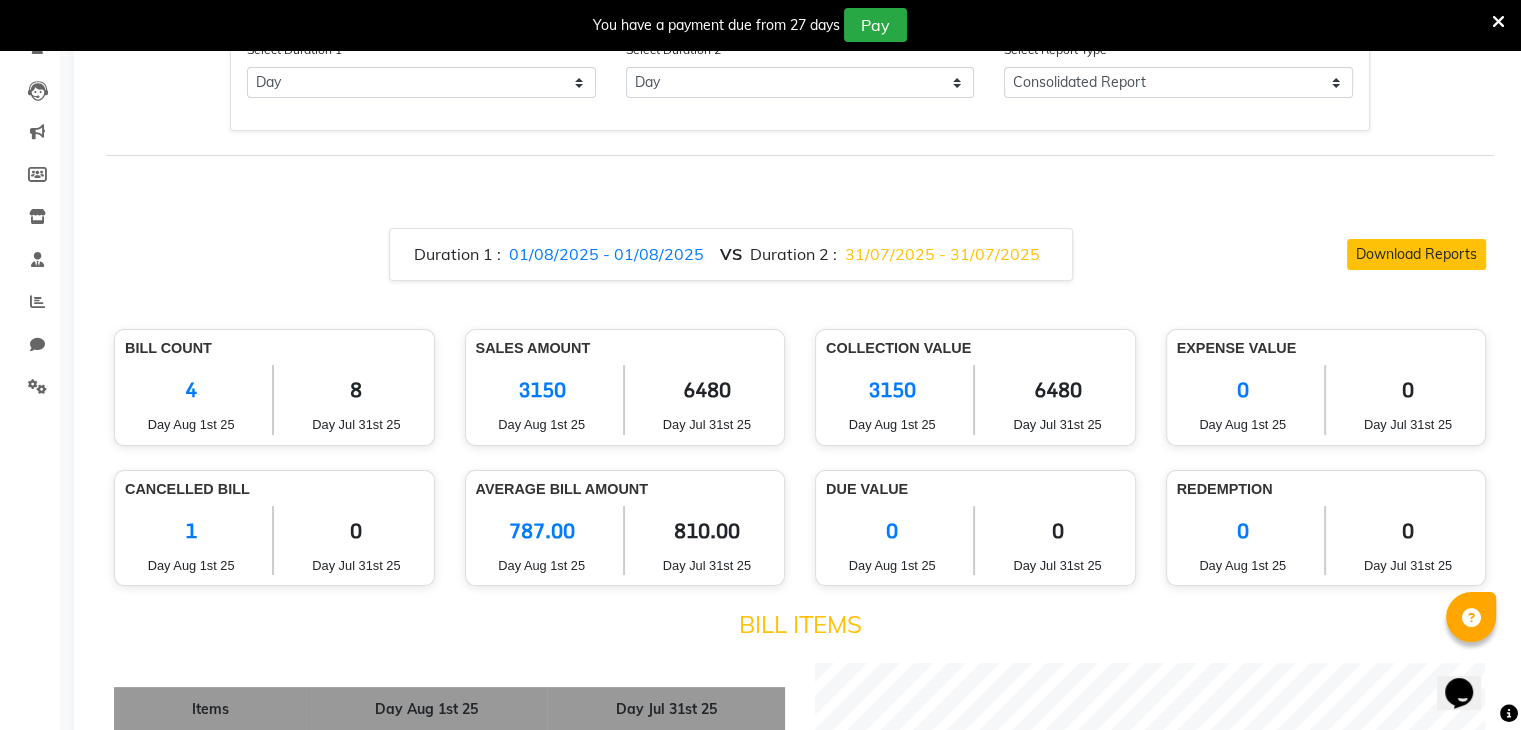 scroll, scrollTop: 0, scrollLeft: 0, axis: both 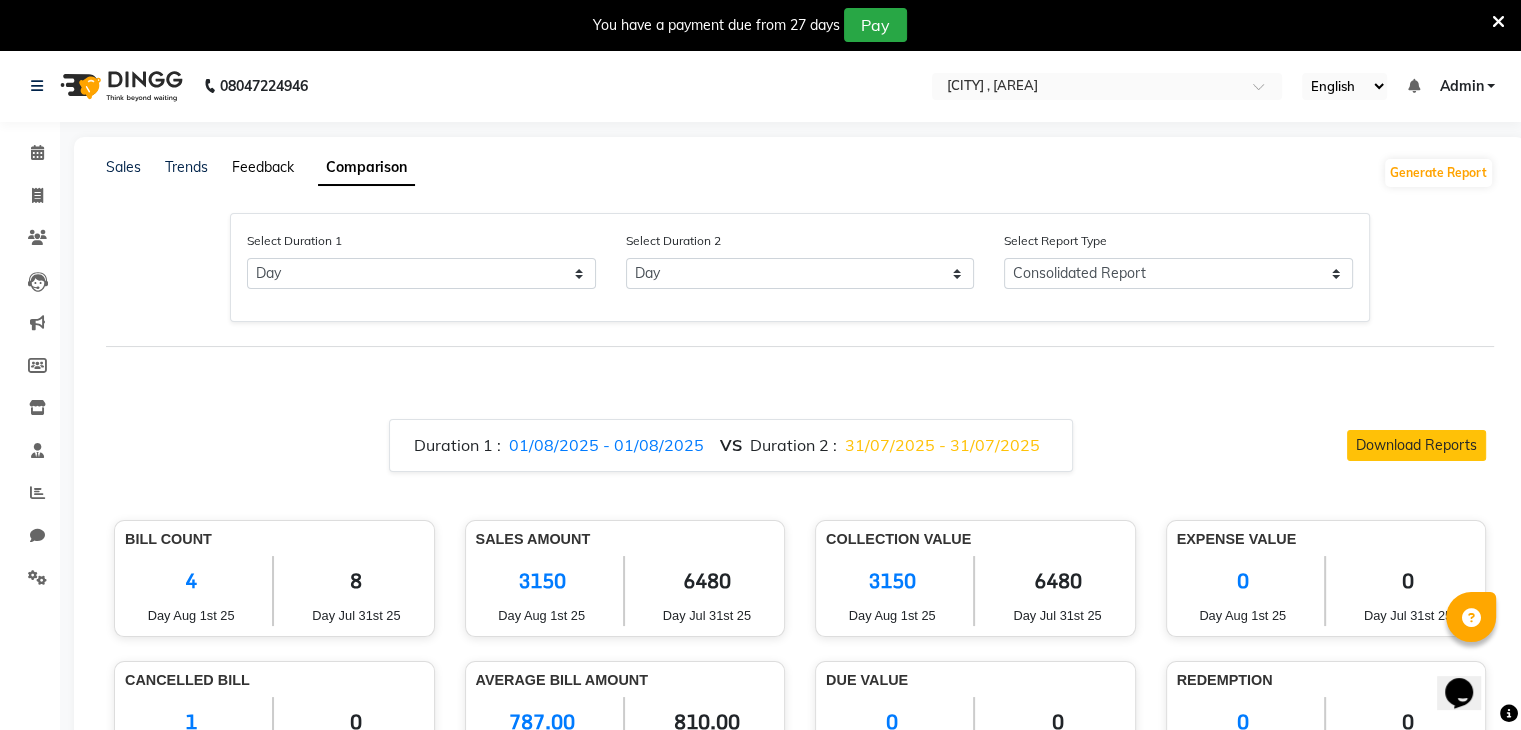 click on "Feedback" 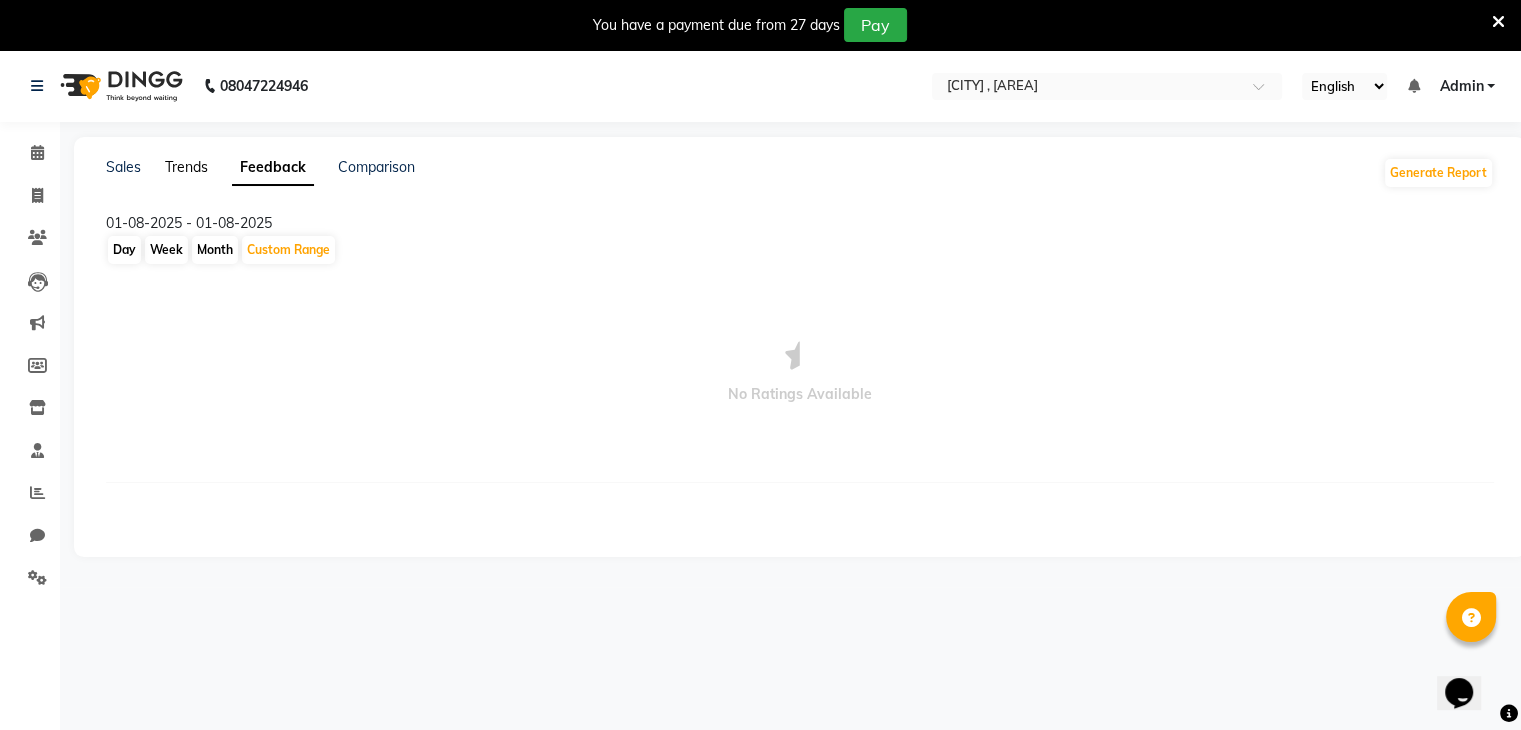 click on "Trends" 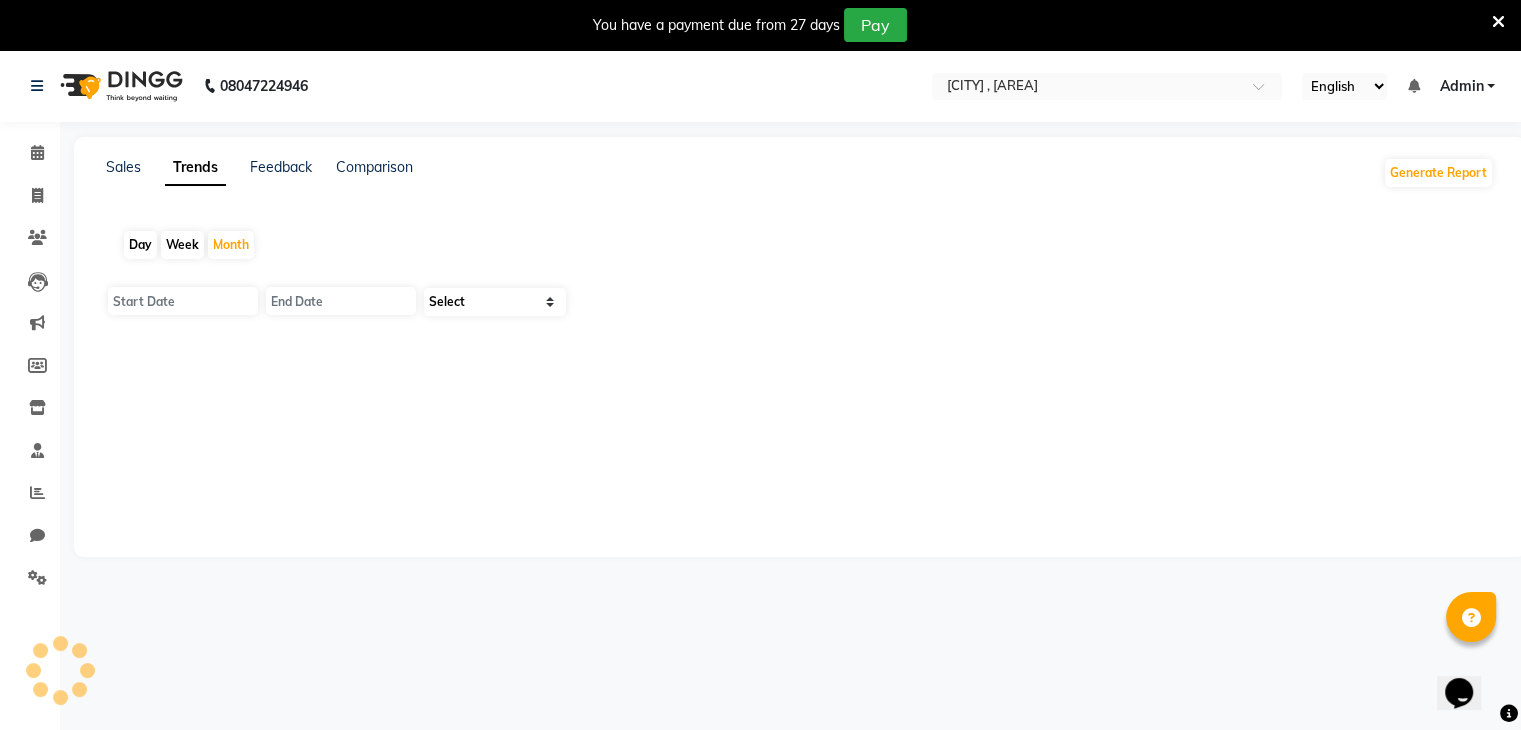 type on "01-08-2025" 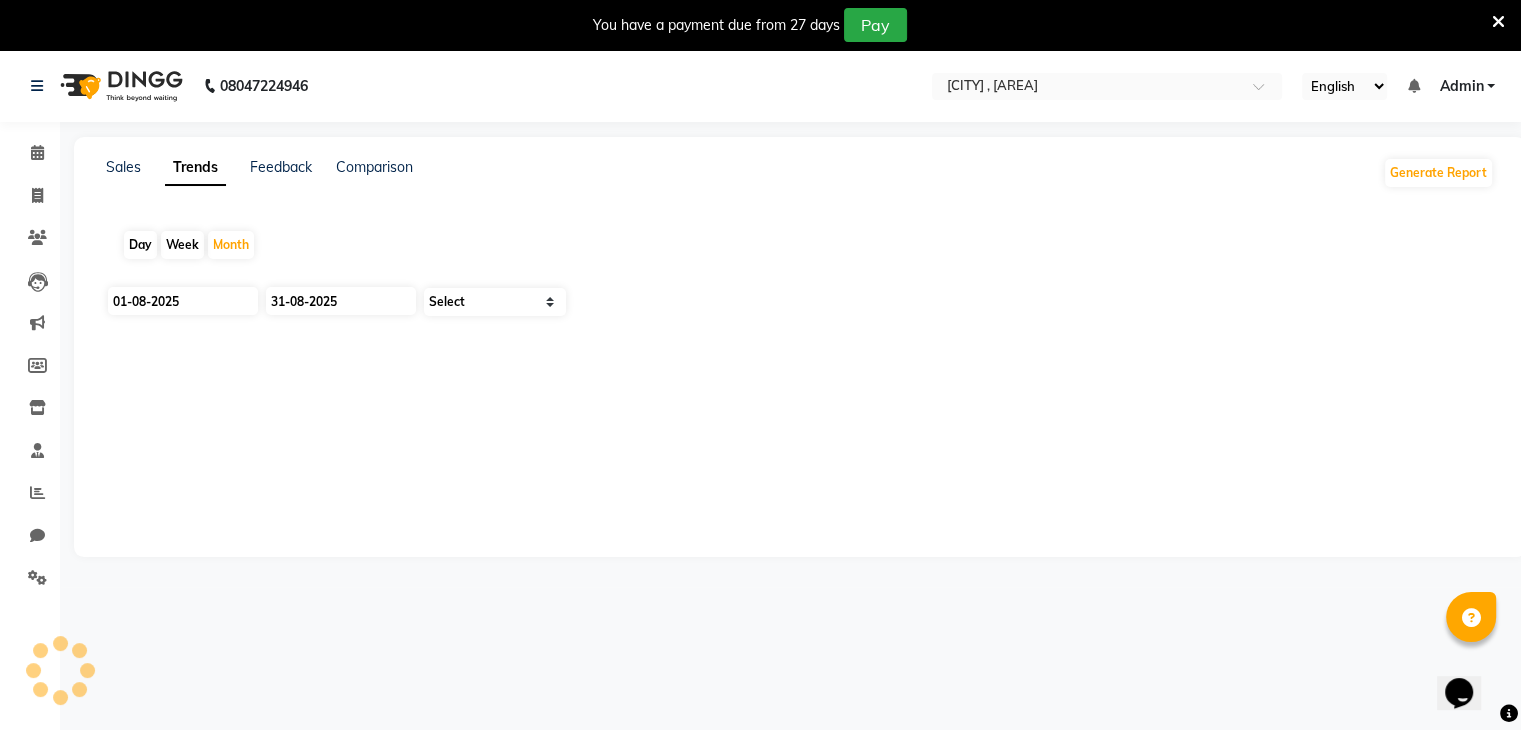 select on "by_client" 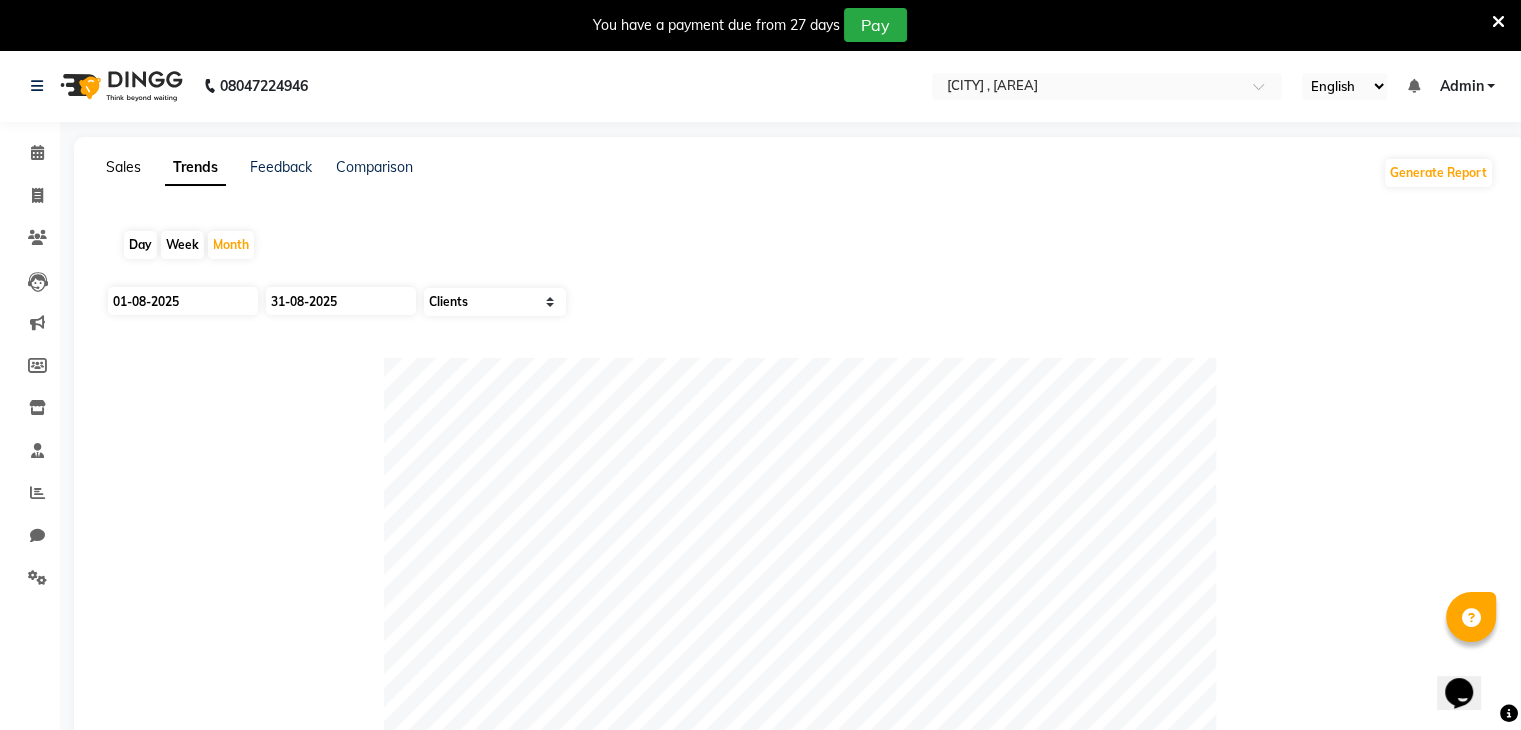 click on "Sales" 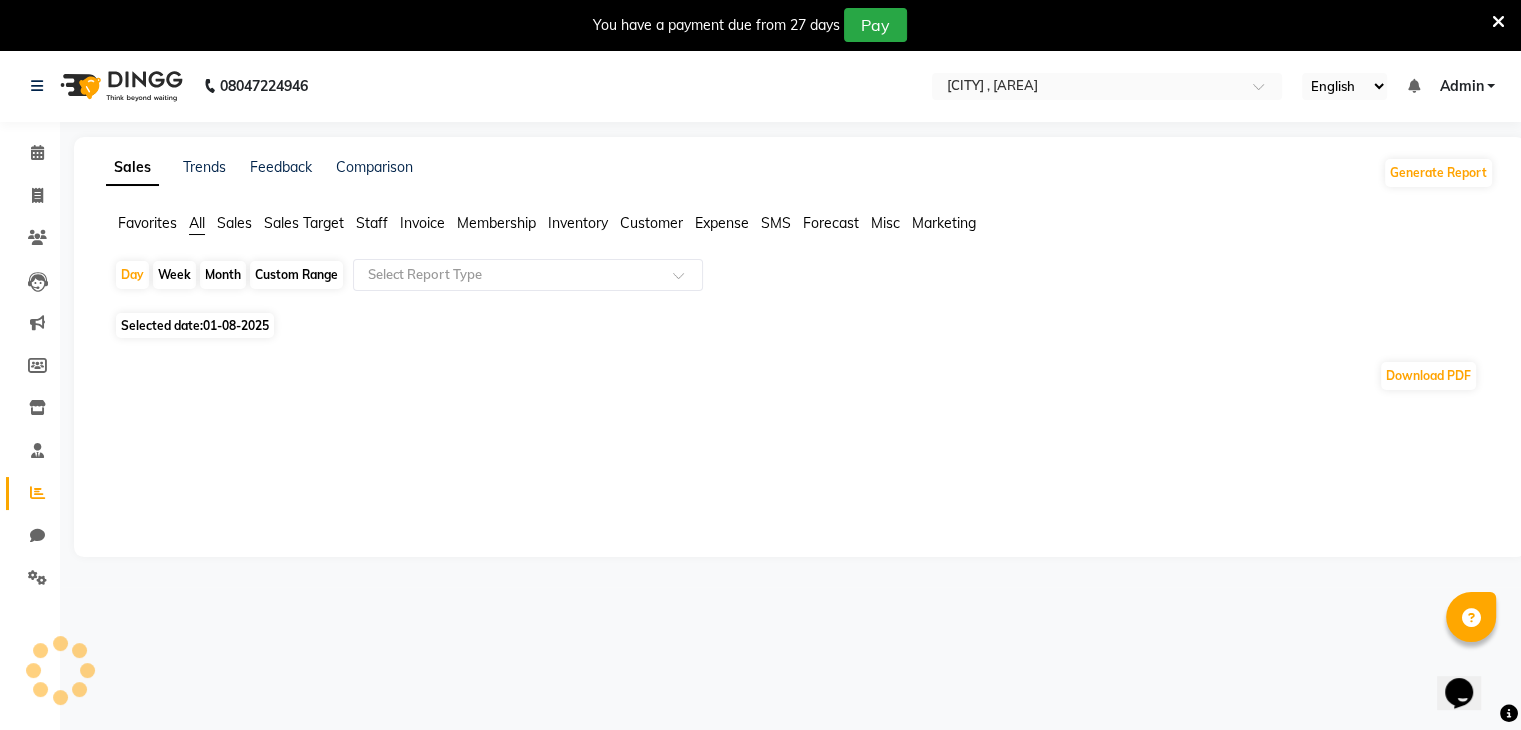 click on "Staff" 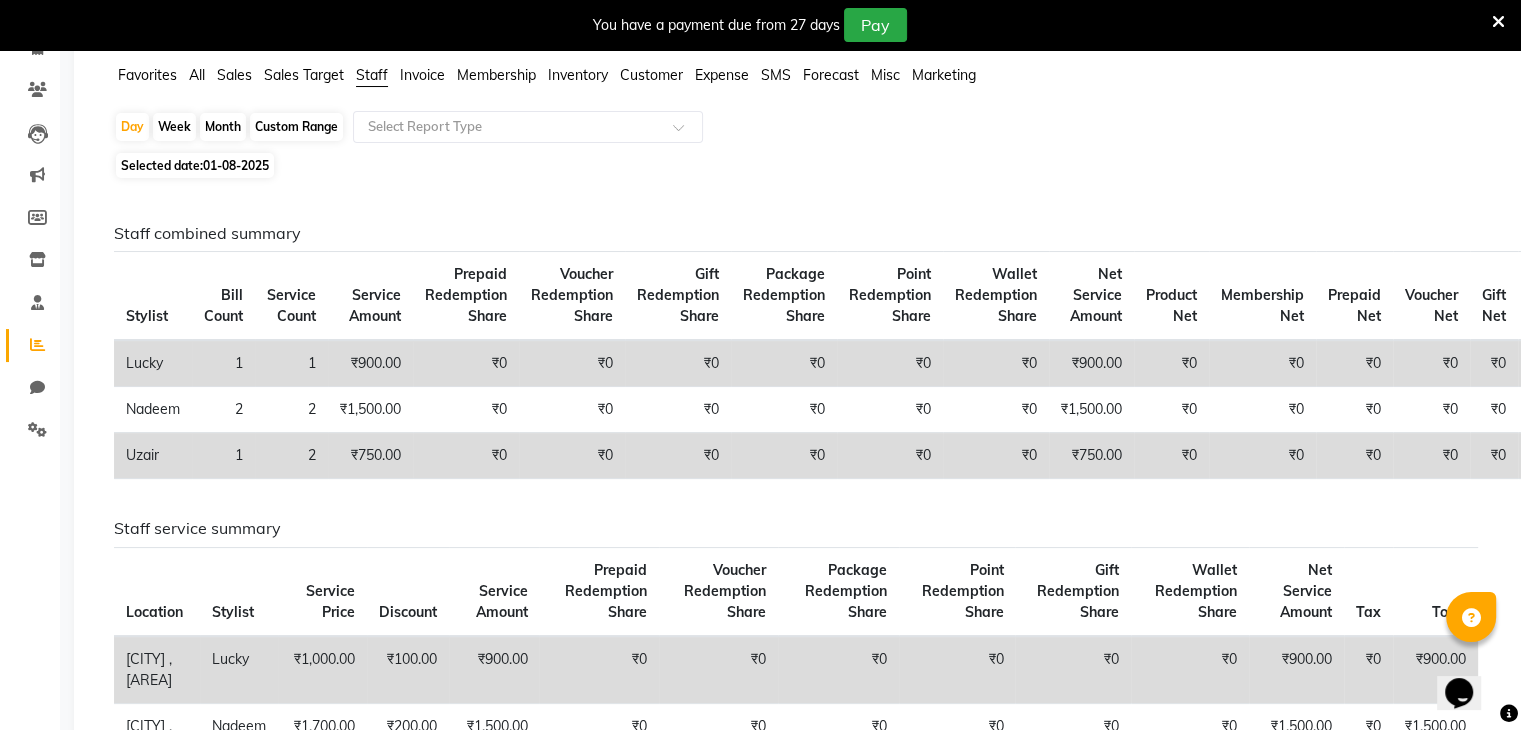 scroll, scrollTop: 0, scrollLeft: 0, axis: both 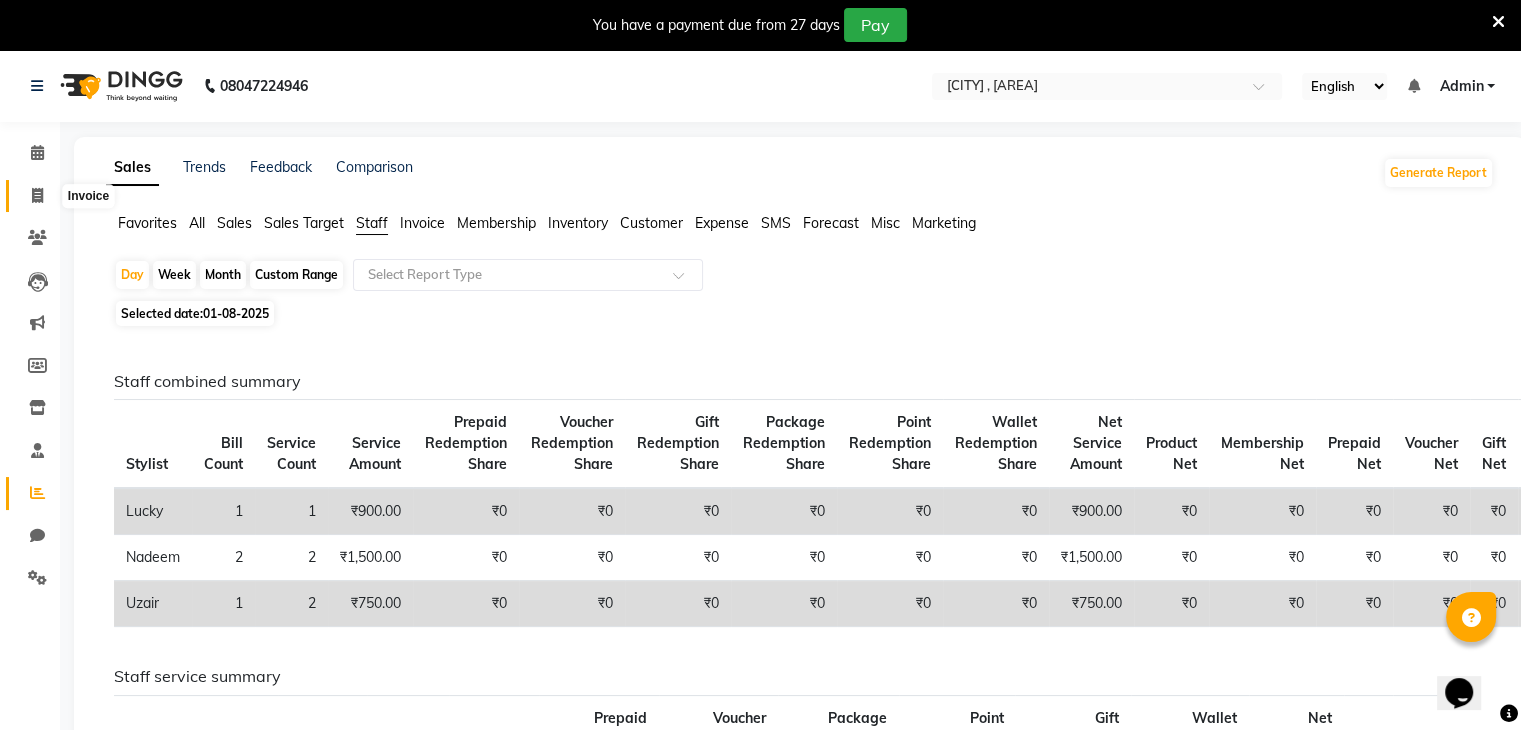 click 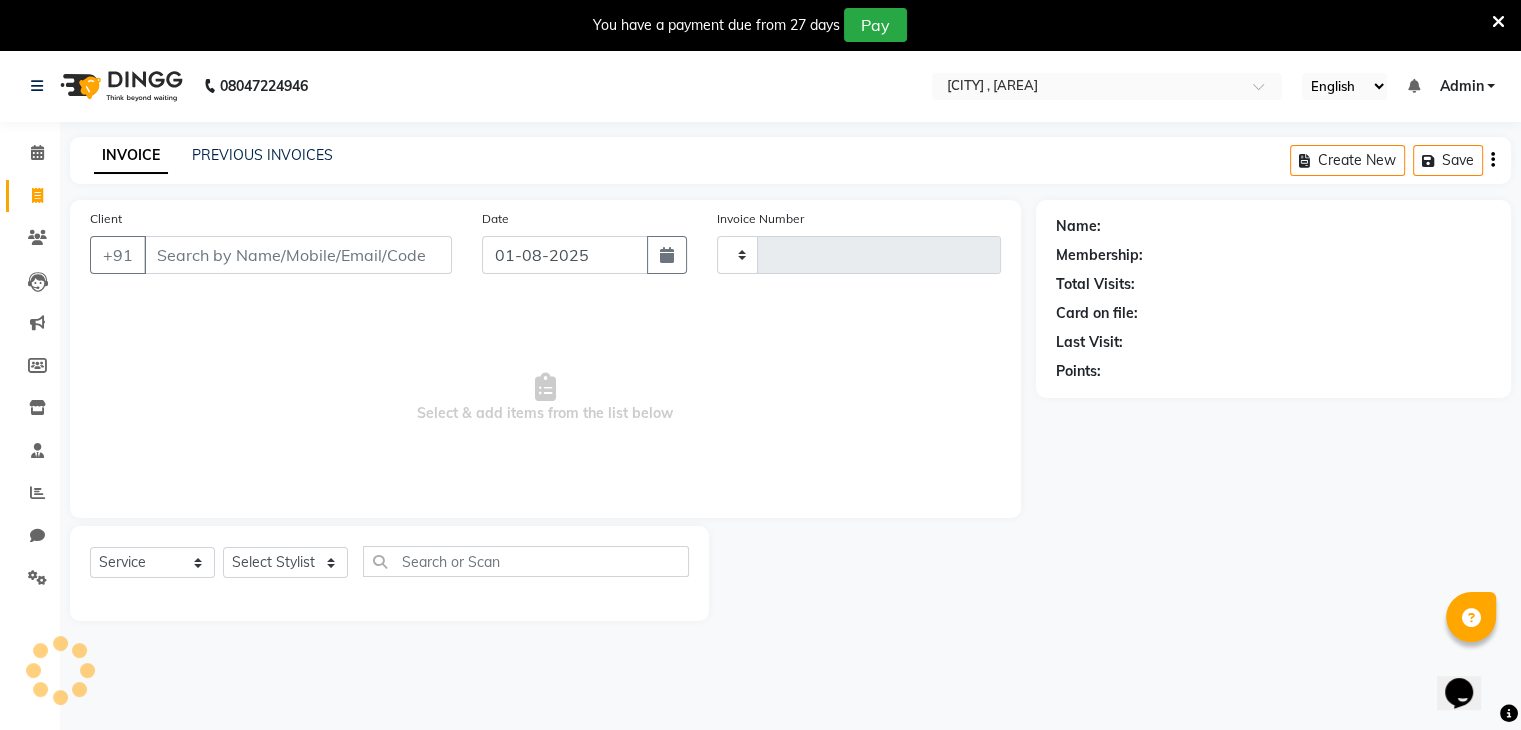 type on "0097" 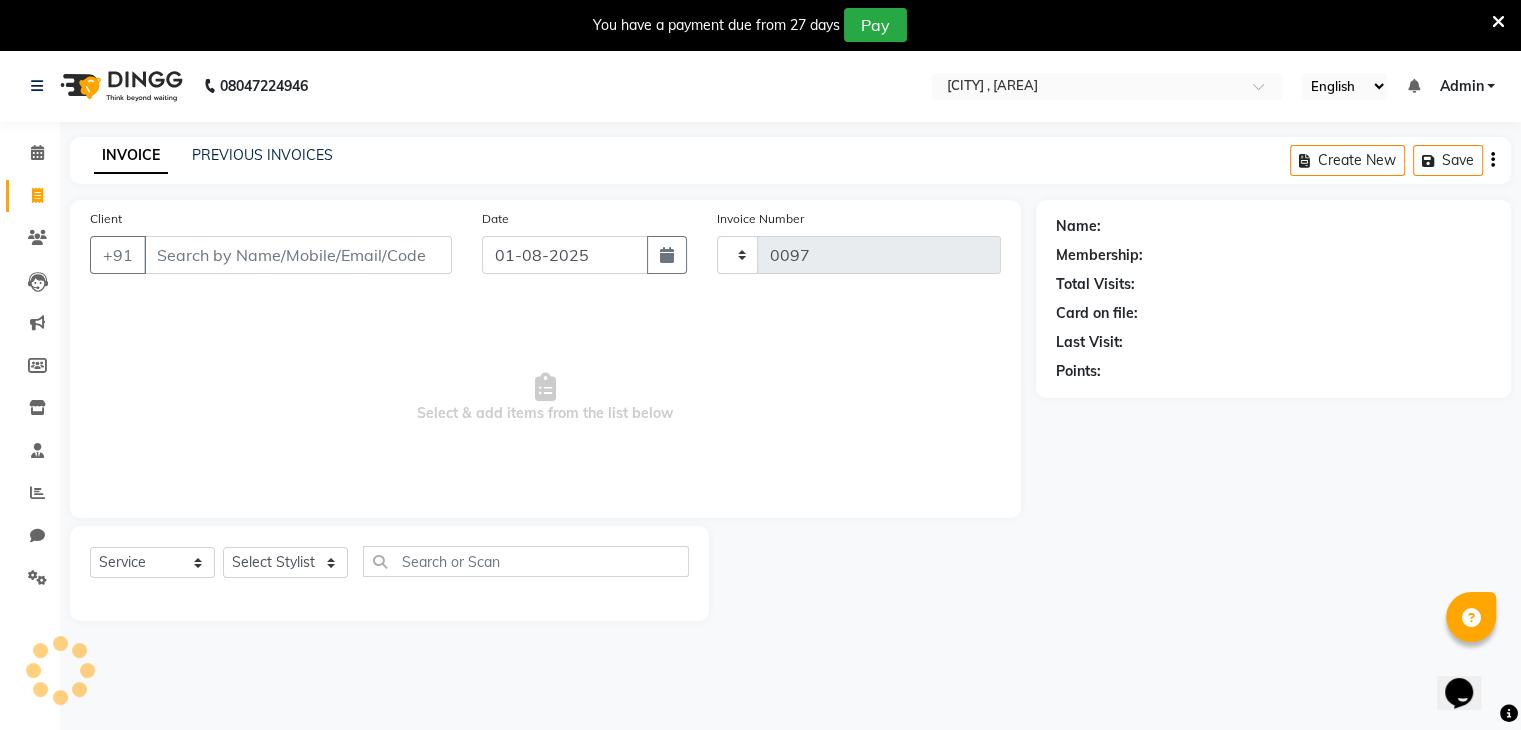 scroll, scrollTop: 50, scrollLeft: 0, axis: vertical 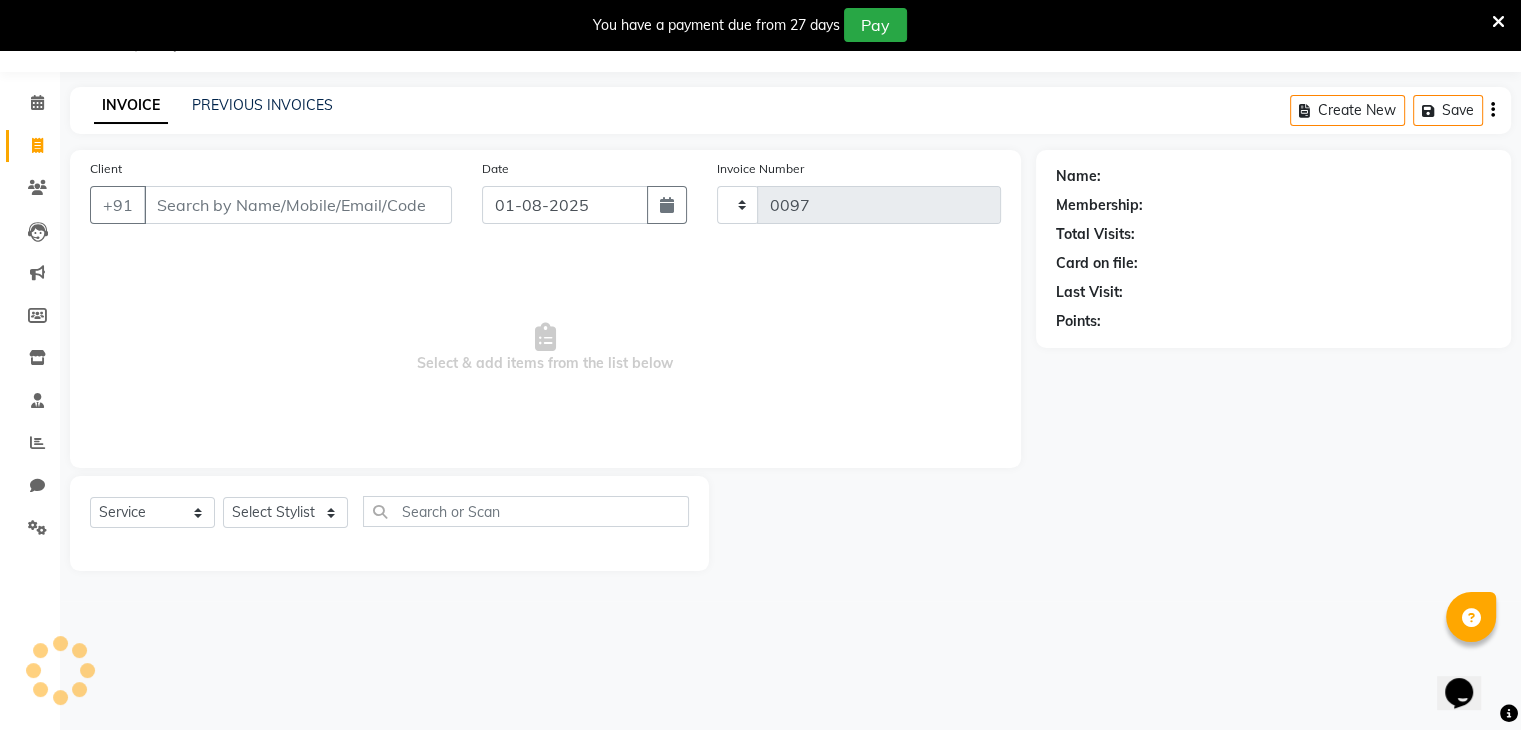 select on "8446" 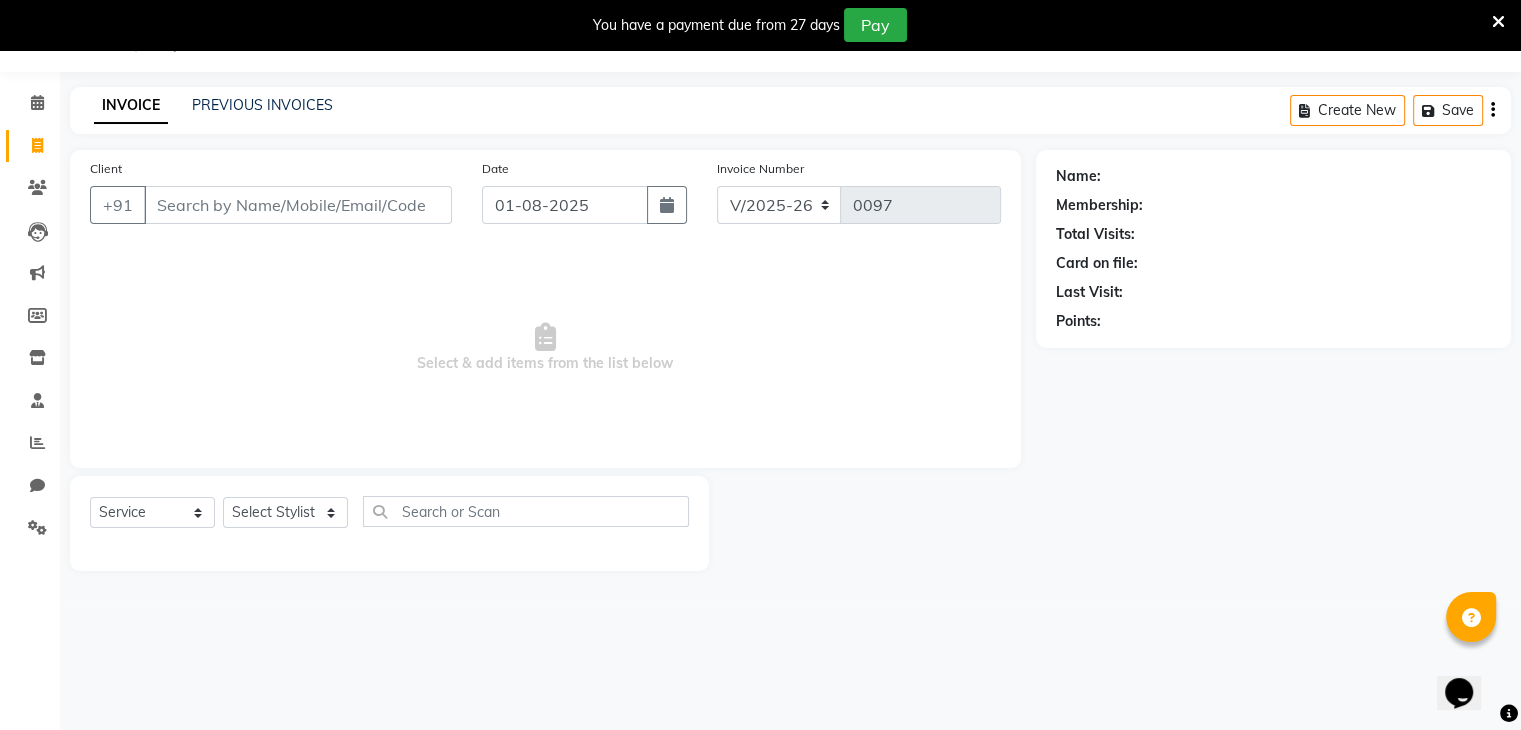 click on "INVOICE PREVIOUS INVOICES Create New   Save" 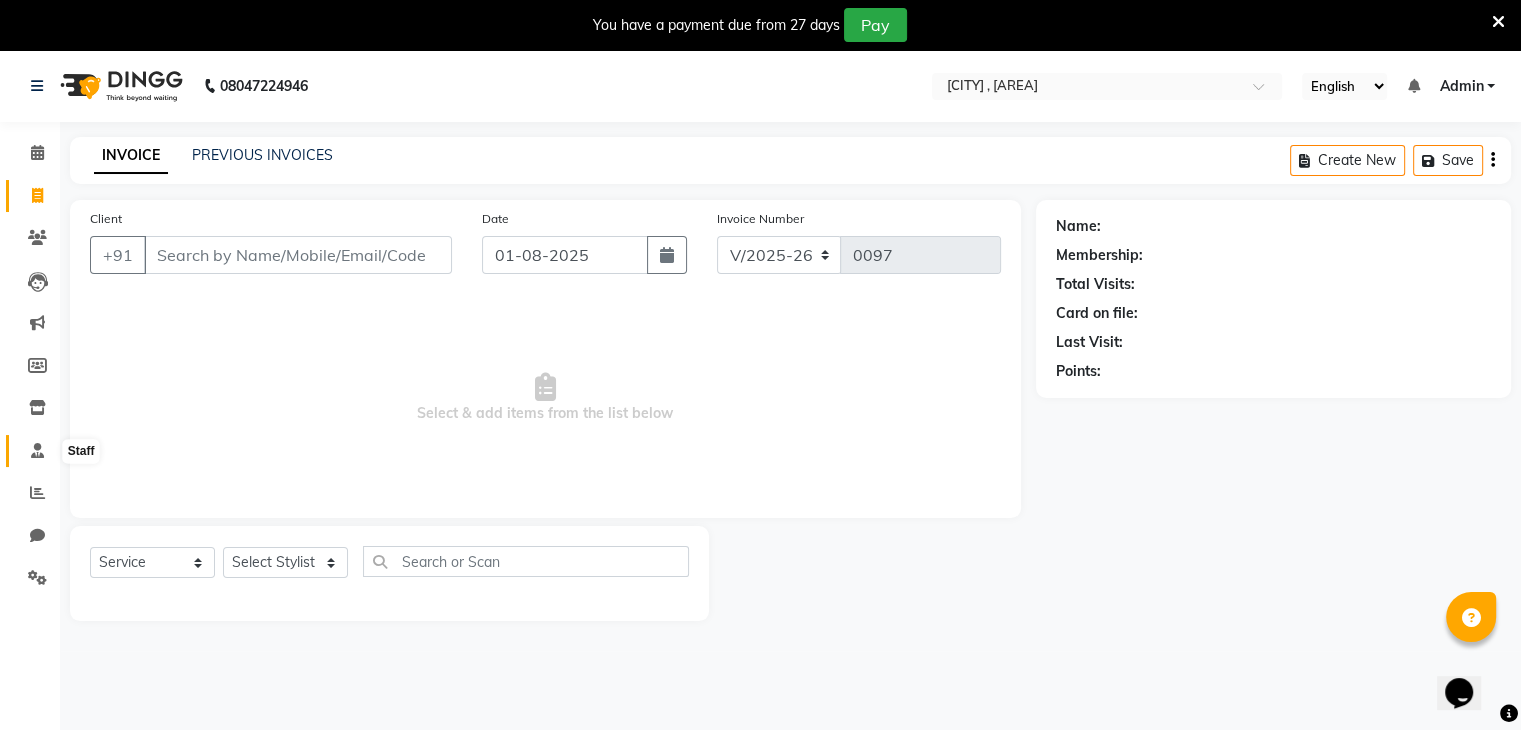 click 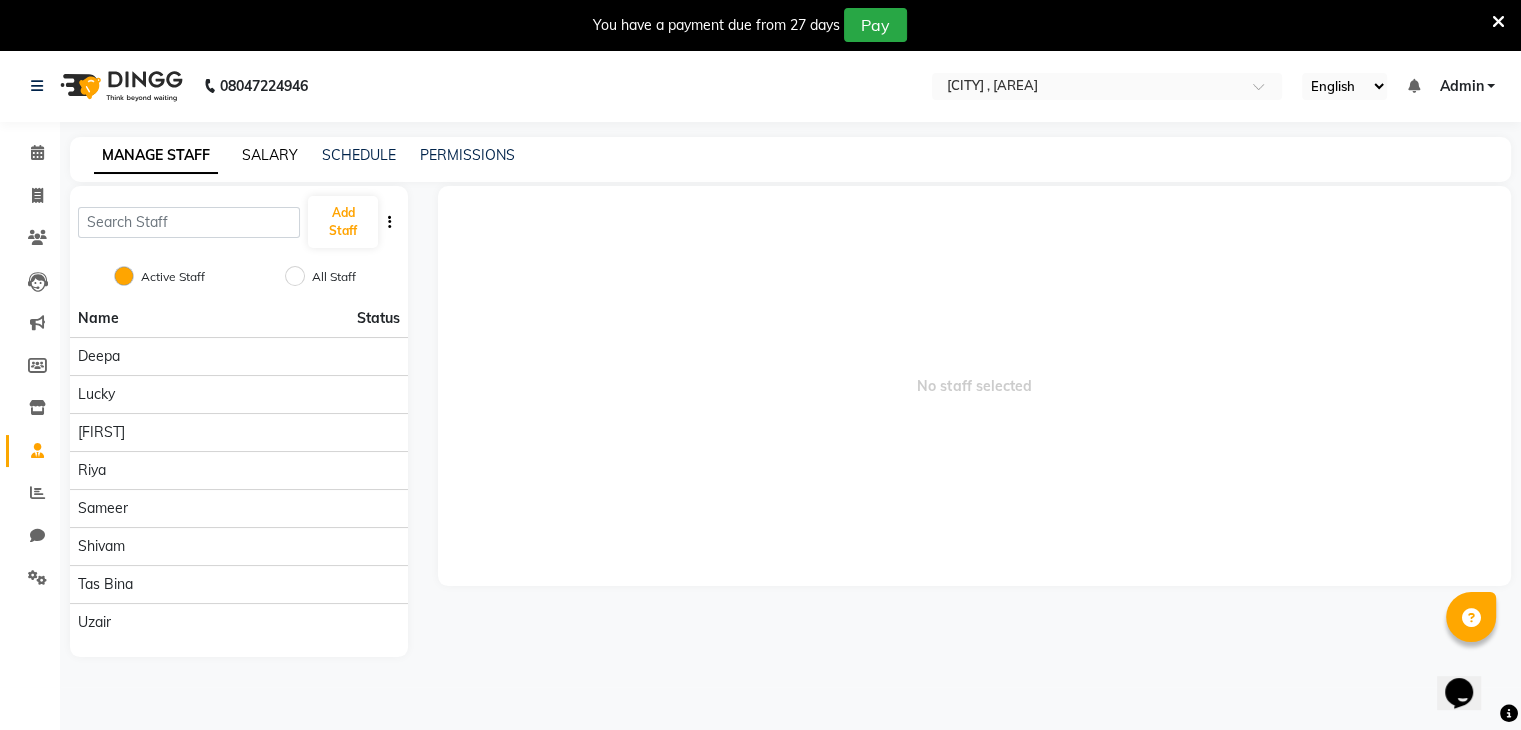 click on "SALARY" 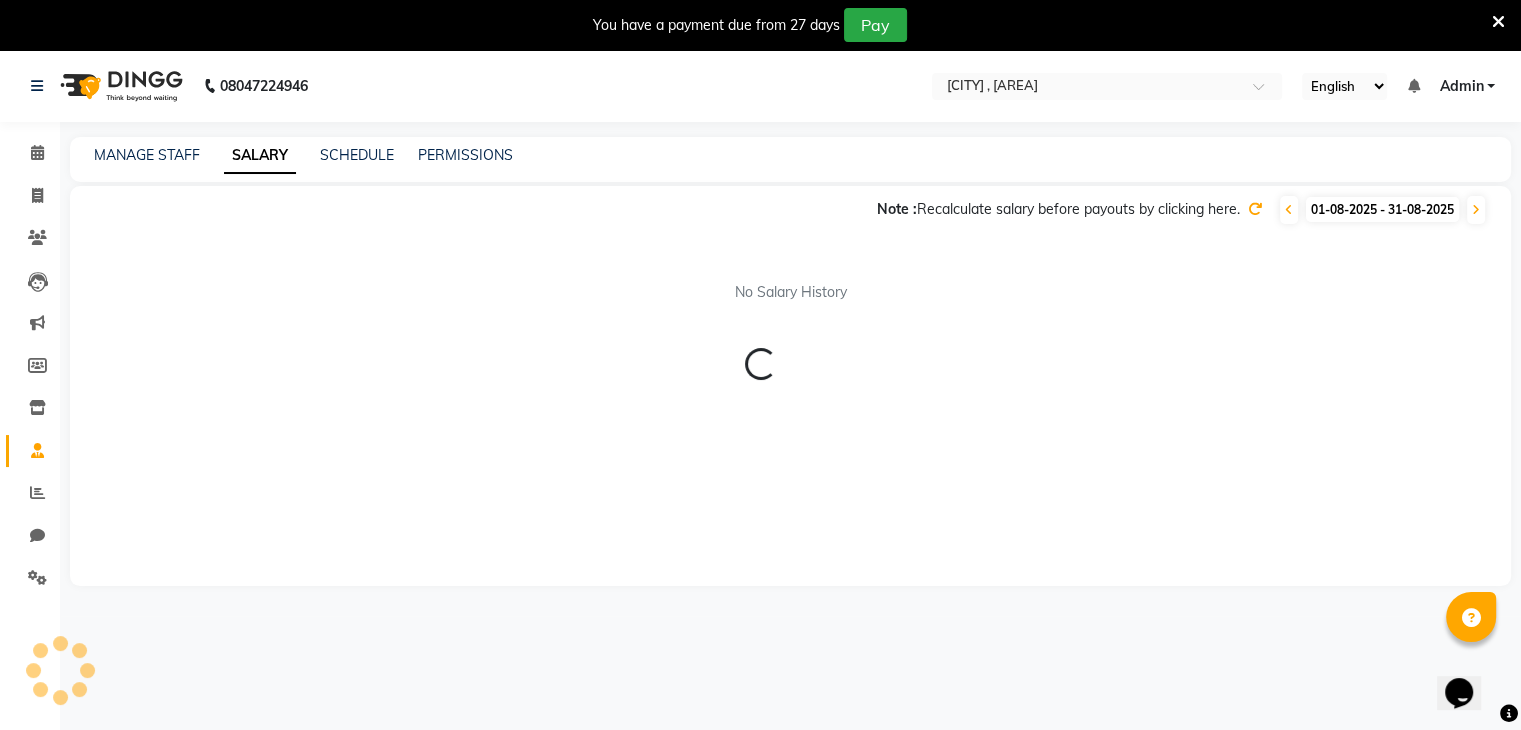 click on "No Salary History" 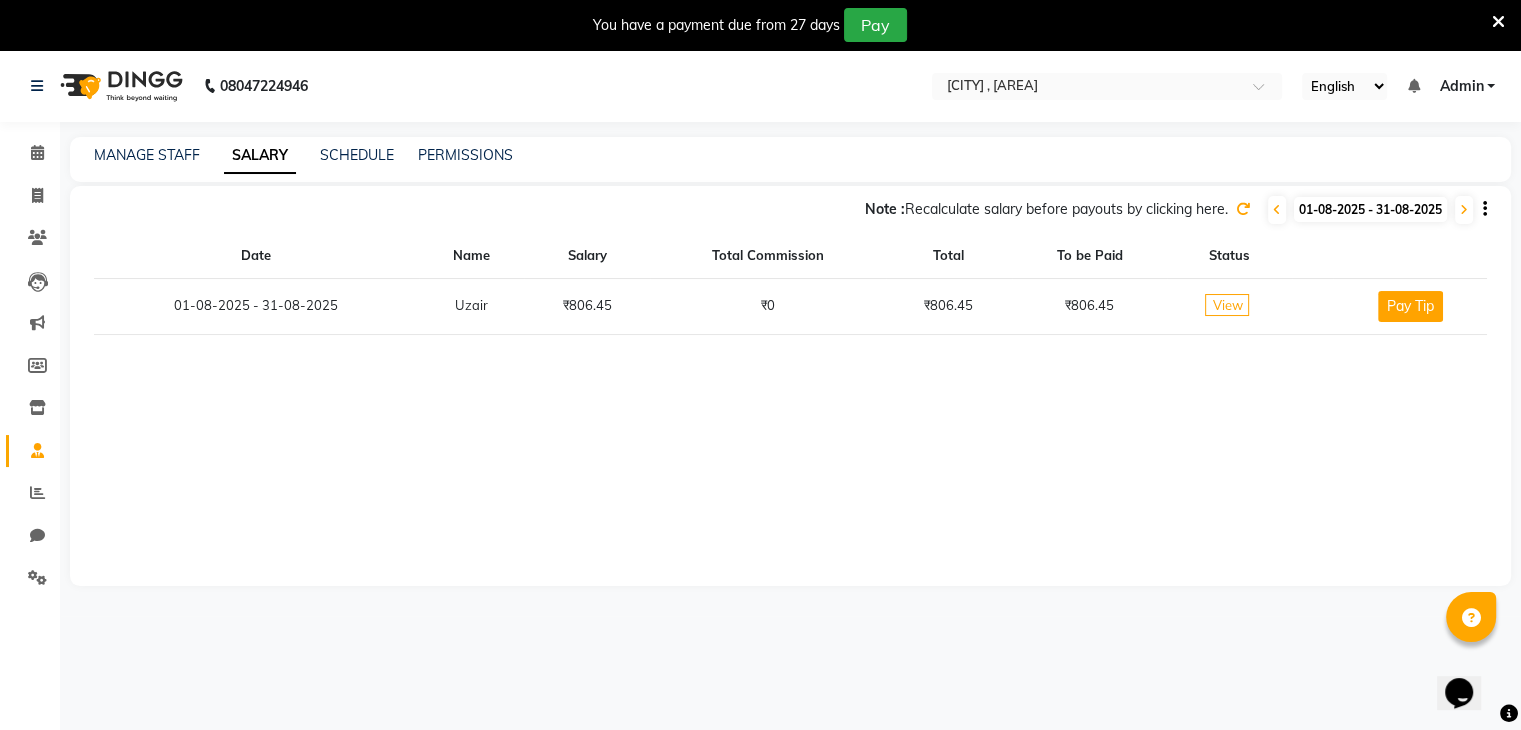 click on "Date Name Salary Total Commission Total To be Paid Status 01-08-2025 - 31-08-2025 Uzair  ₹806.45   ₹0   ₹806.45   ₹806.45   View   Pay Tip" 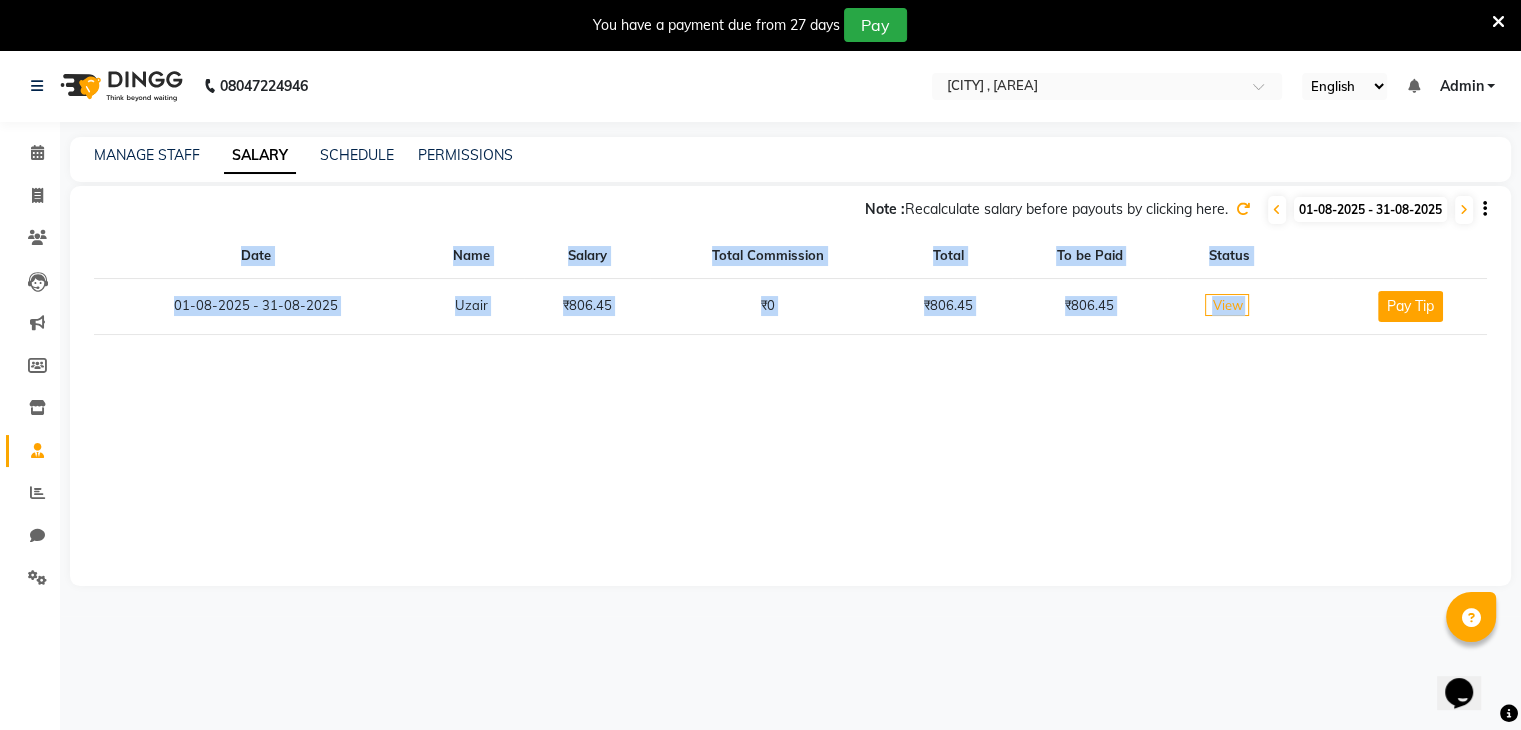click on "Date Name Salary Total Commission Total To be Paid Status 01-08-2025 - 31-08-2025 Uzair  ₹806.45   ₹0   ₹806.45   ₹806.45   View   Pay Tip" 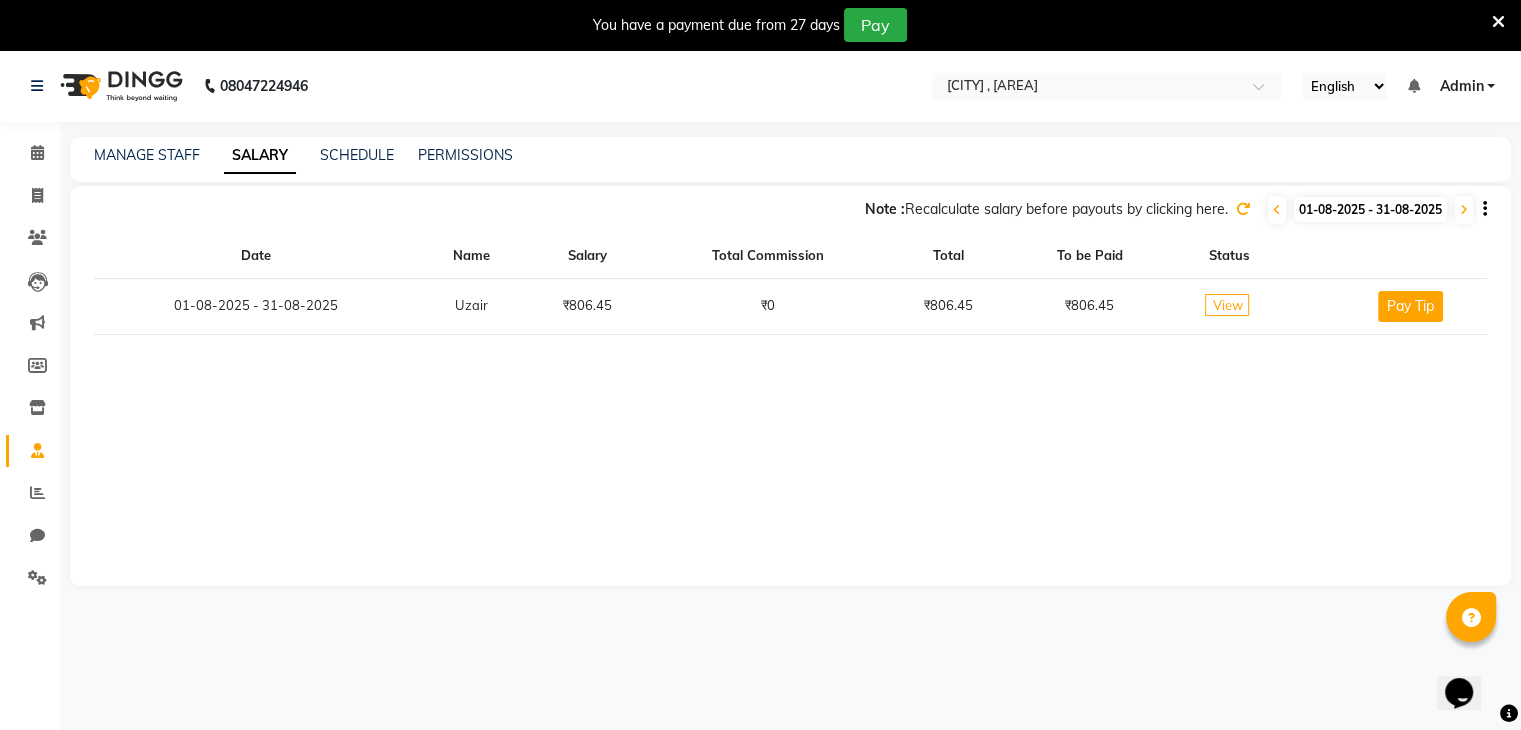 click on "View" 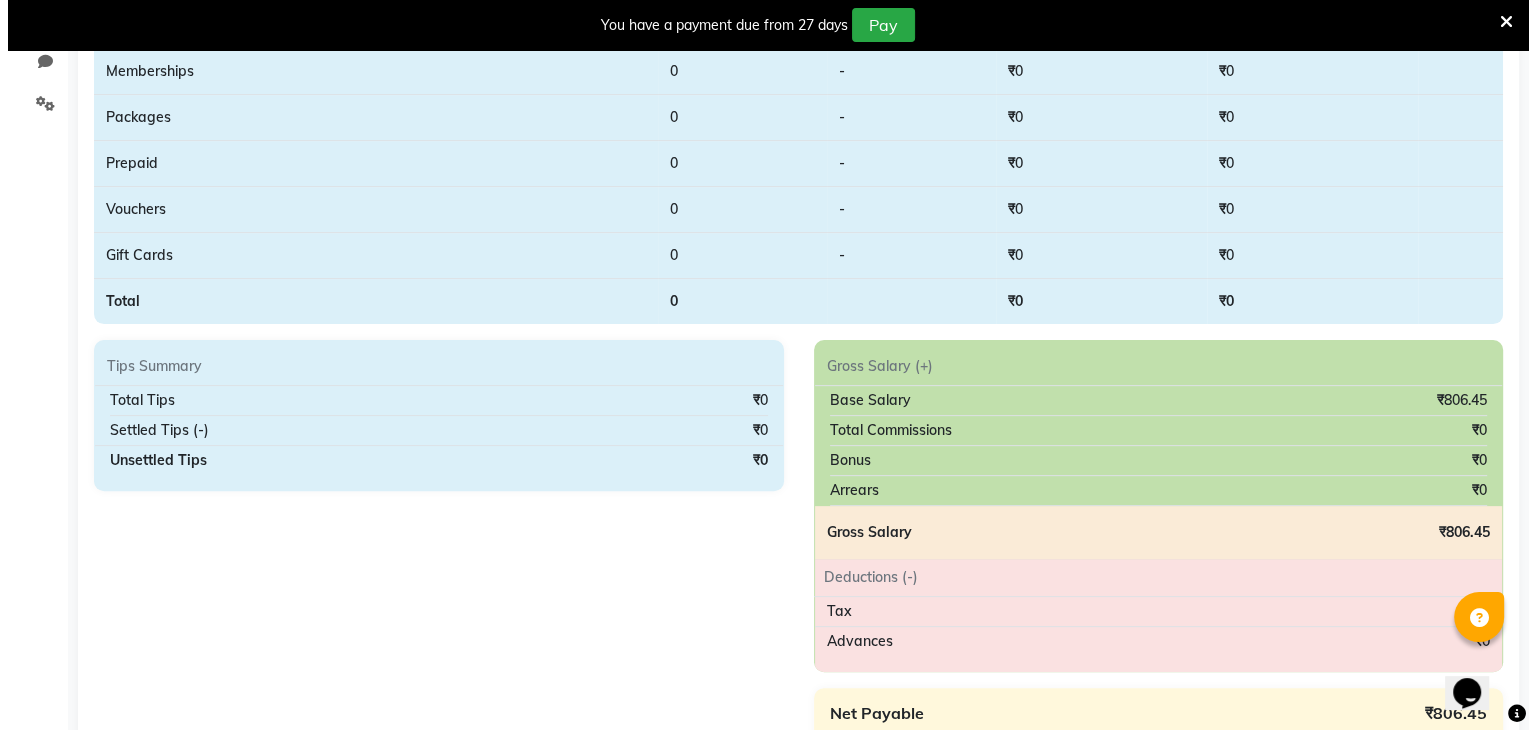 scroll, scrollTop: 0, scrollLeft: 0, axis: both 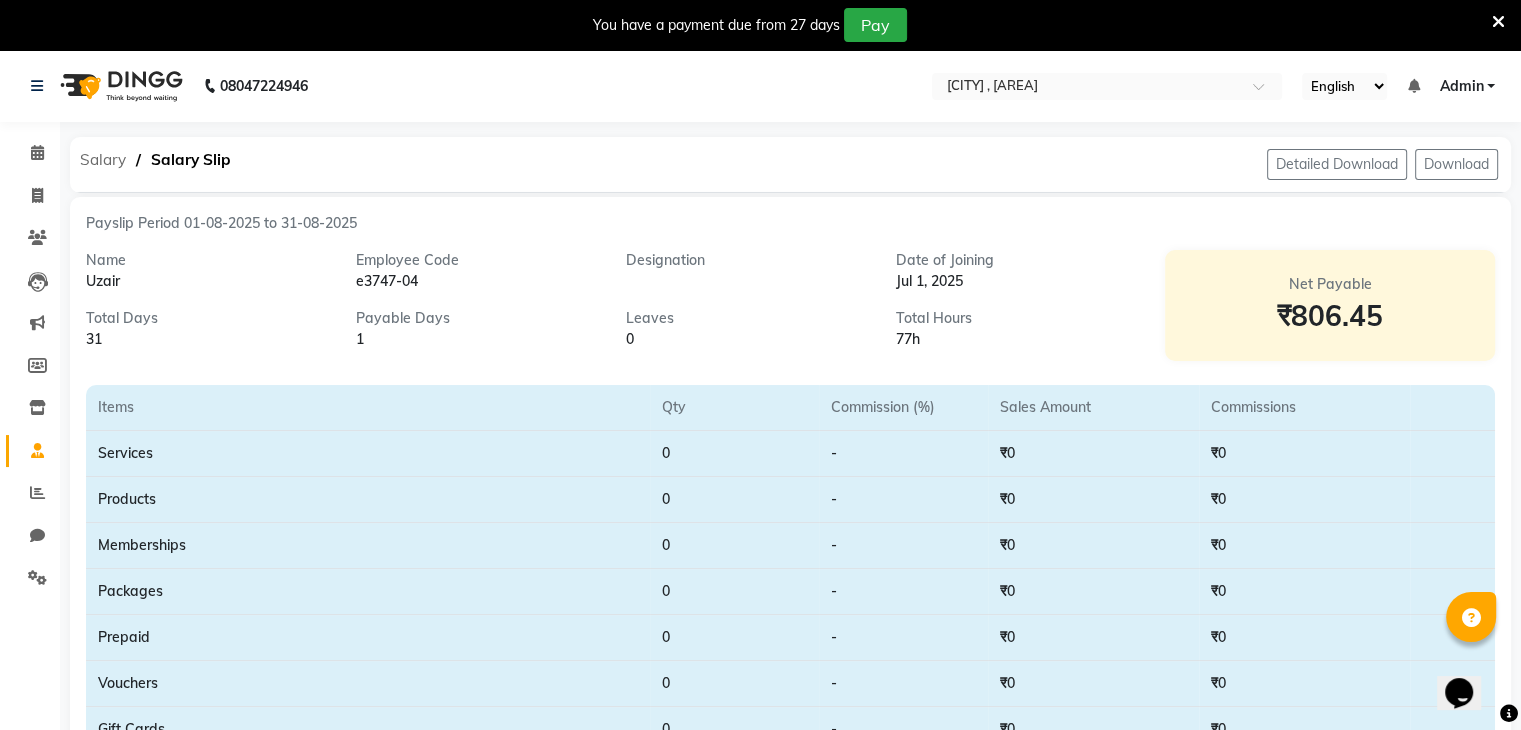 click on "Salary" 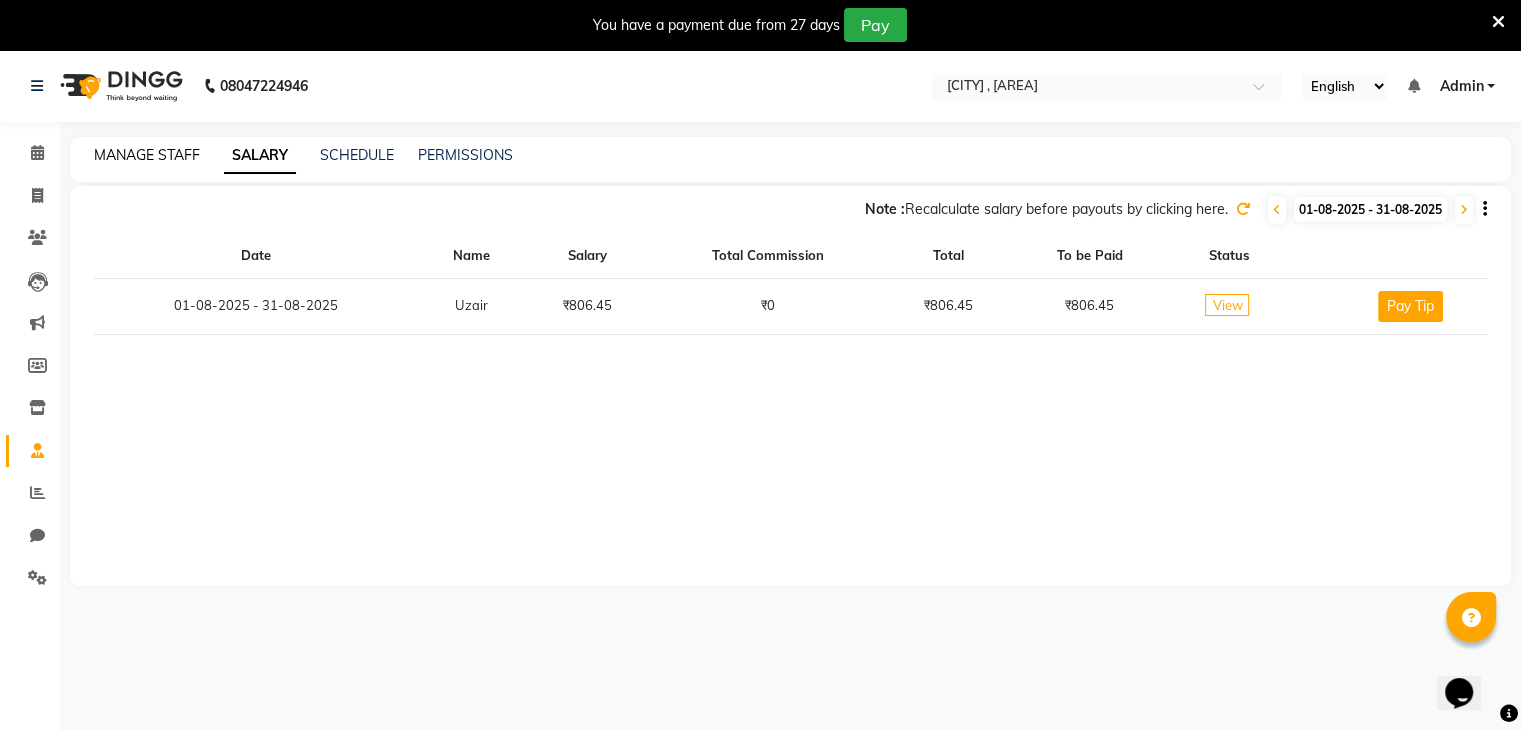 click on "MANAGE STAFF" 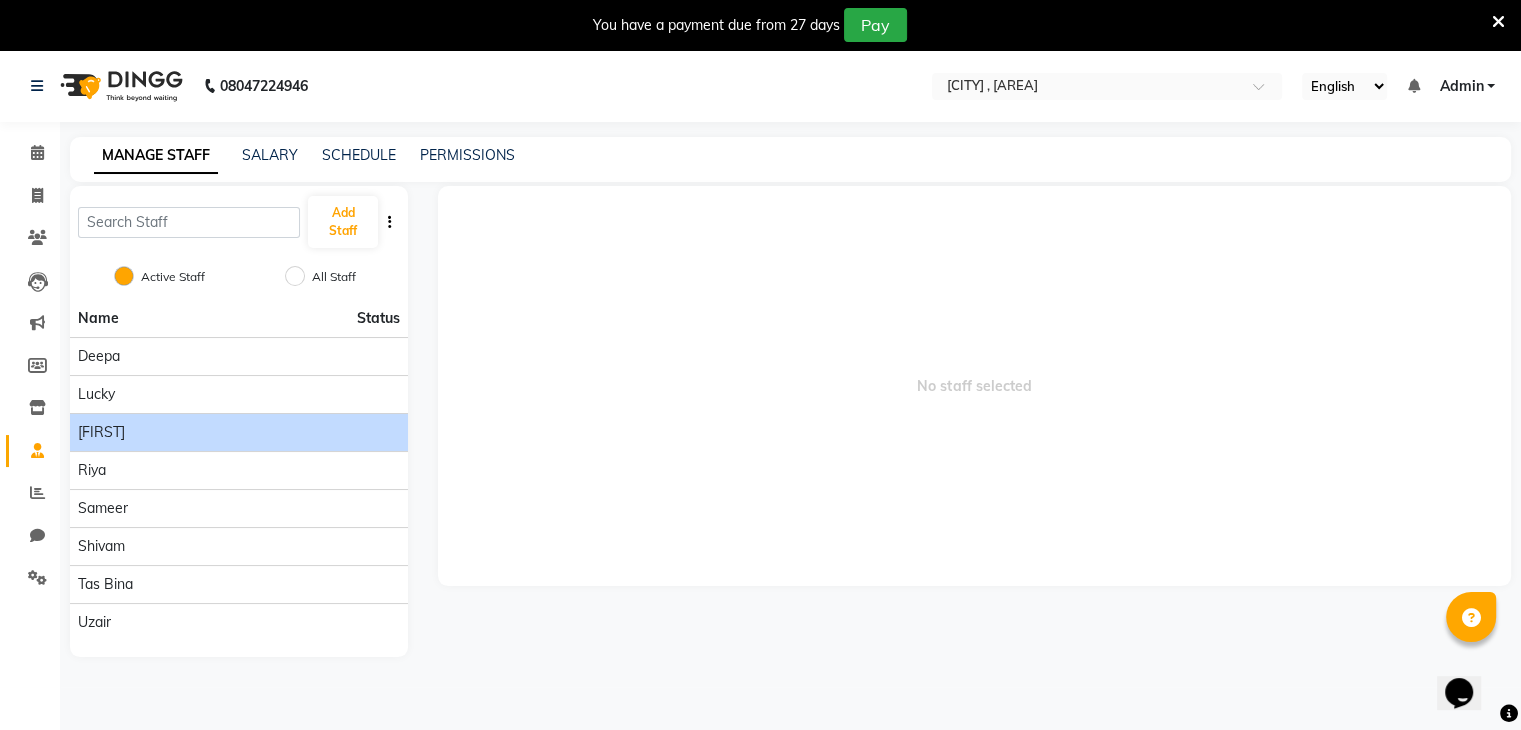 click on "nadeem" 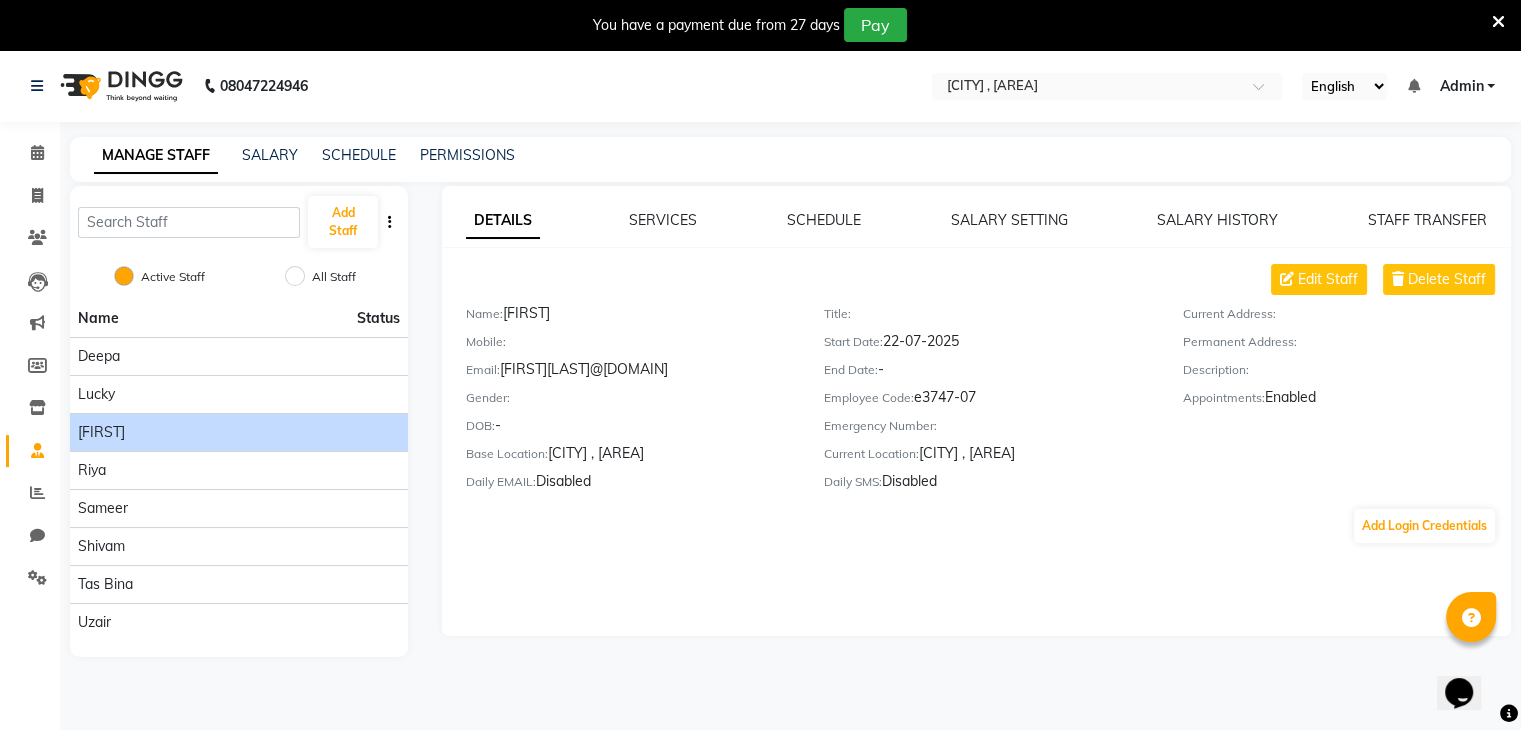 click on "Daily SMS:   Disabled" 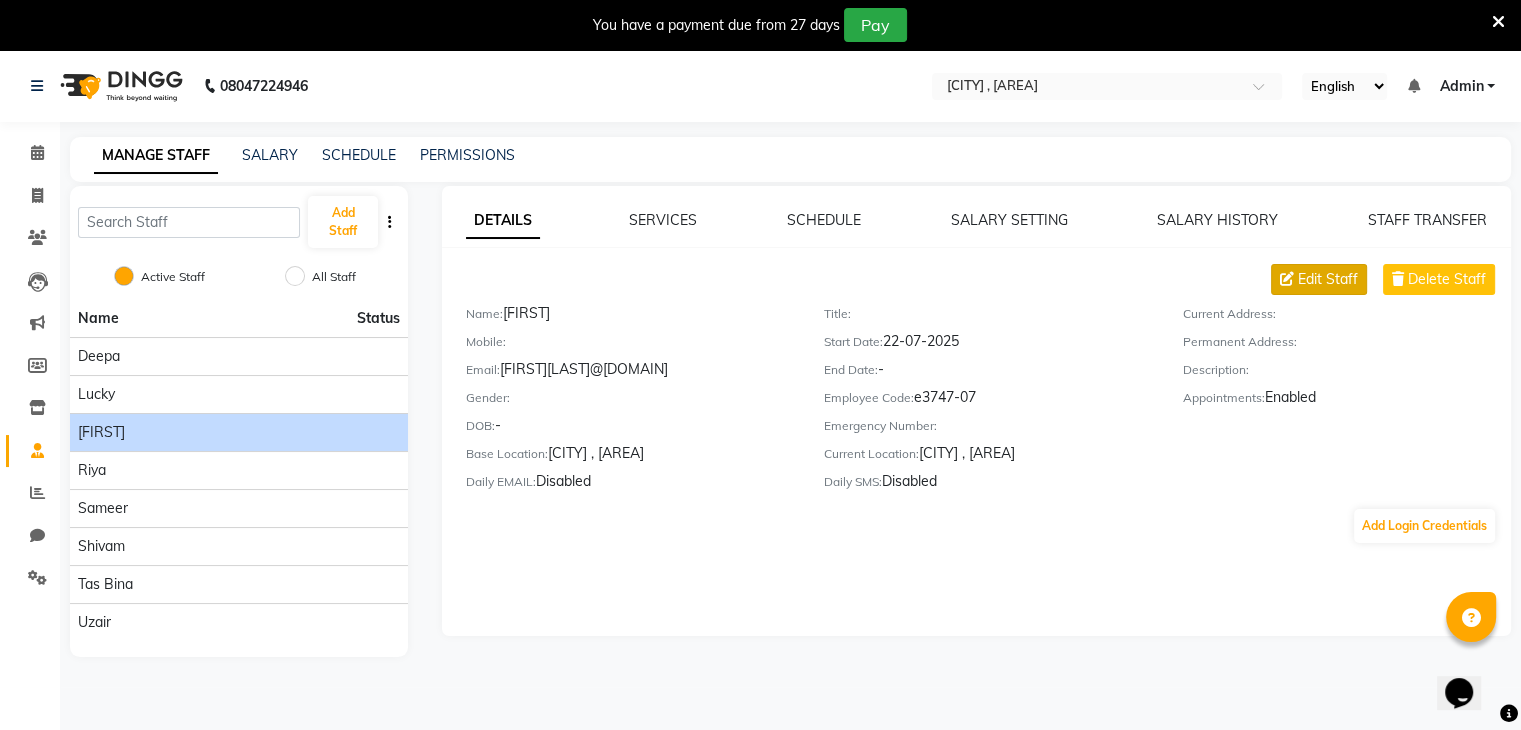 click on "Edit Staff" 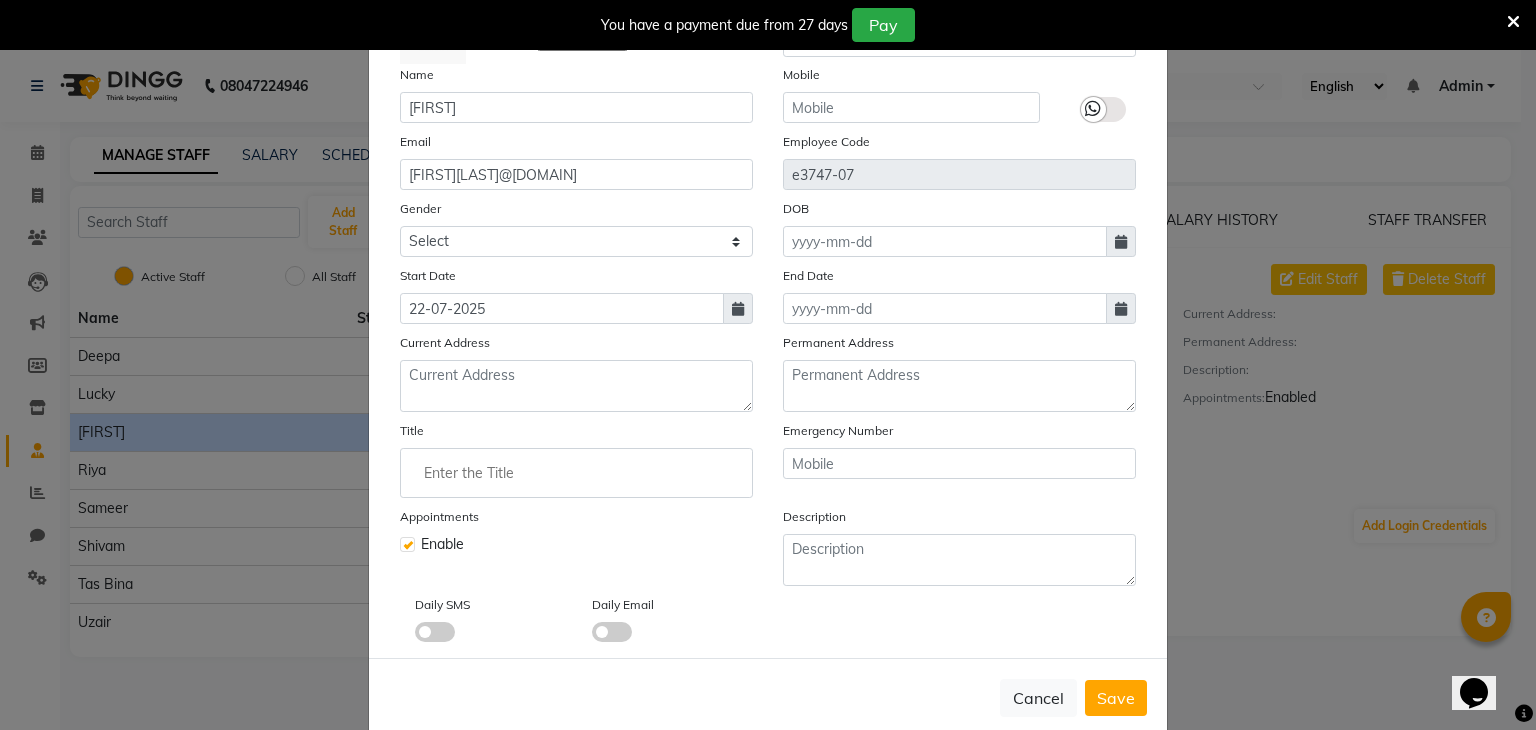scroll, scrollTop: 160, scrollLeft: 0, axis: vertical 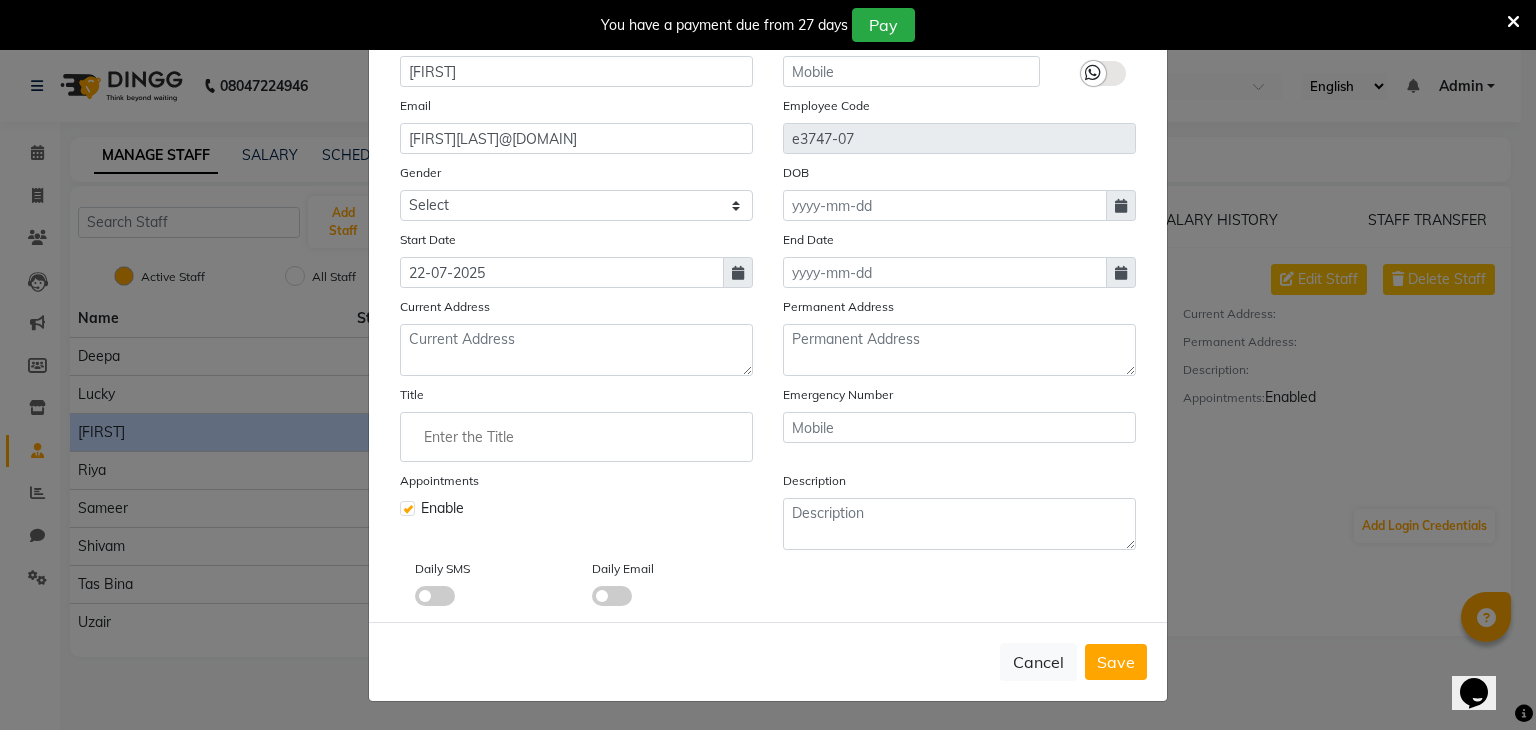 click 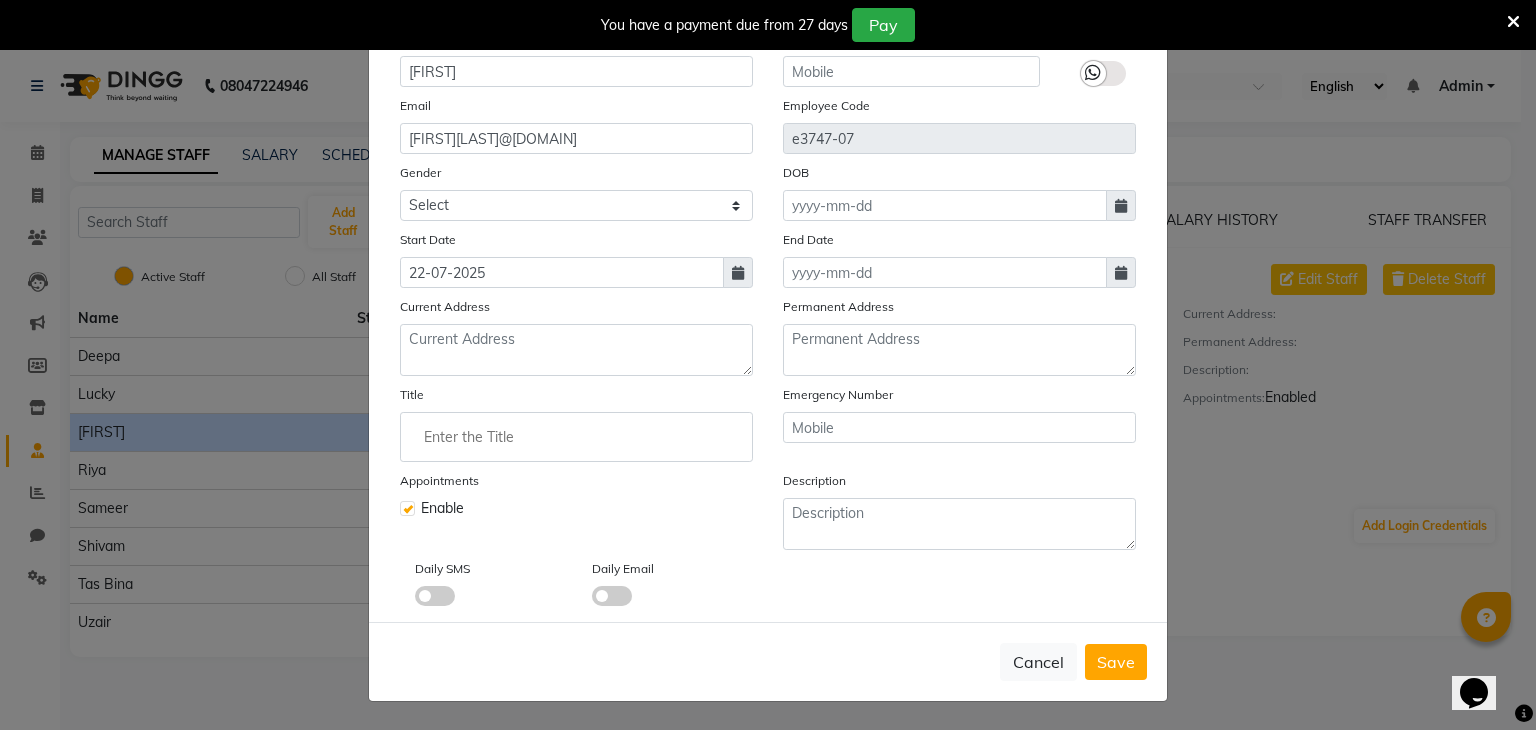 click 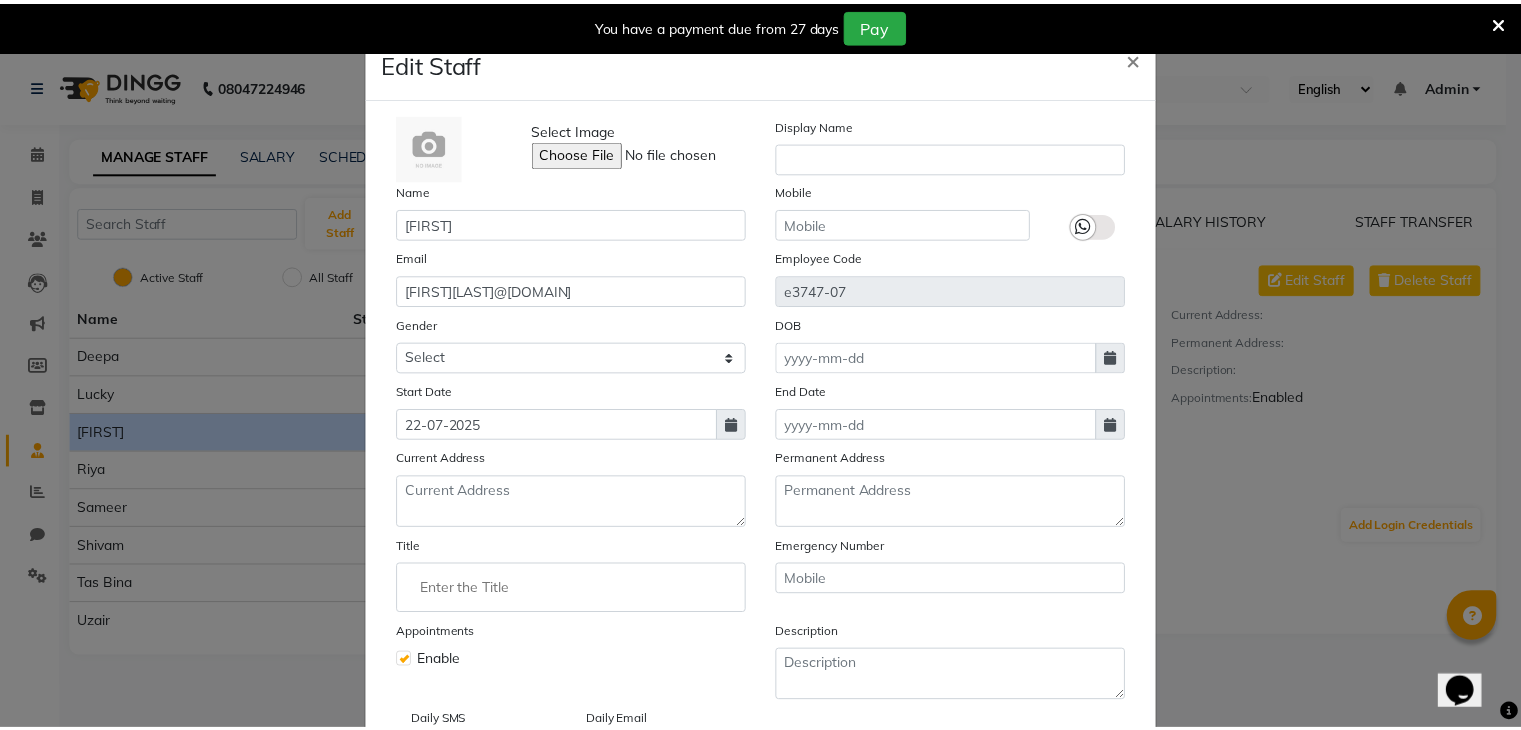 scroll, scrollTop: 0, scrollLeft: 0, axis: both 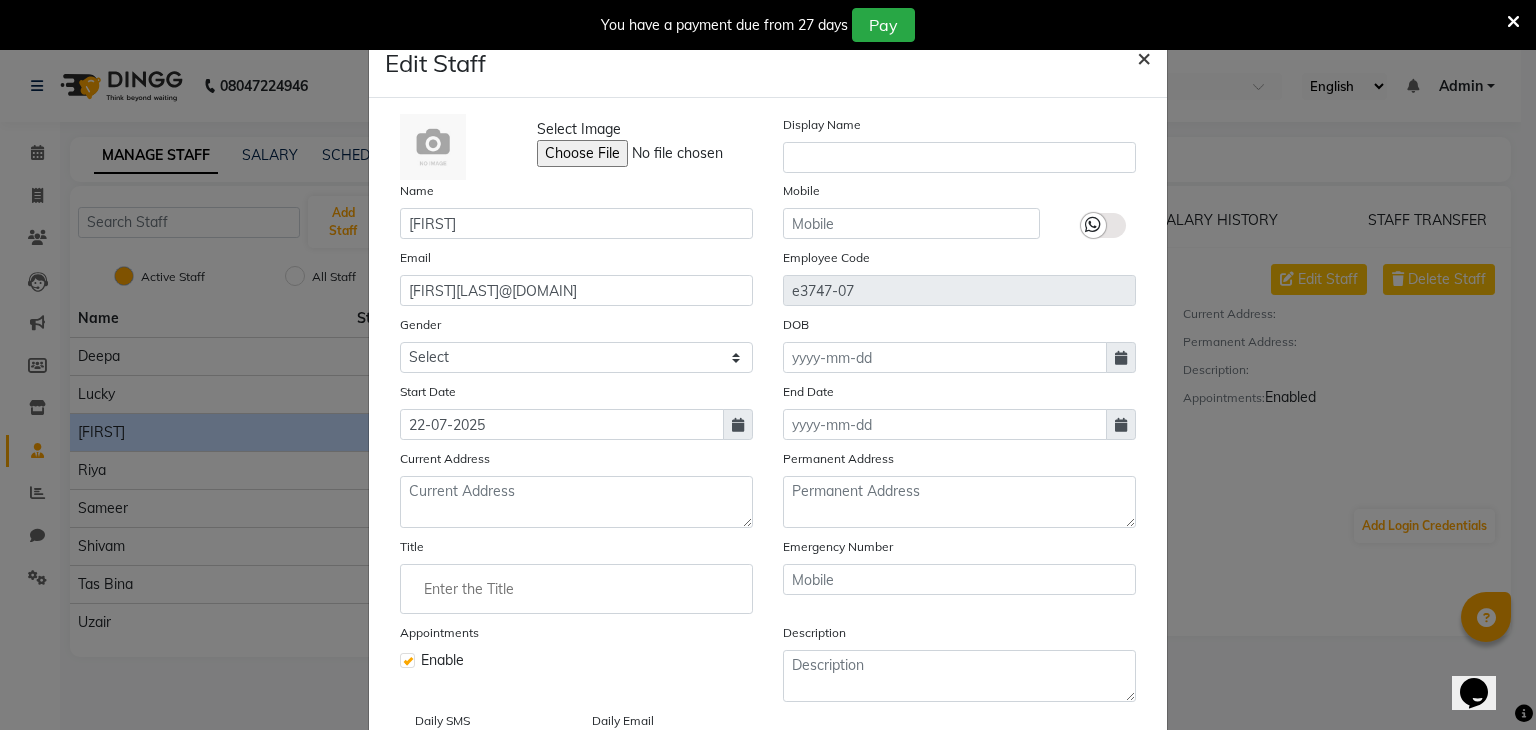 click on "×" 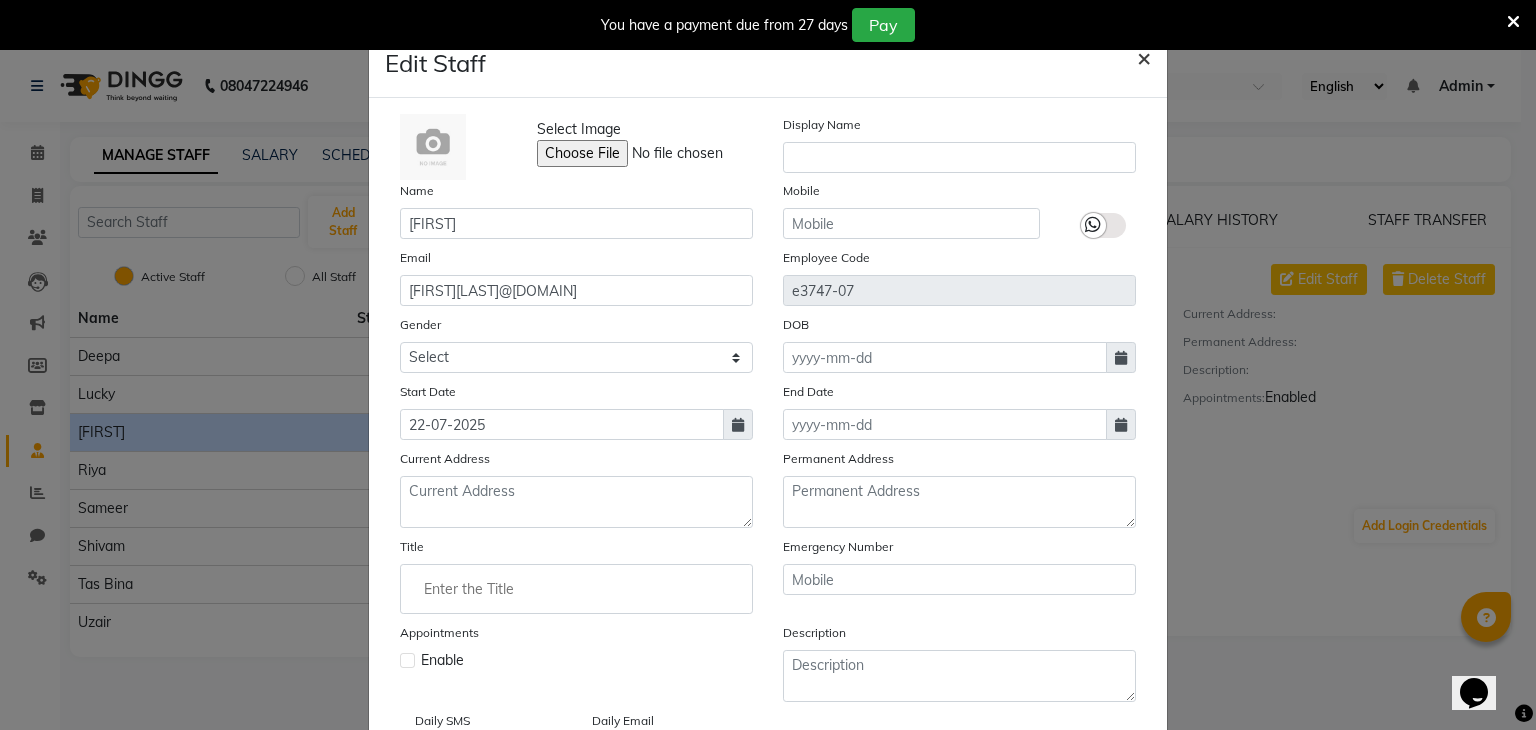 type 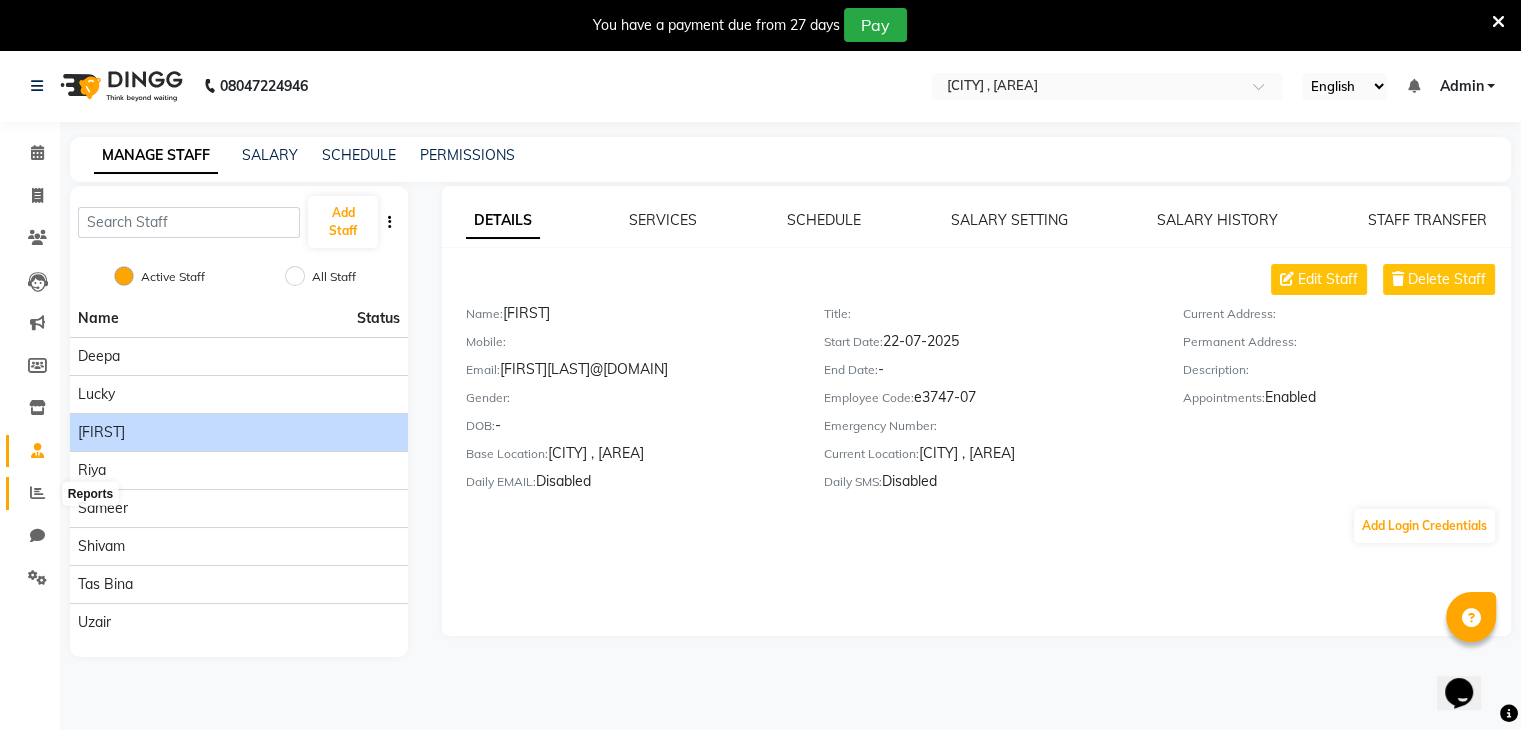 click 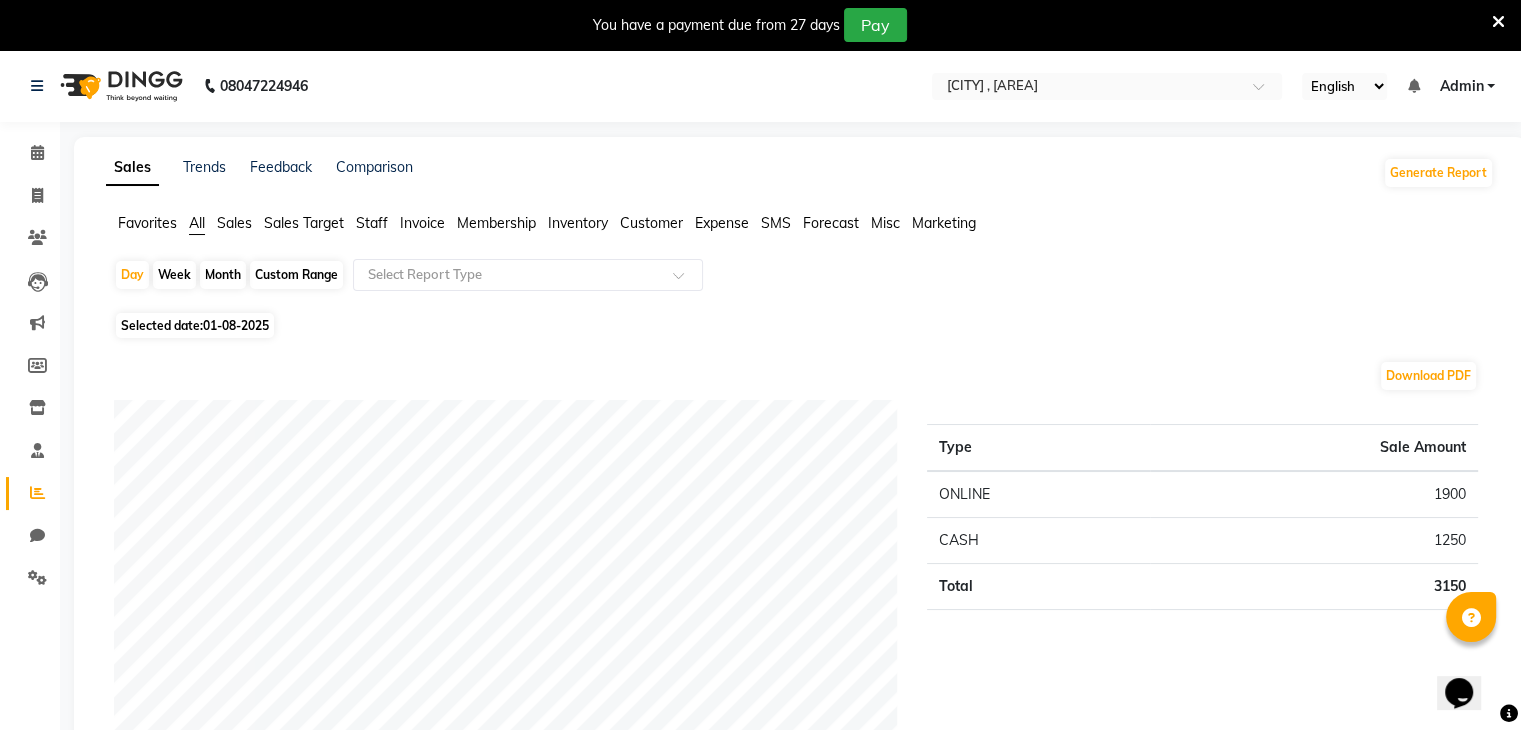 click on "Custom Range" 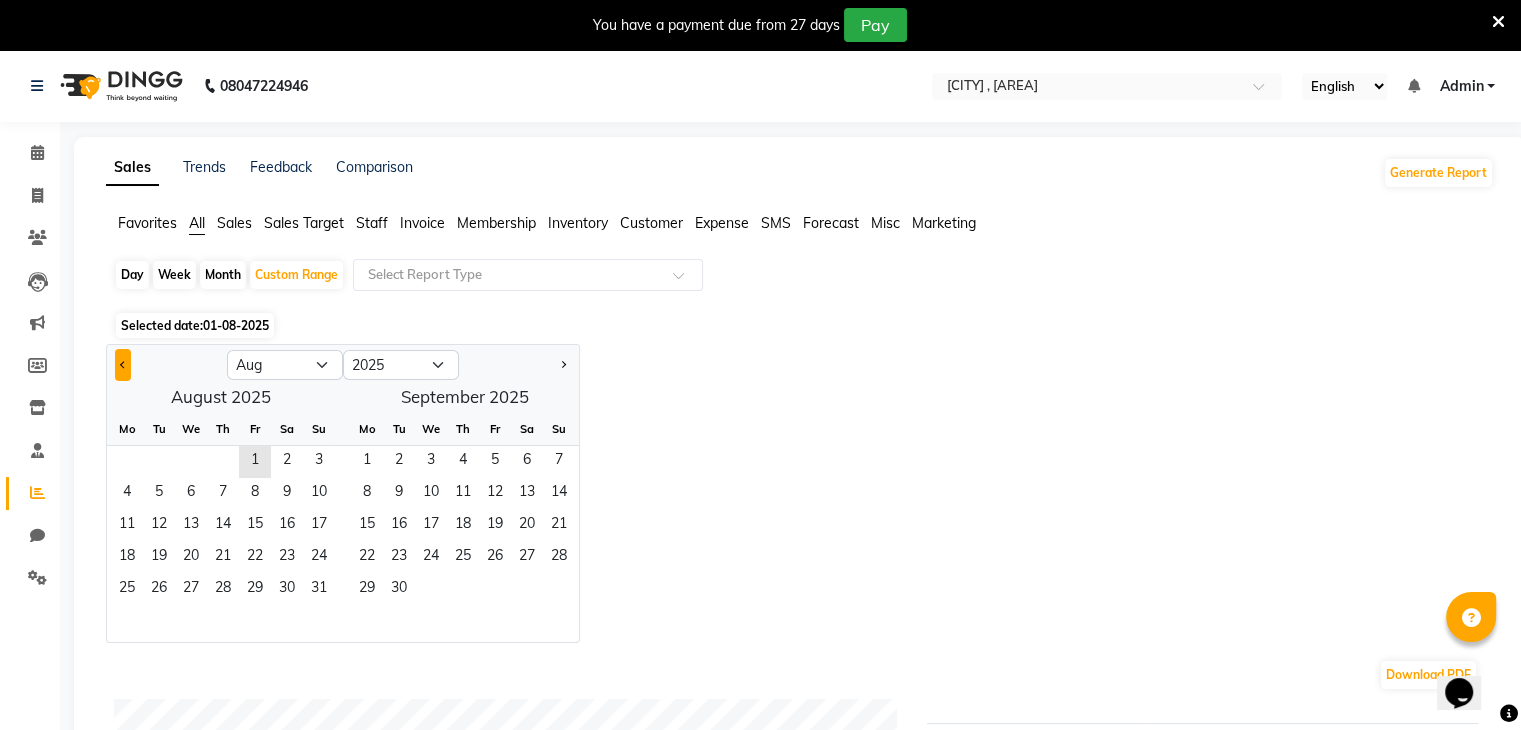 click 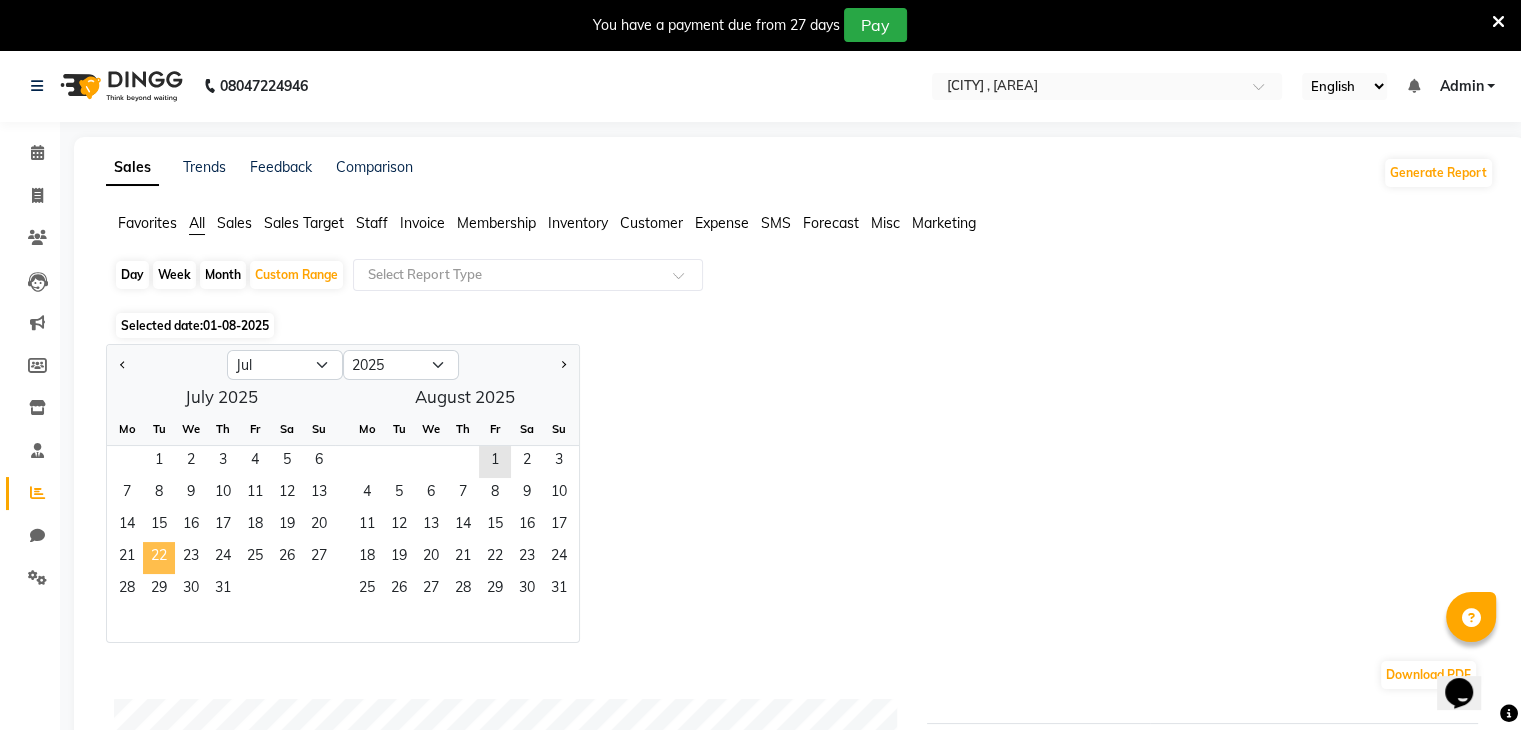 click on "22" 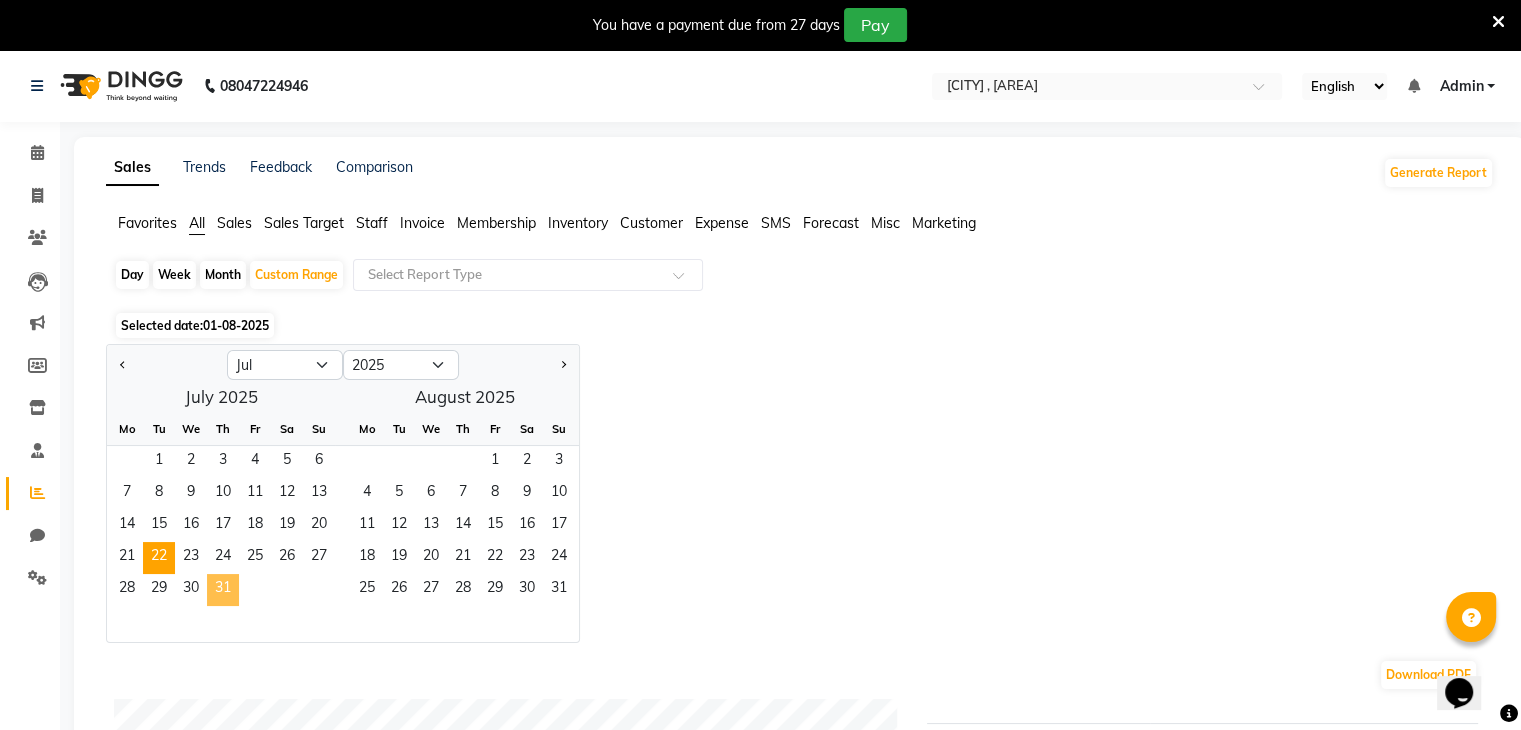 click on "31" 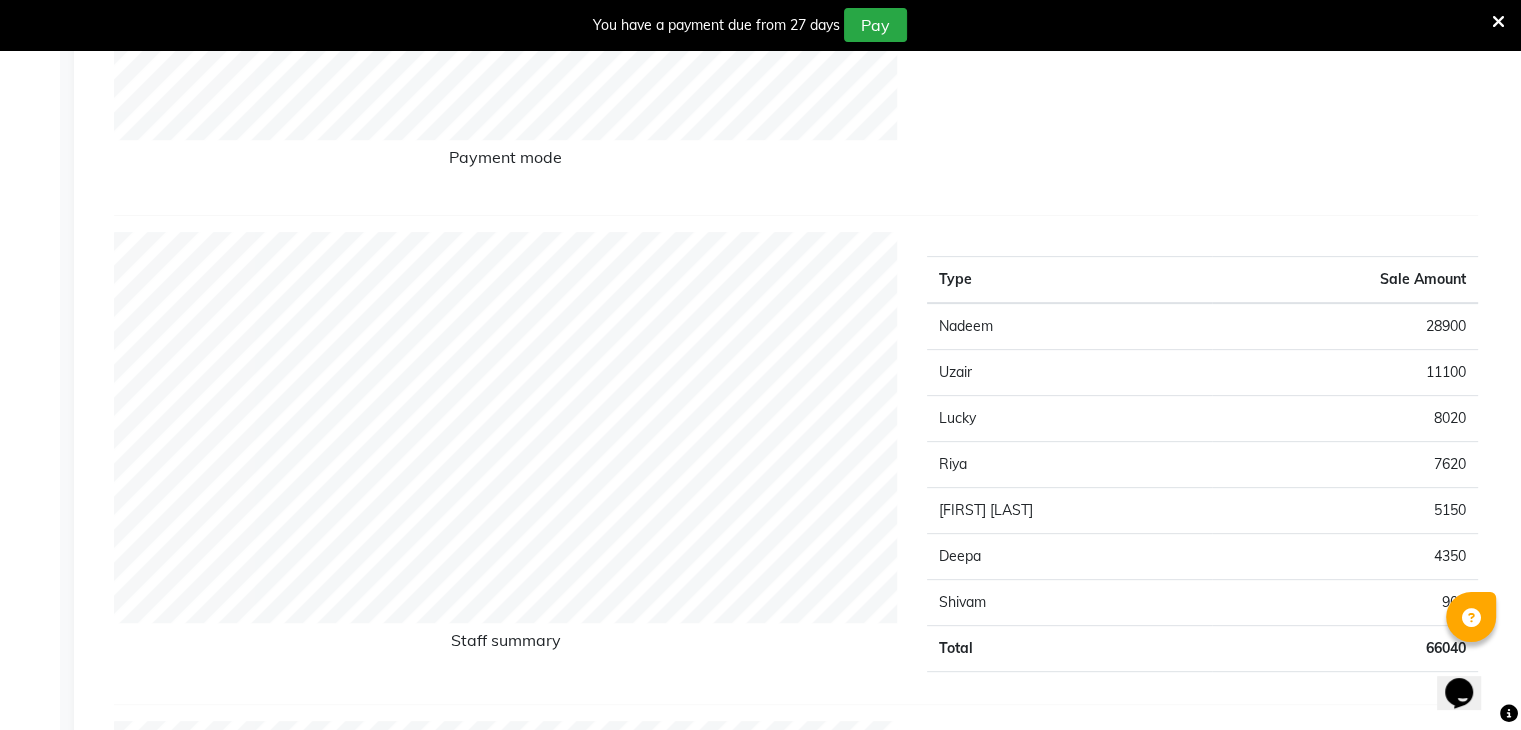scroll, scrollTop: 664, scrollLeft: 0, axis: vertical 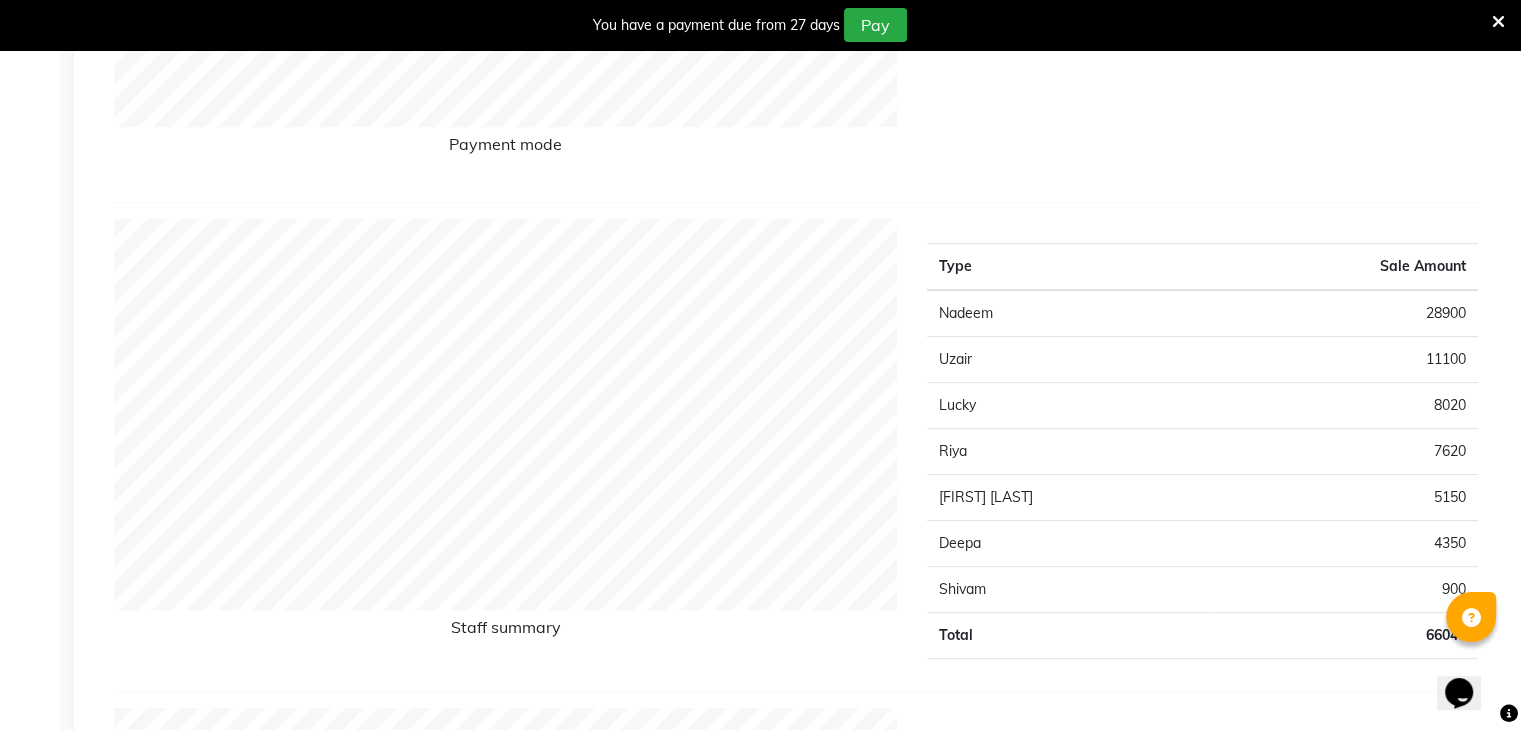 click on "28900" 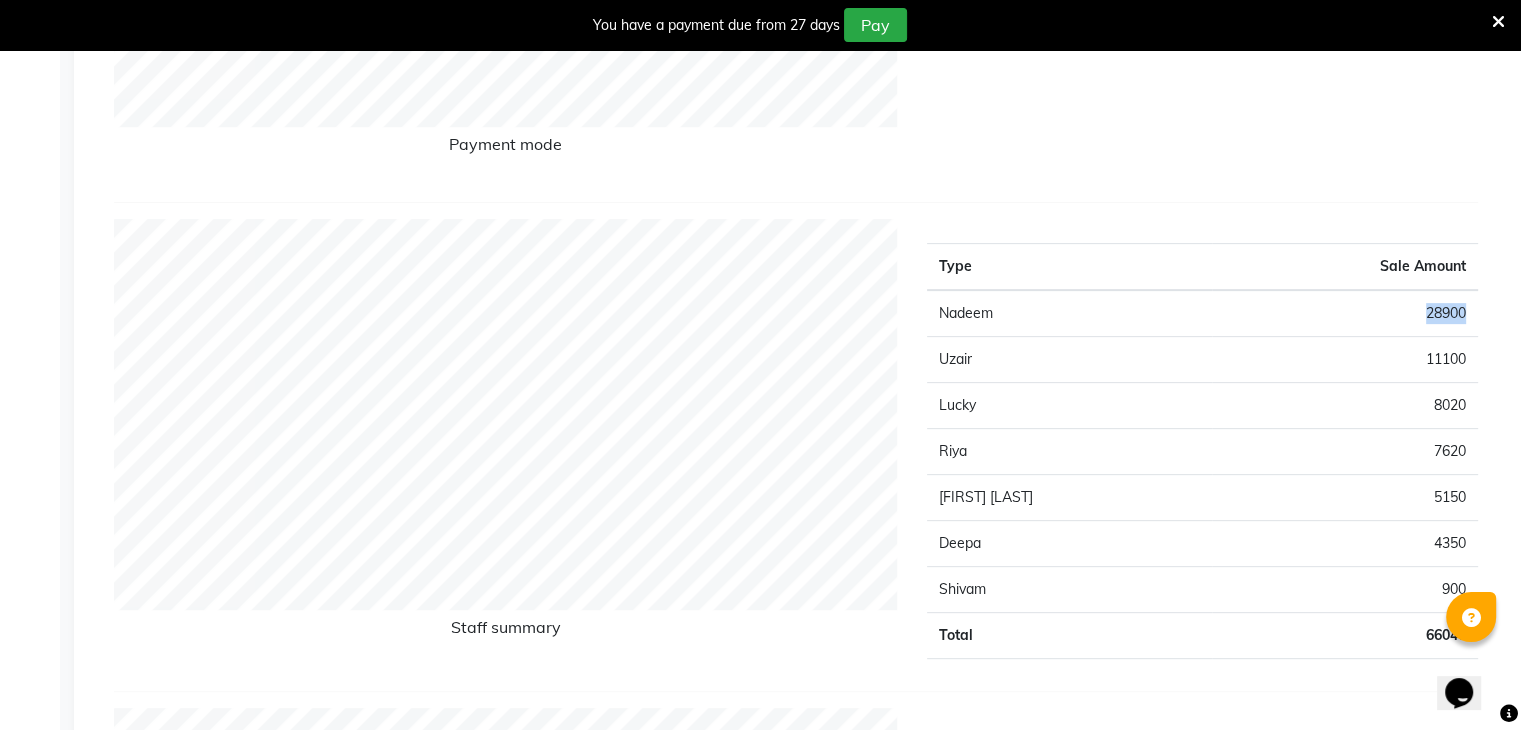 click on "28900" 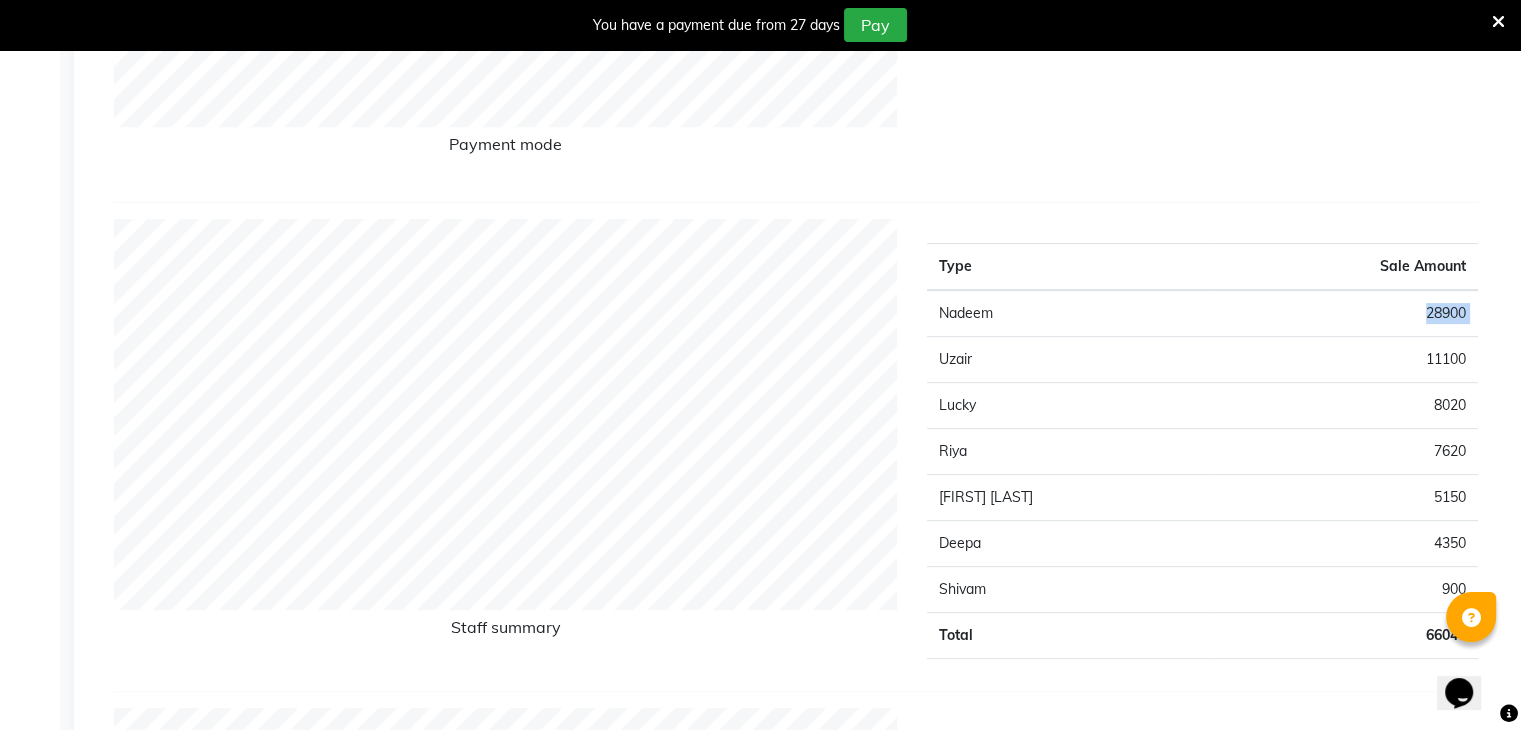 click on "28900" 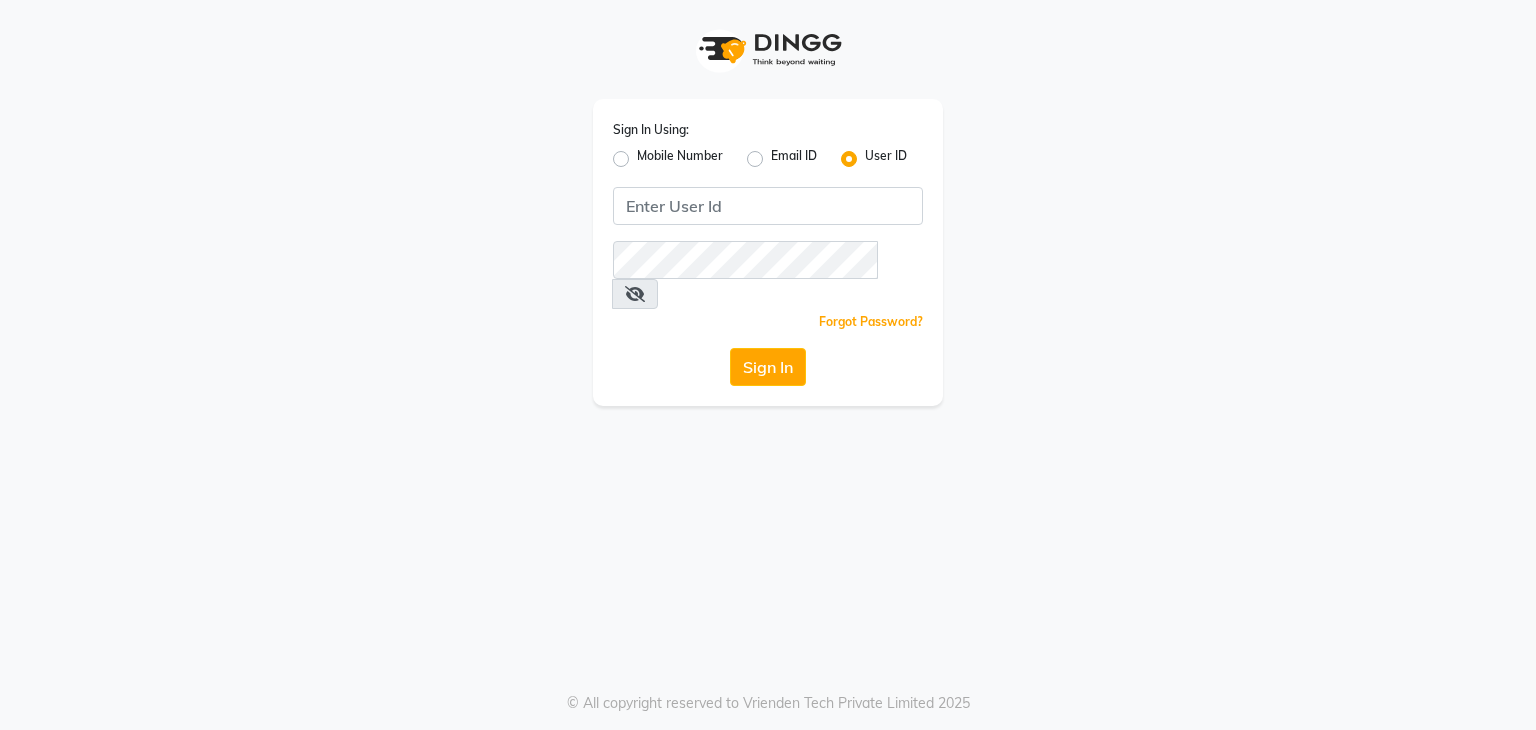 scroll, scrollTop: 0, scrollLeft: 0, axis: both 